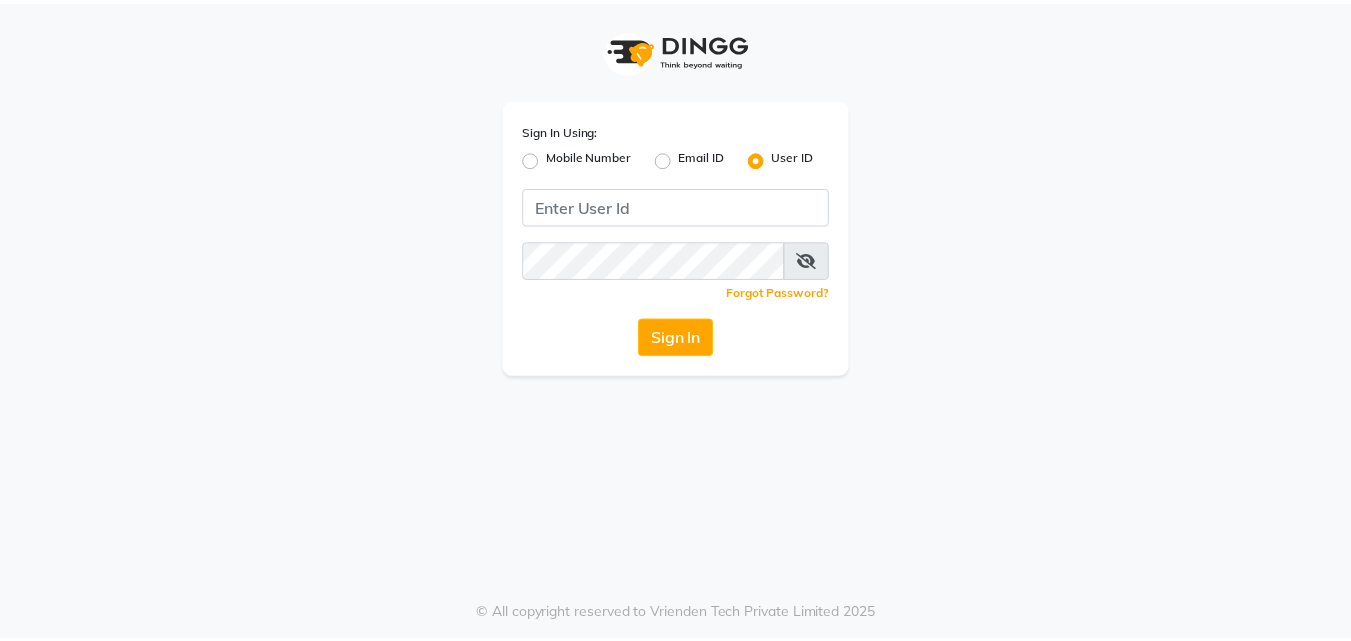 scroll, scrollTop: 0, scrollLeft: 0, axis: both 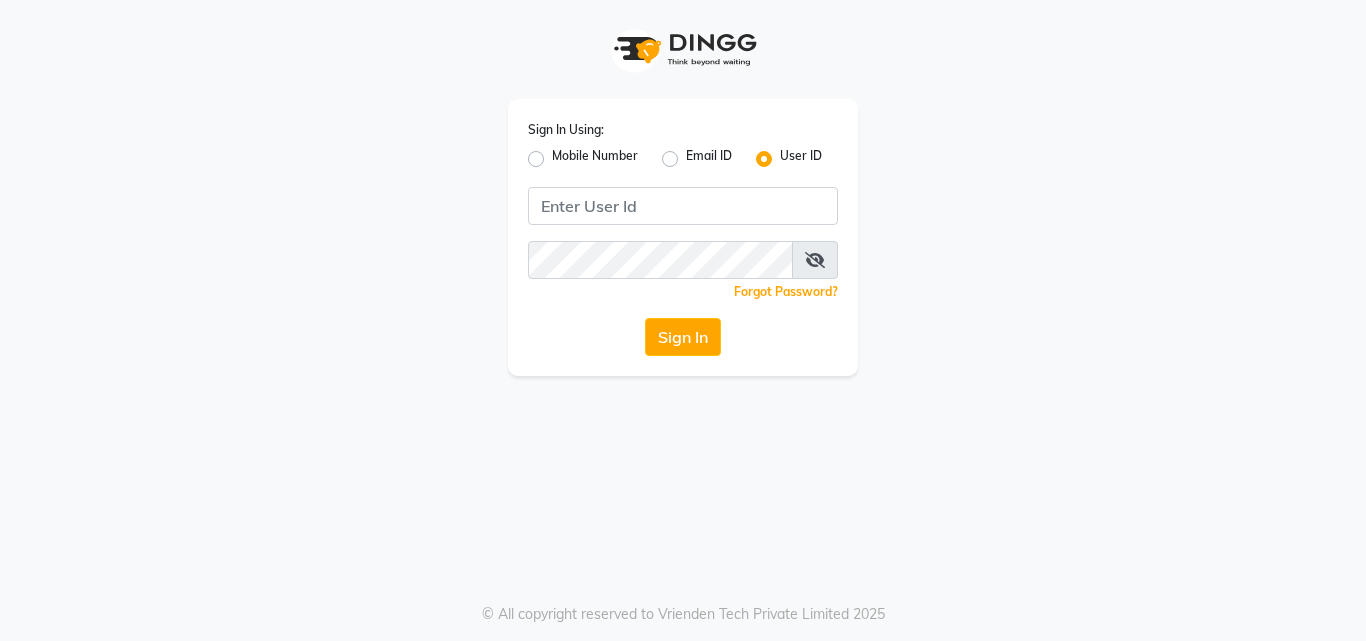 click on "Mobile Number" 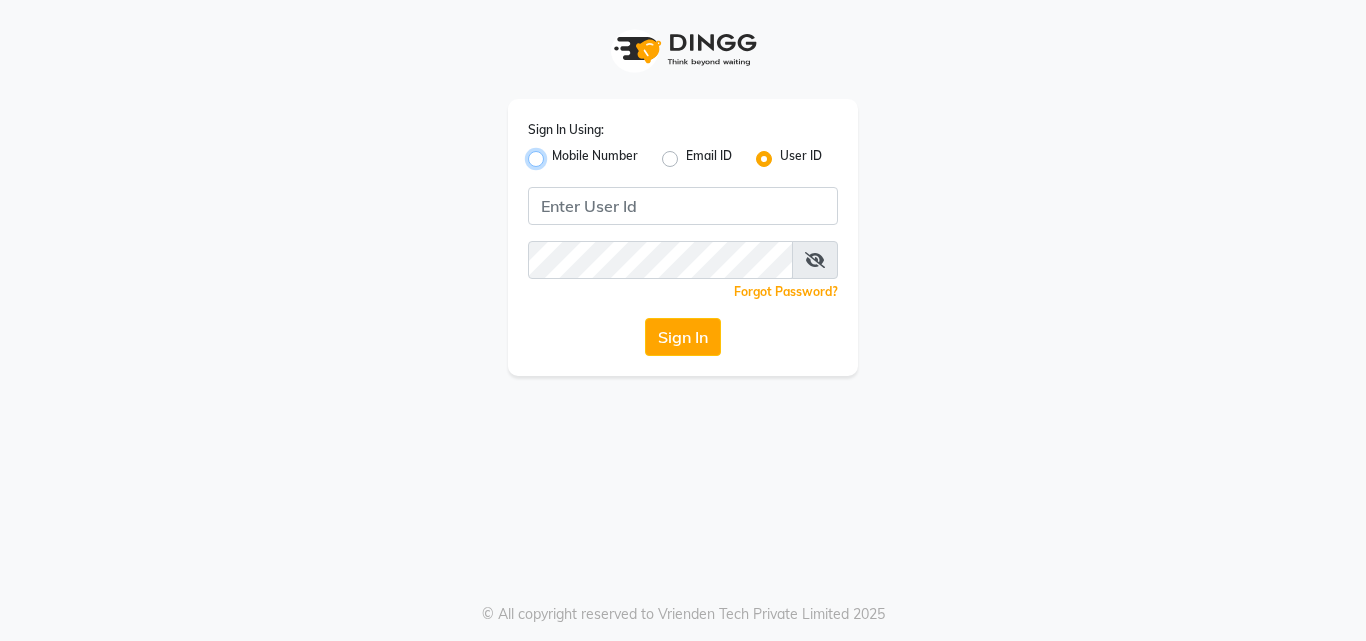click on "Mobile Number" at bounding box center [558, 153] 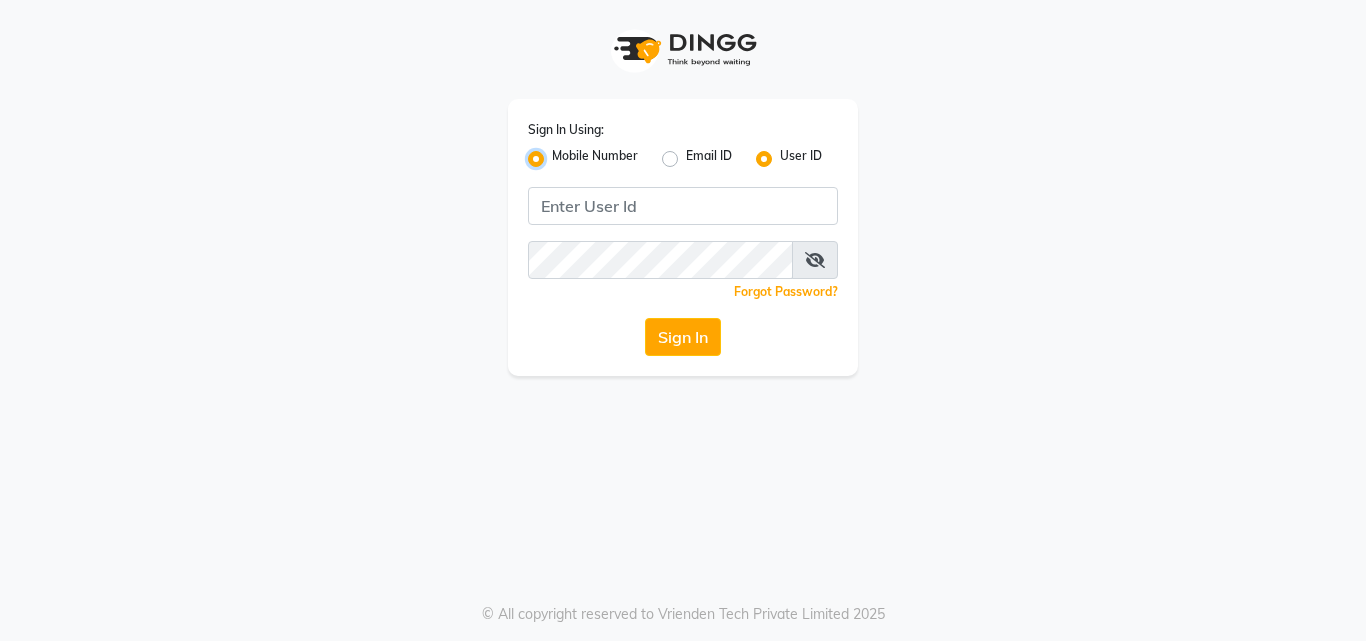 radio on "false" 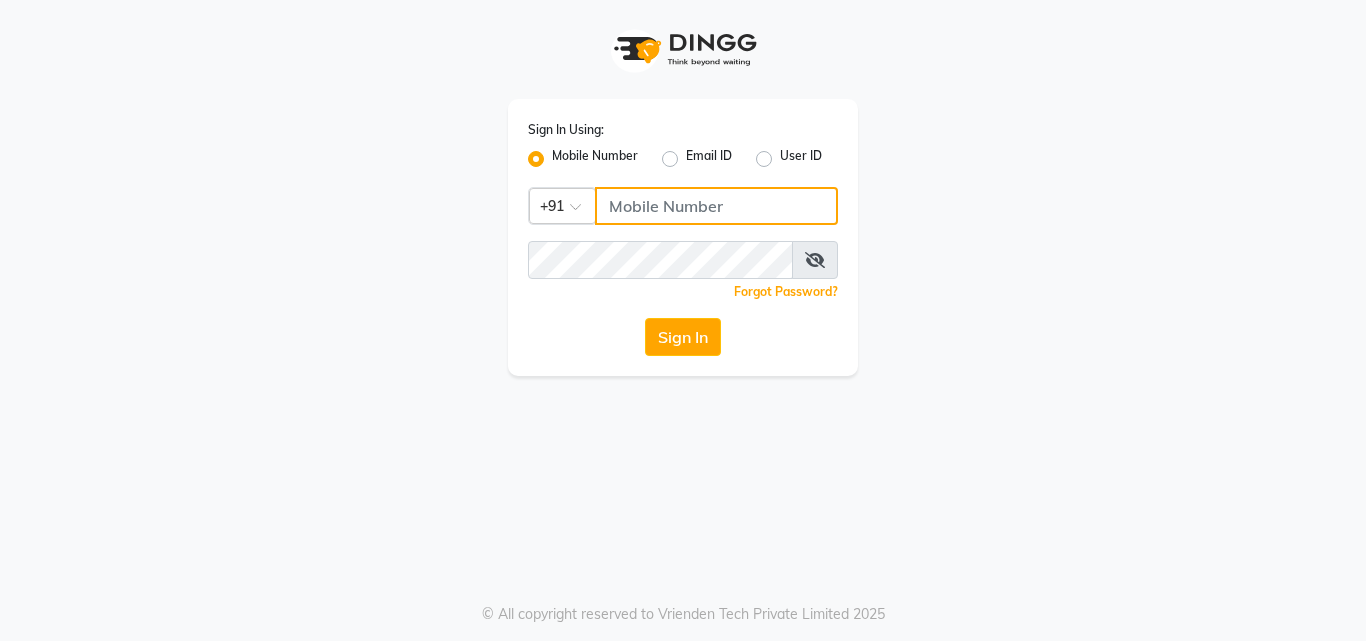 click 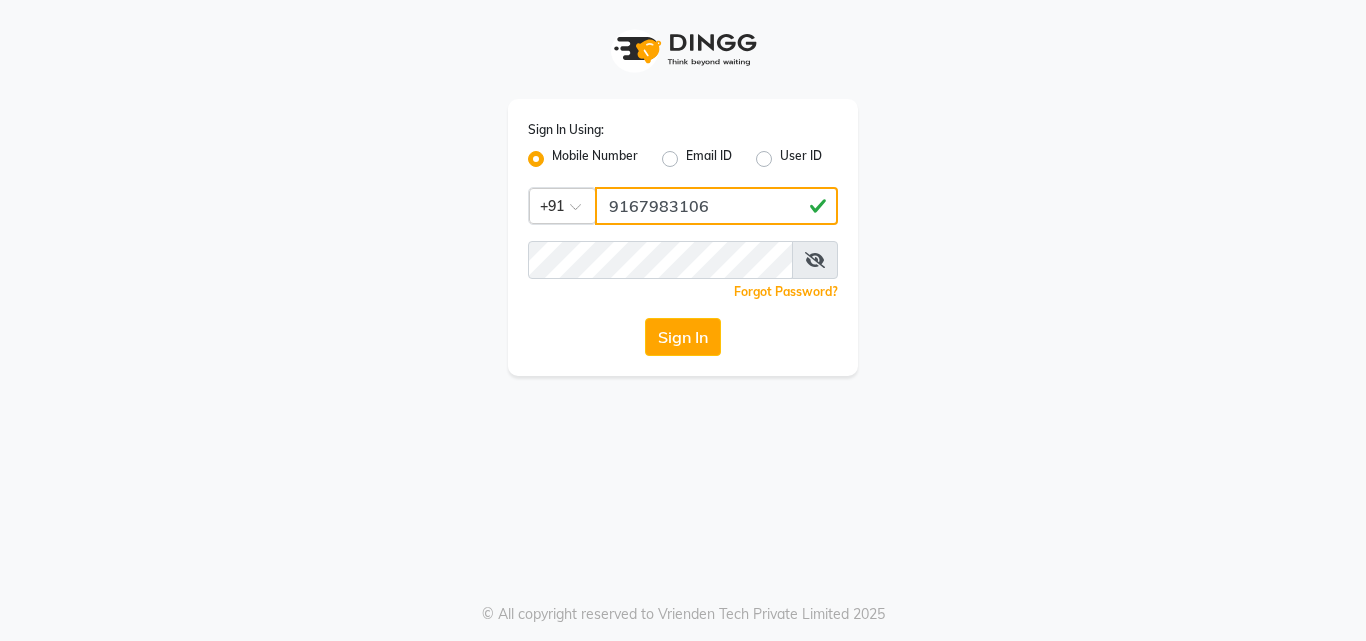 type on "9167983106" 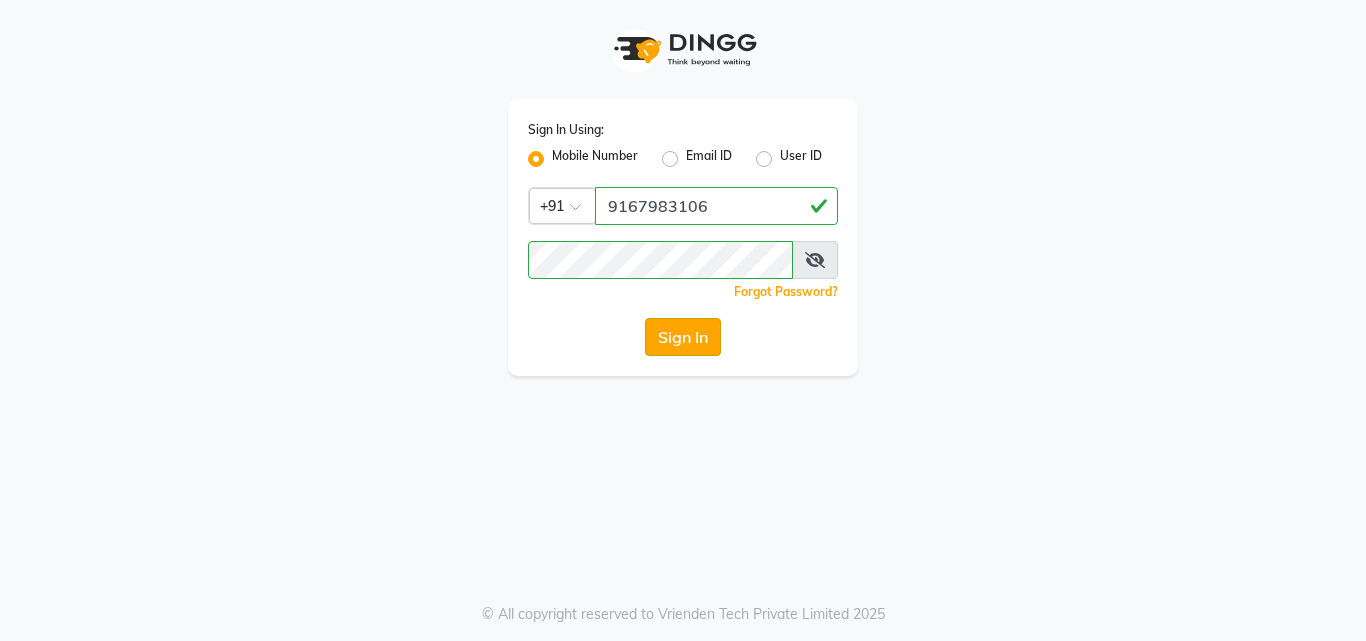 click on "Sign In" 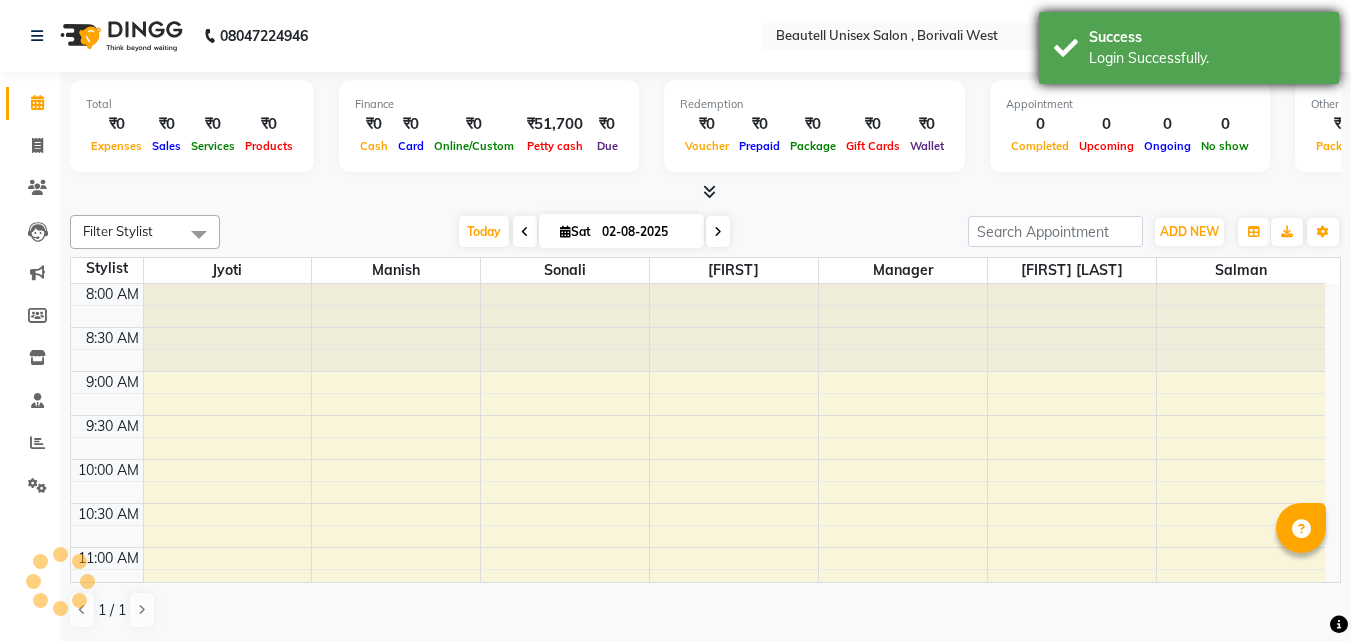 scroll, scrollTop: 0, scrollLeft: 0, axis: both 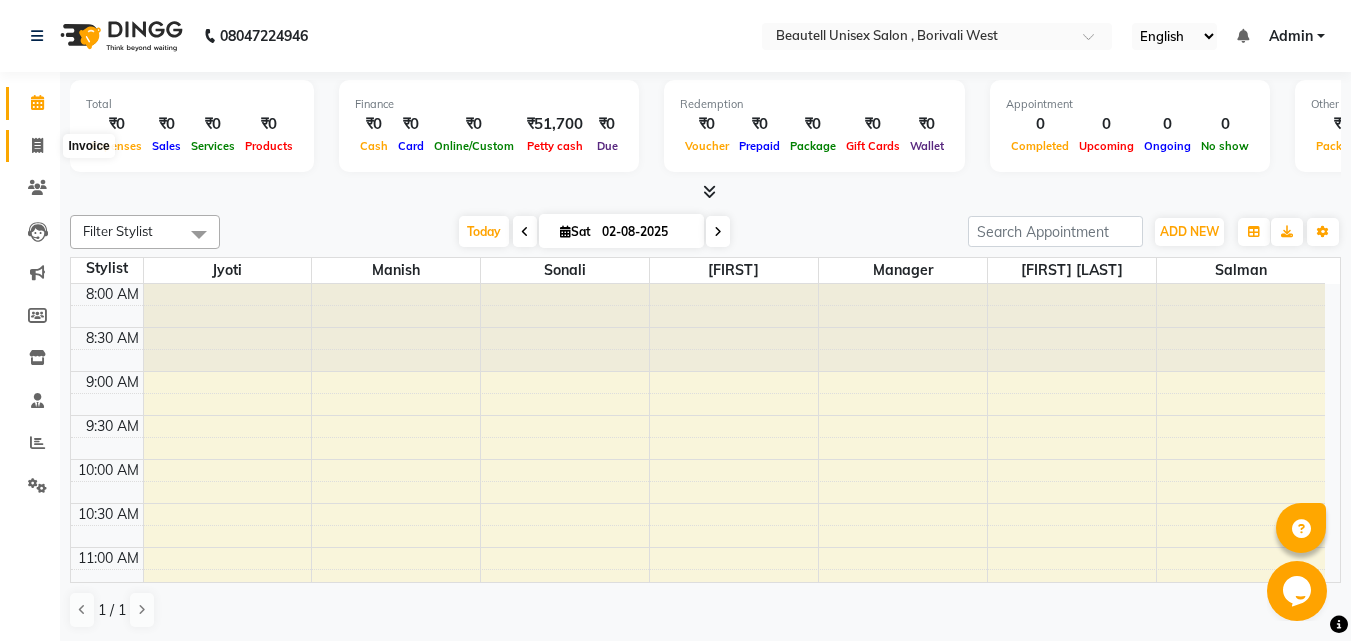 click 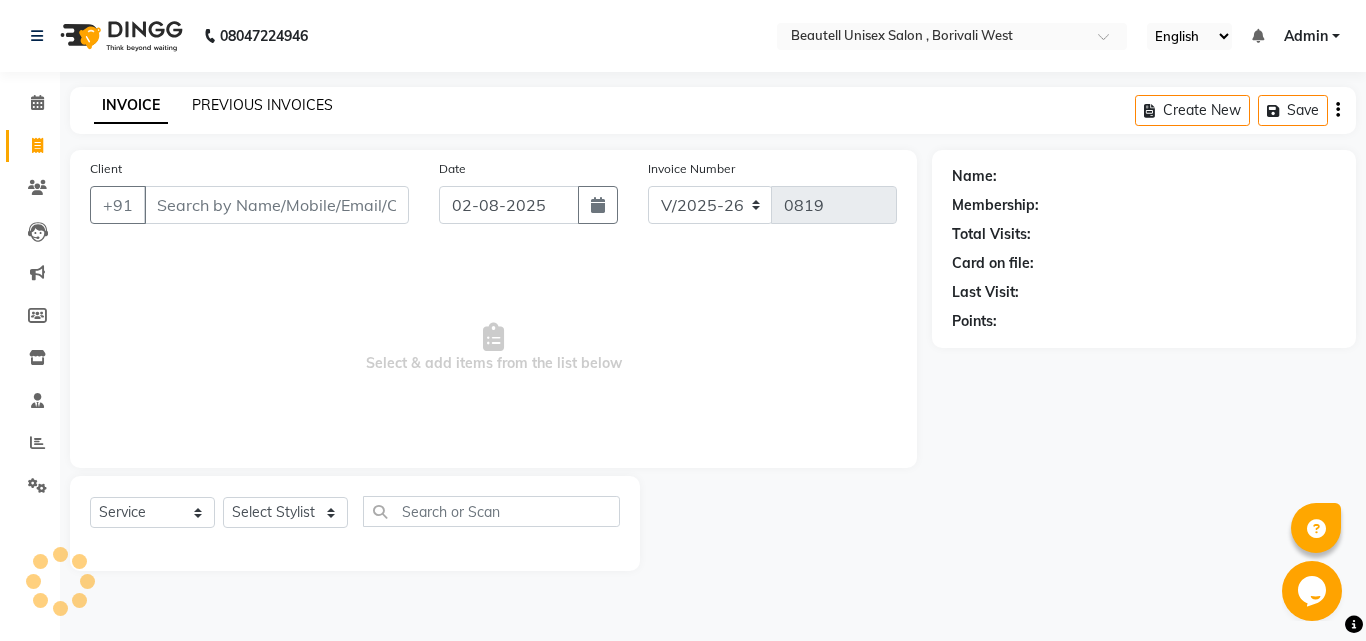 click on "PREVIOUS INVOICES" 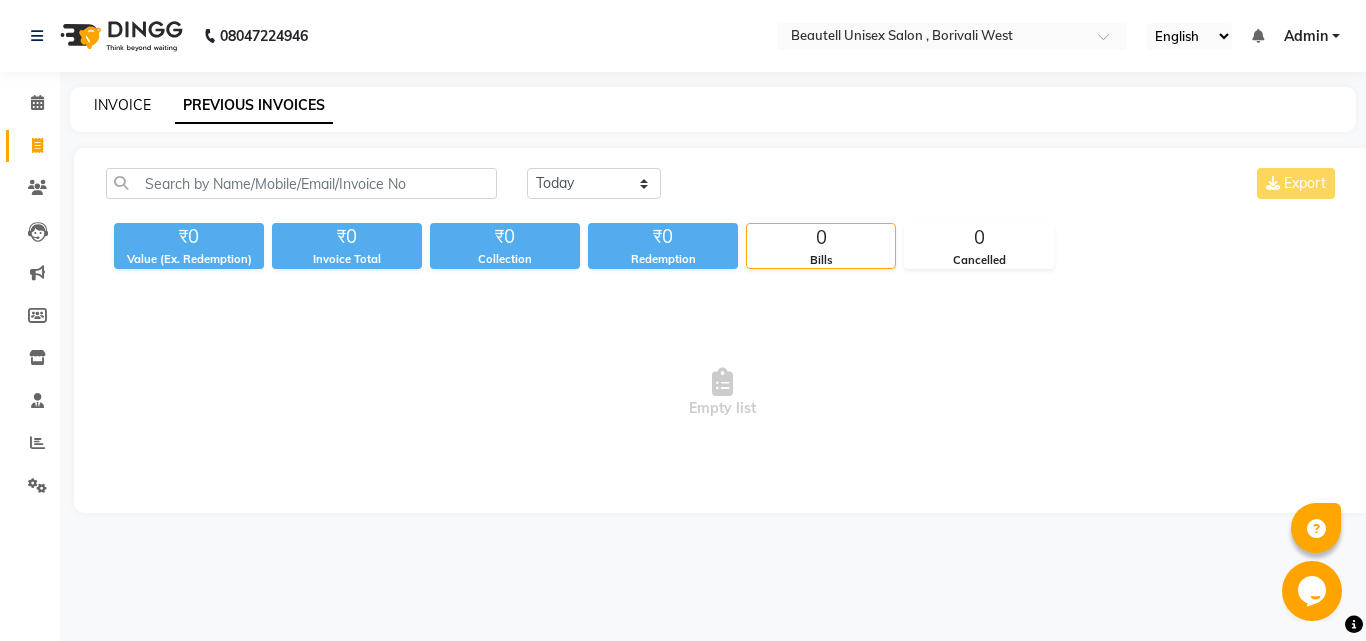 click on "INVOICE" 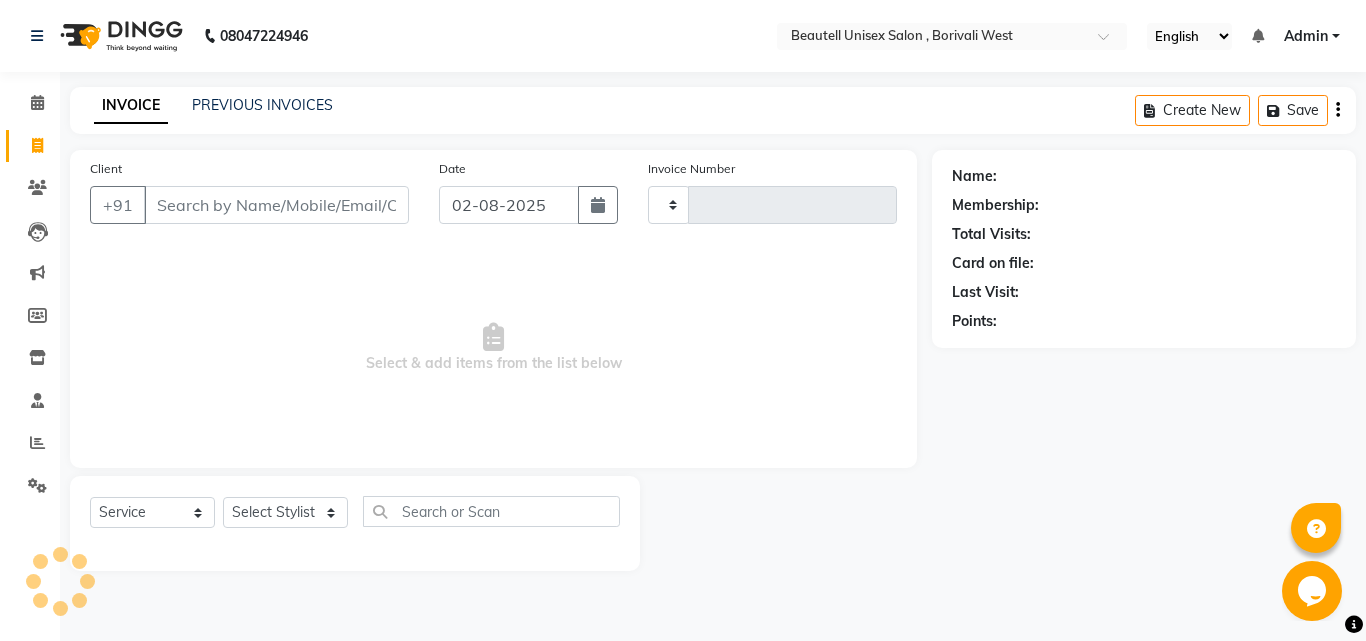 type on "0819" 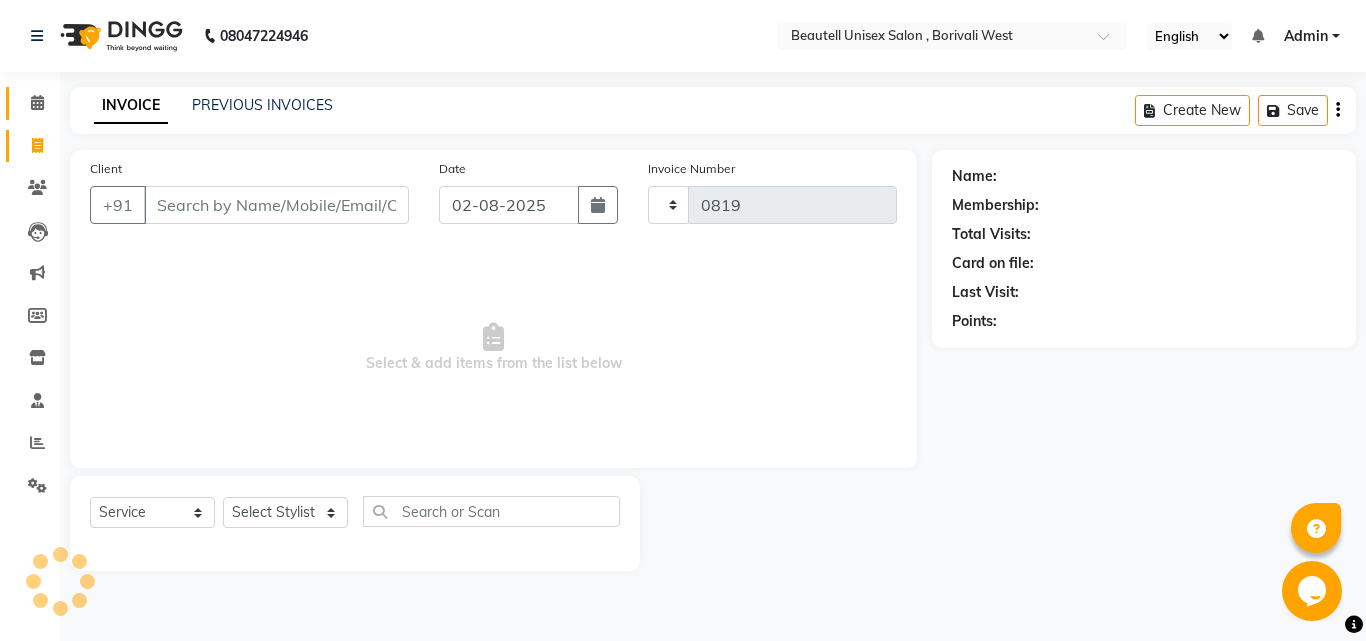 select on "7692" 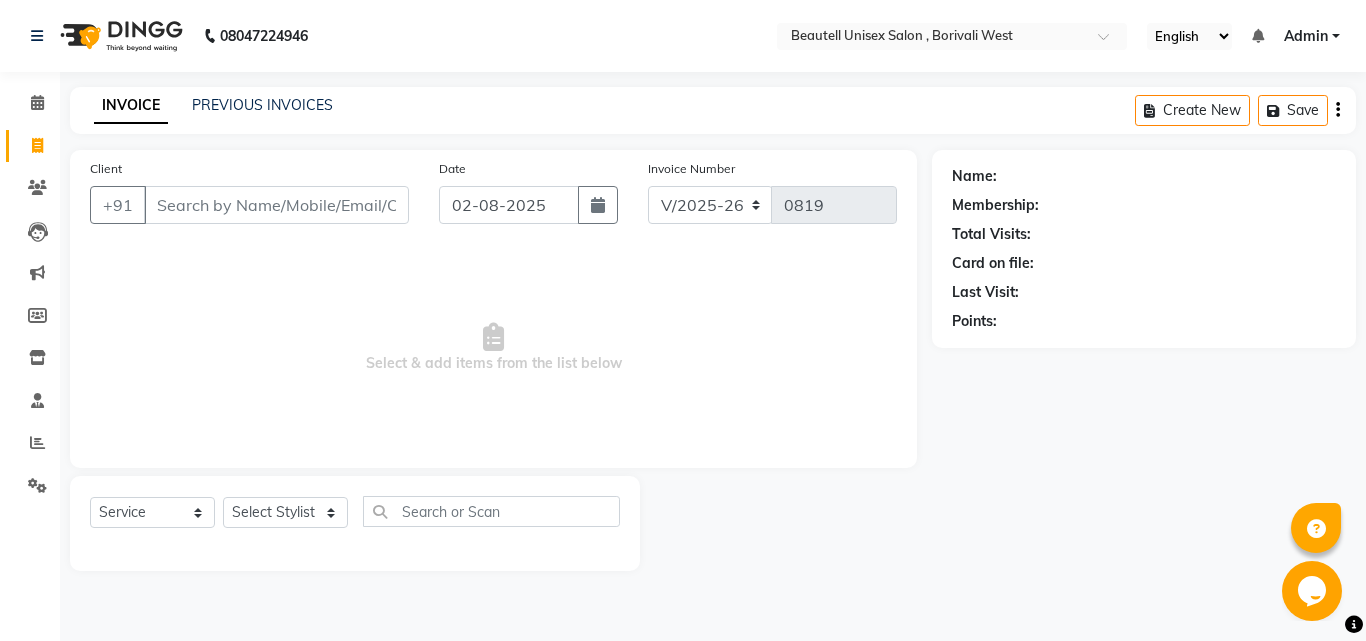 click on "Client" at bounding box center [276, 205] 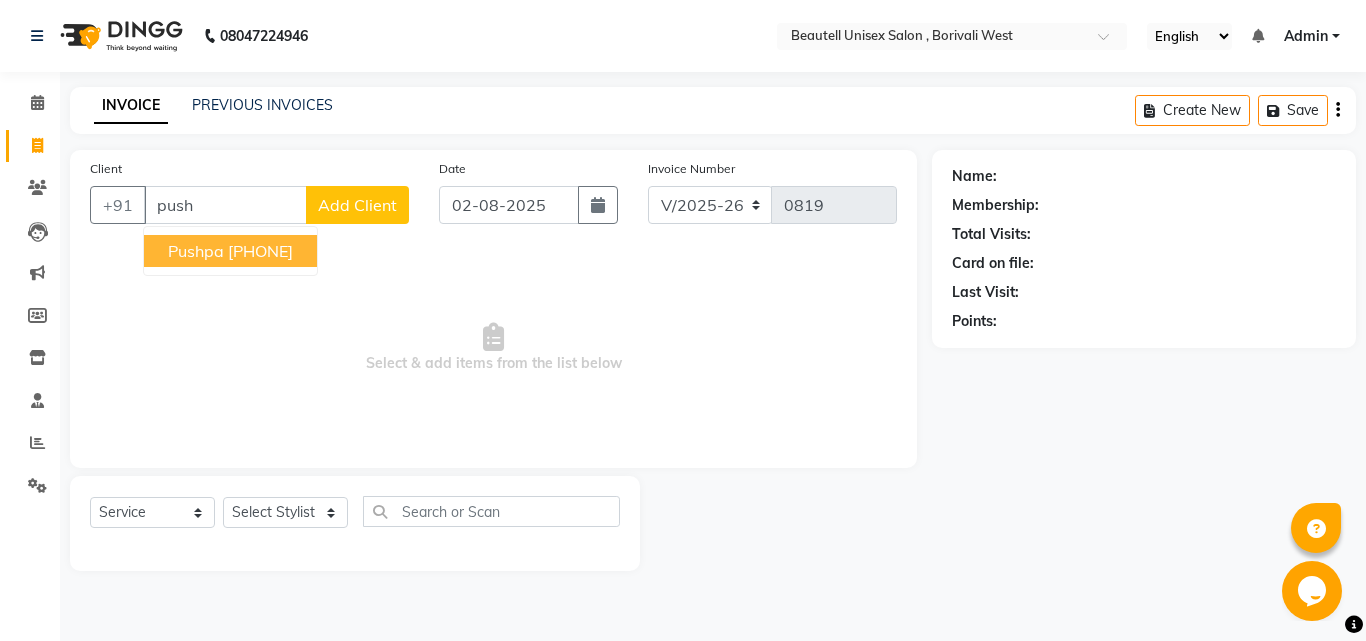 click on "pushpa [PHONE]" at bounding box center [230, 251] 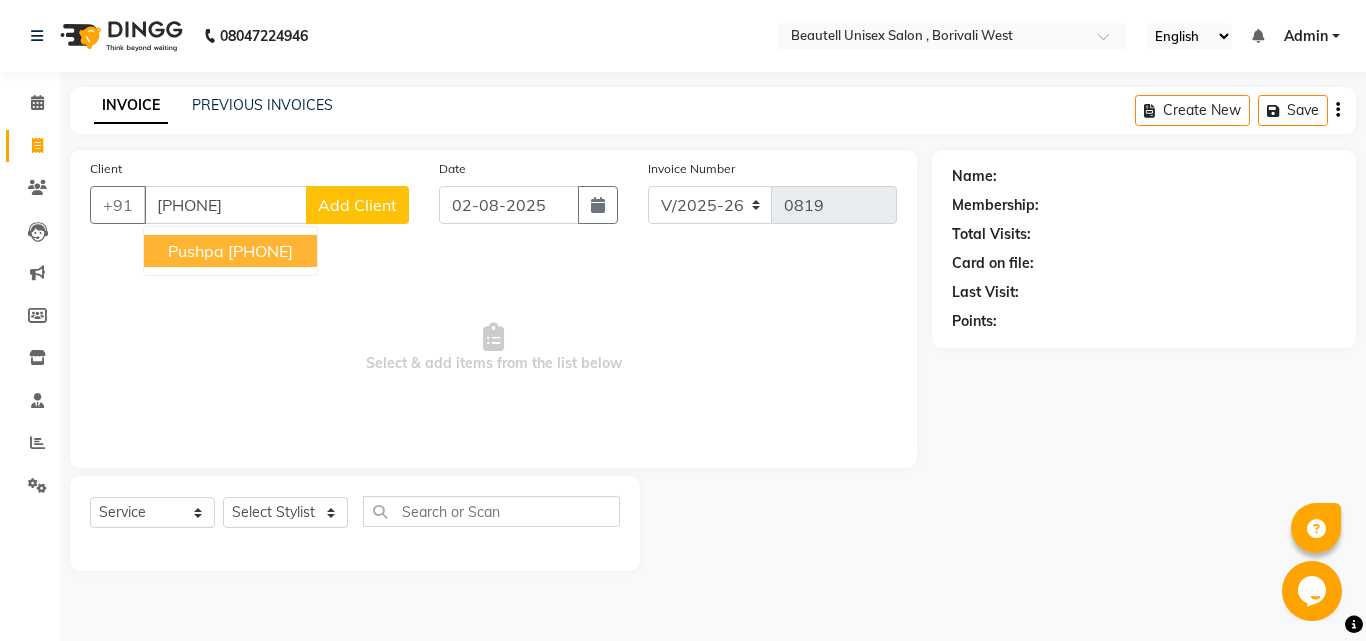 type on "[PHONE]" 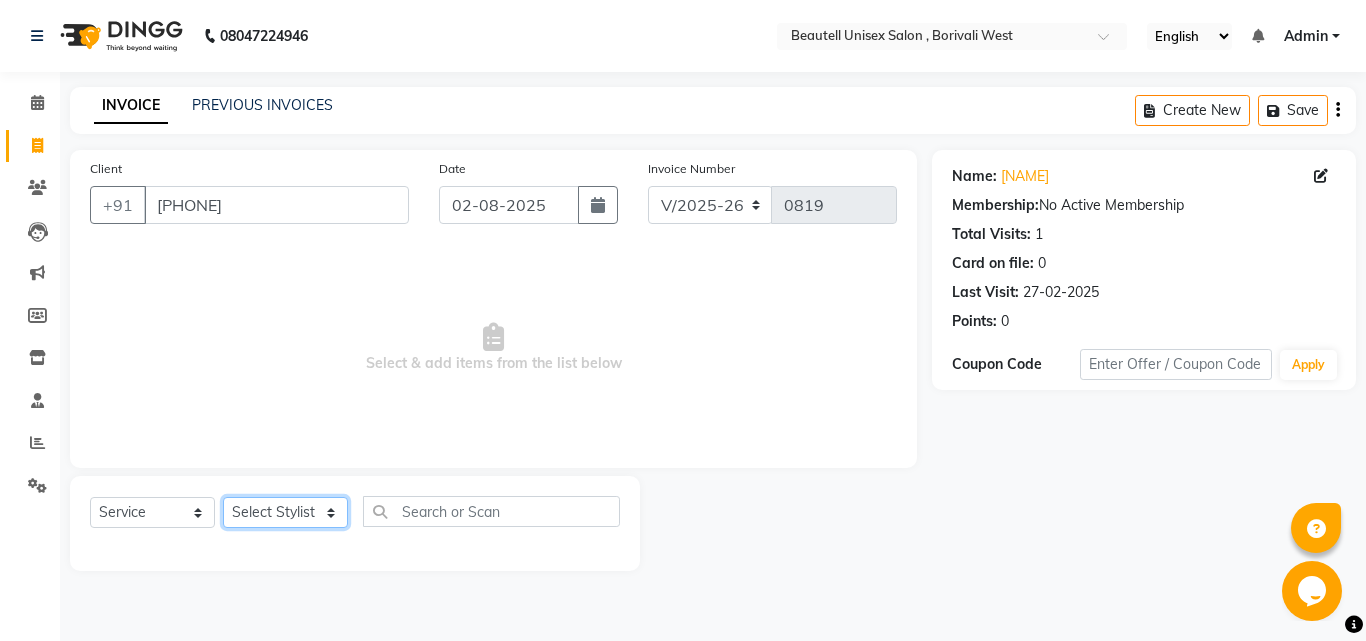 click on "Select Stylist [FIRST] [FIRST] Manager [FIRST] [FIRST] [FIRST]" 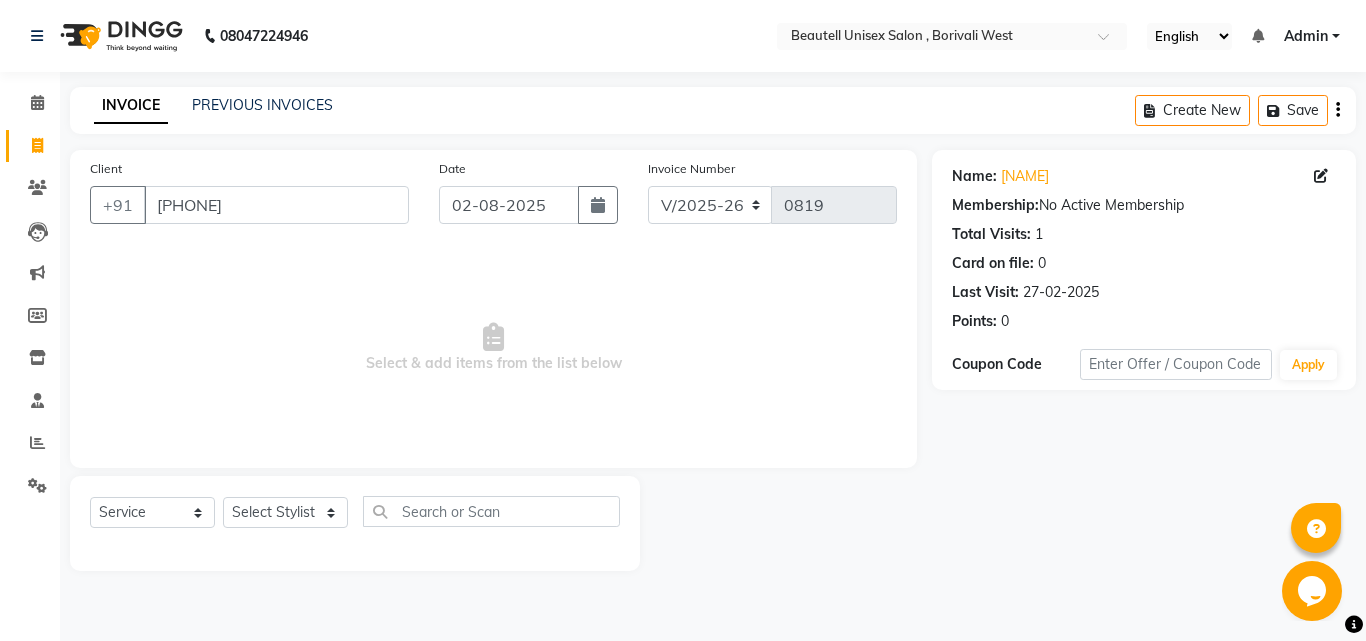 click on "Client +[COUNTRY_CODE] [PHONE] Date [DATE] Invoice Number V/2025 V/2025-26 0819  Select & add items from the list below" 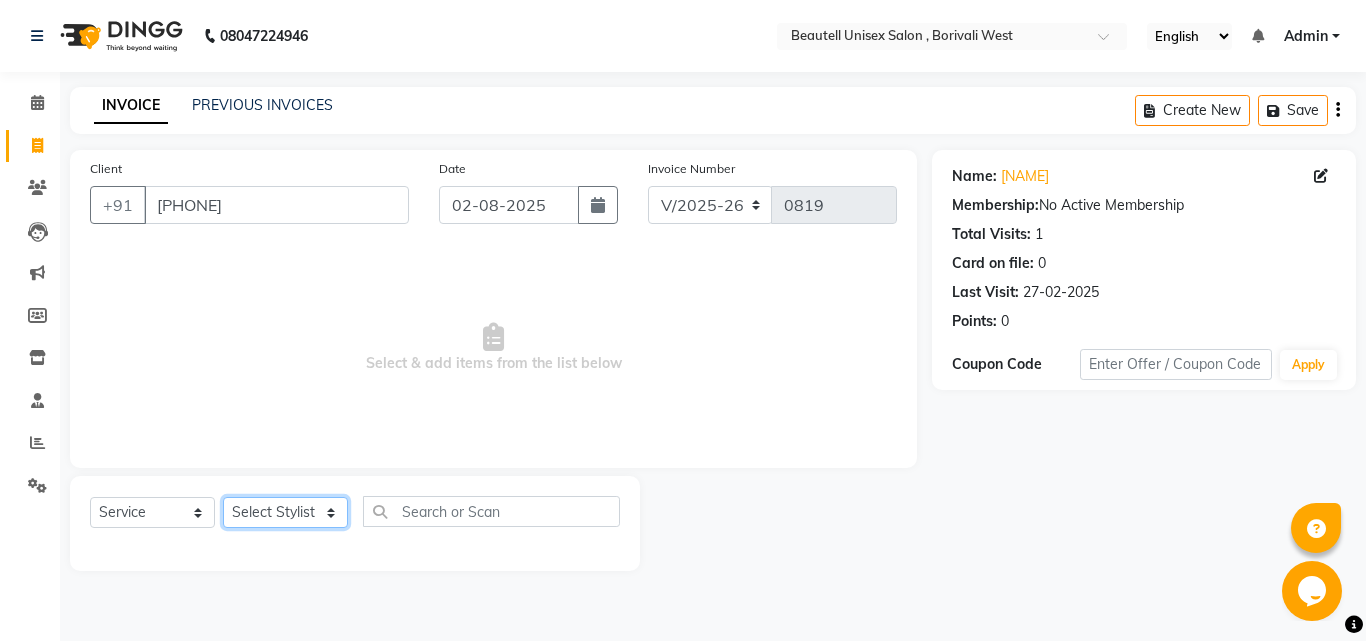 click on "Select Stylist [FIRST] [FIRST] Manager [FIRST] [FIRST] [FIRST]" 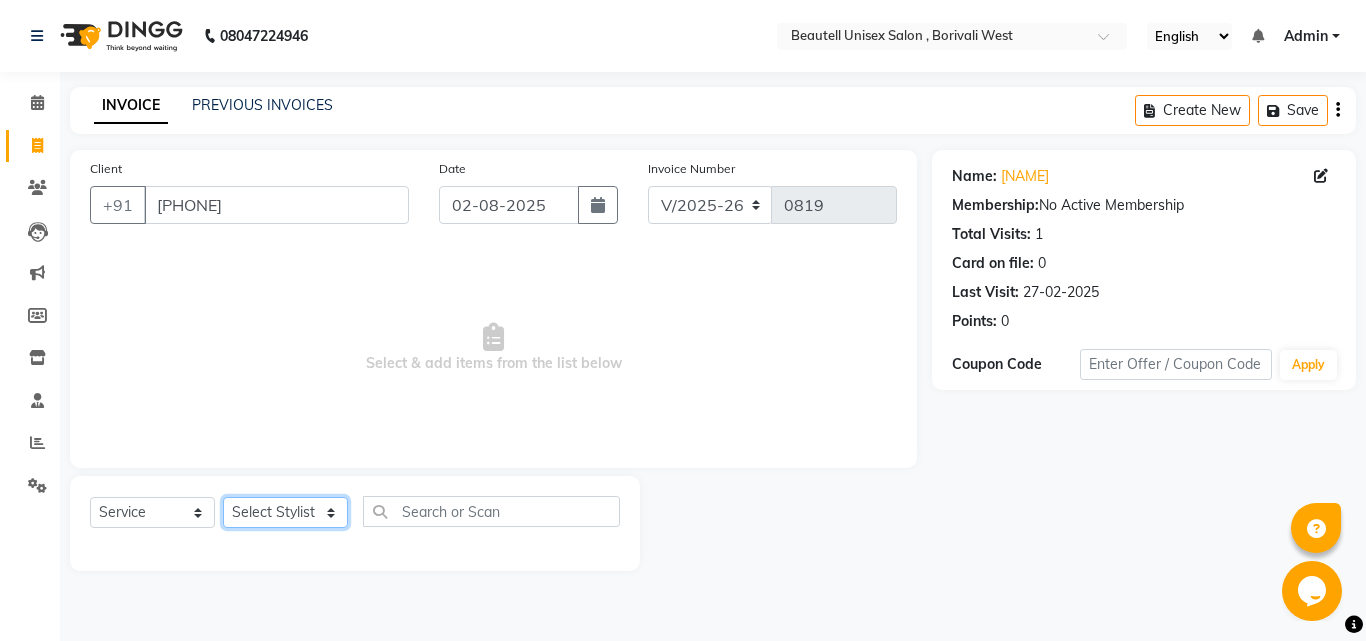 select on "68665" 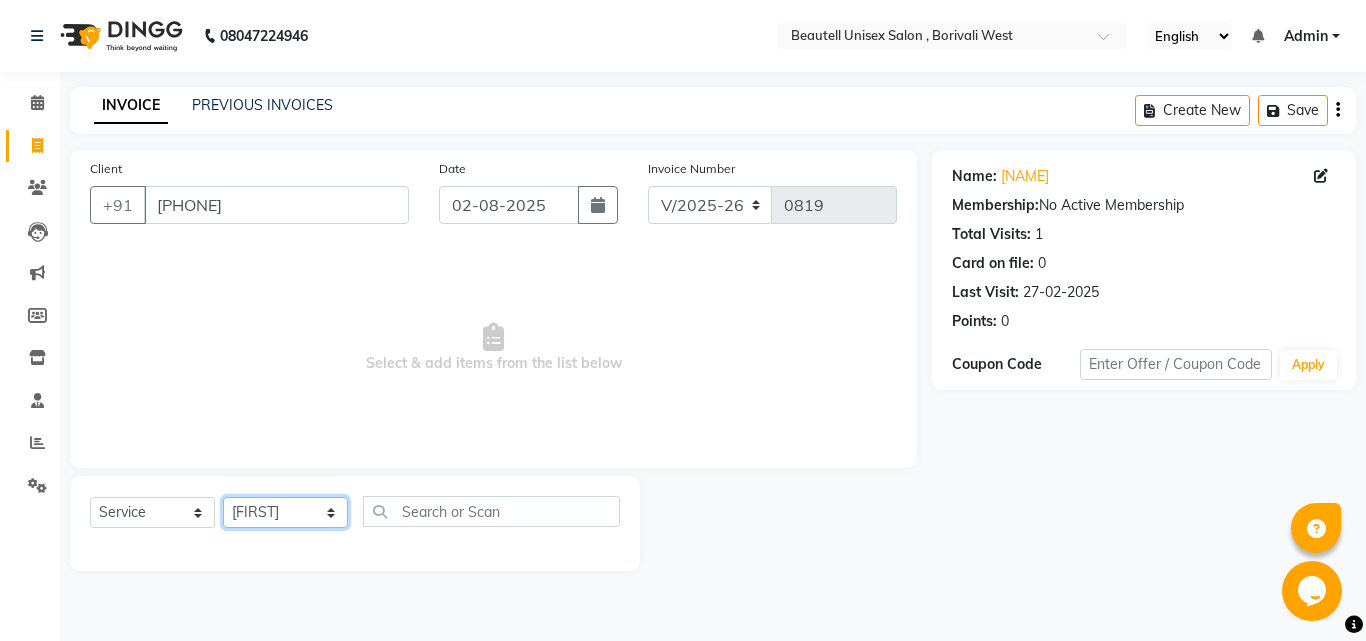 click on "Select Stylist [FIRST] [FIRST] Manager [FIRST] [FIRST] [FIRST]" 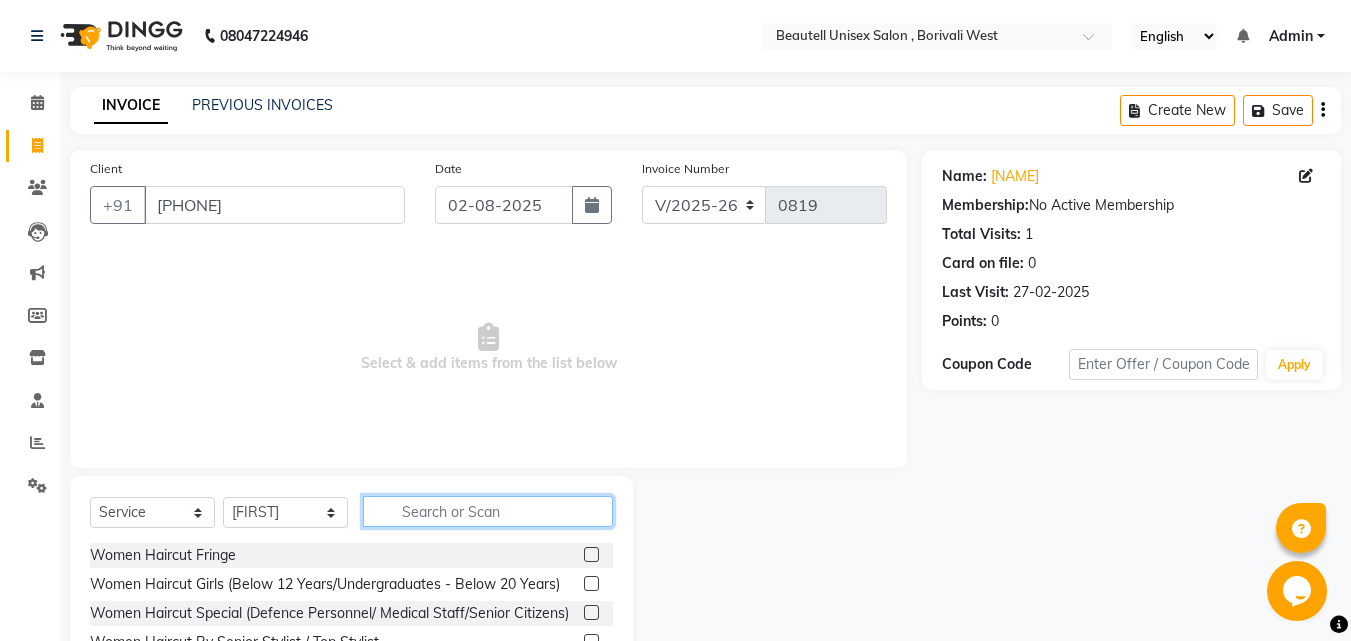 click 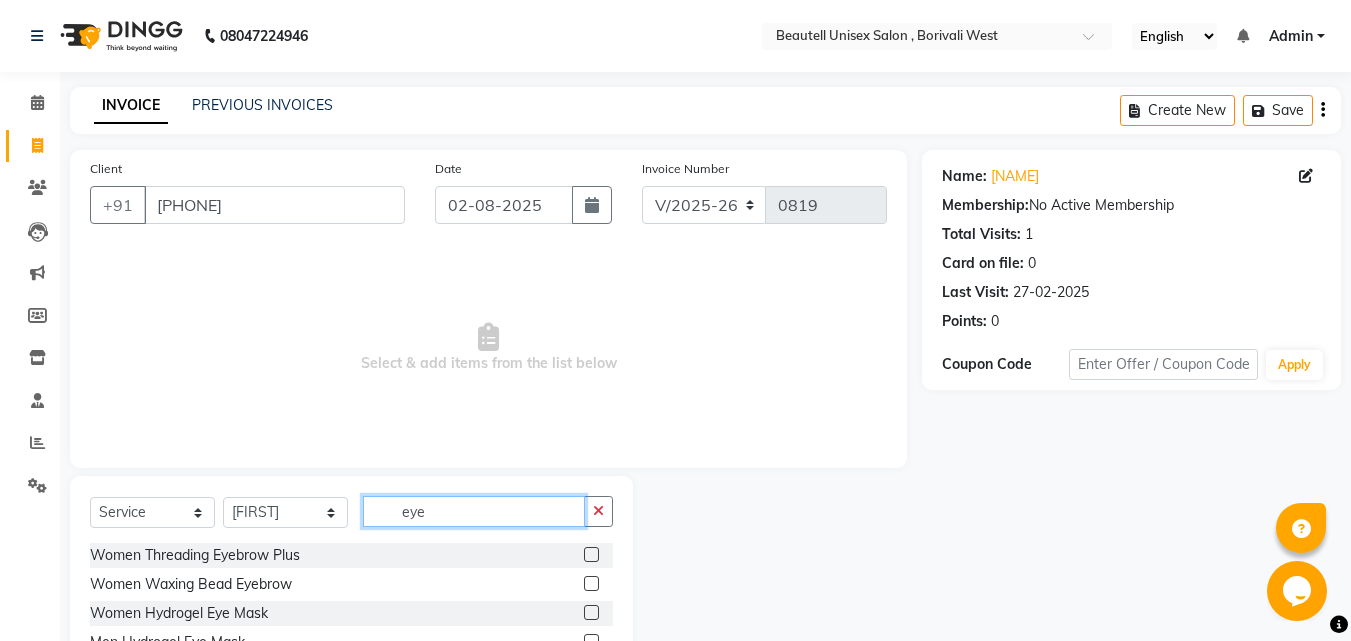 type on "eye" 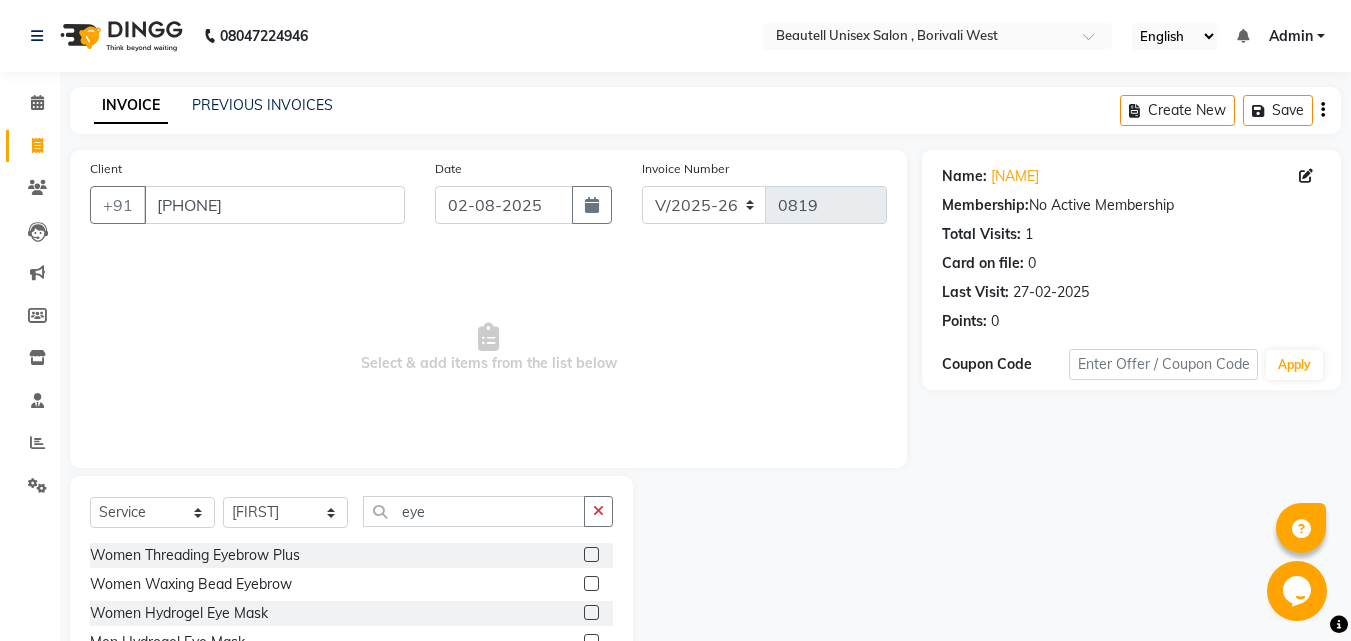 click 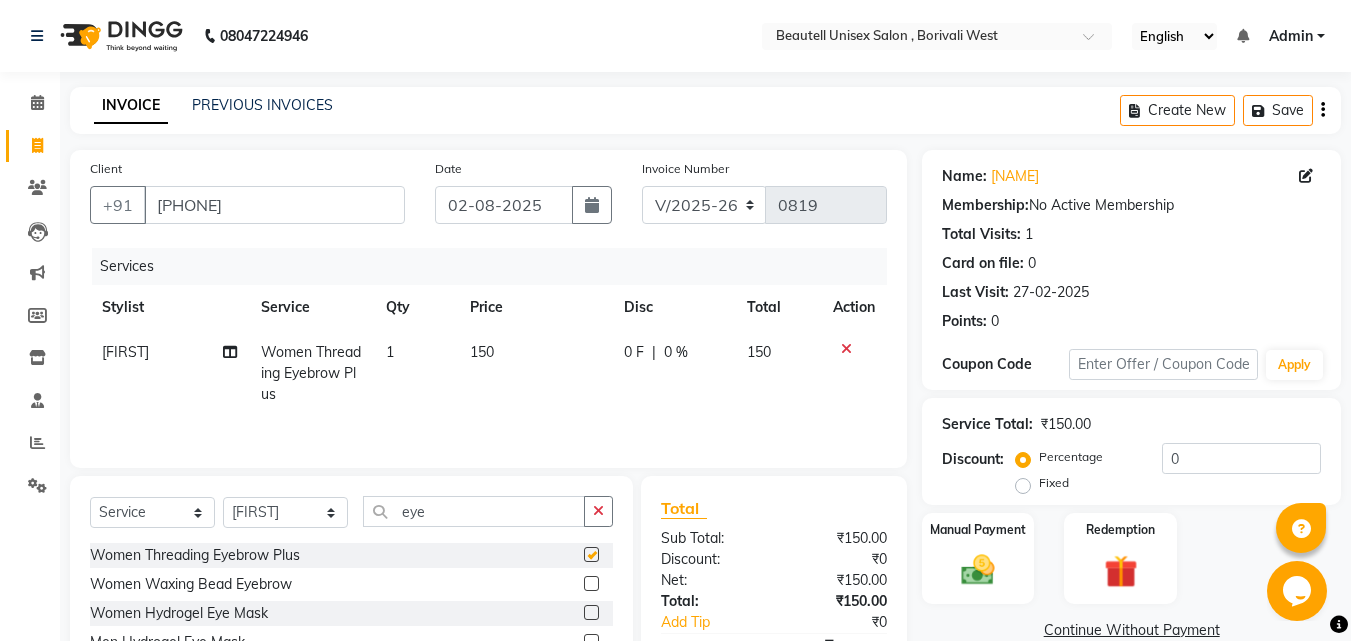 checkbox on "false" 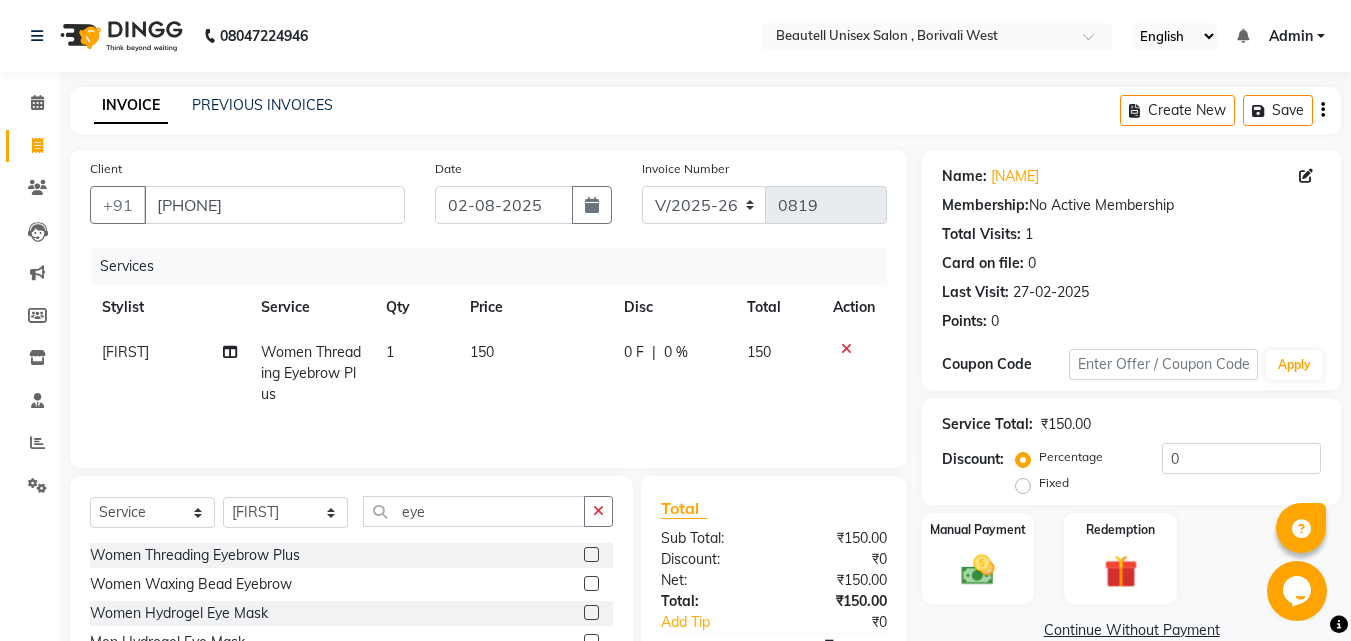 click on "150" 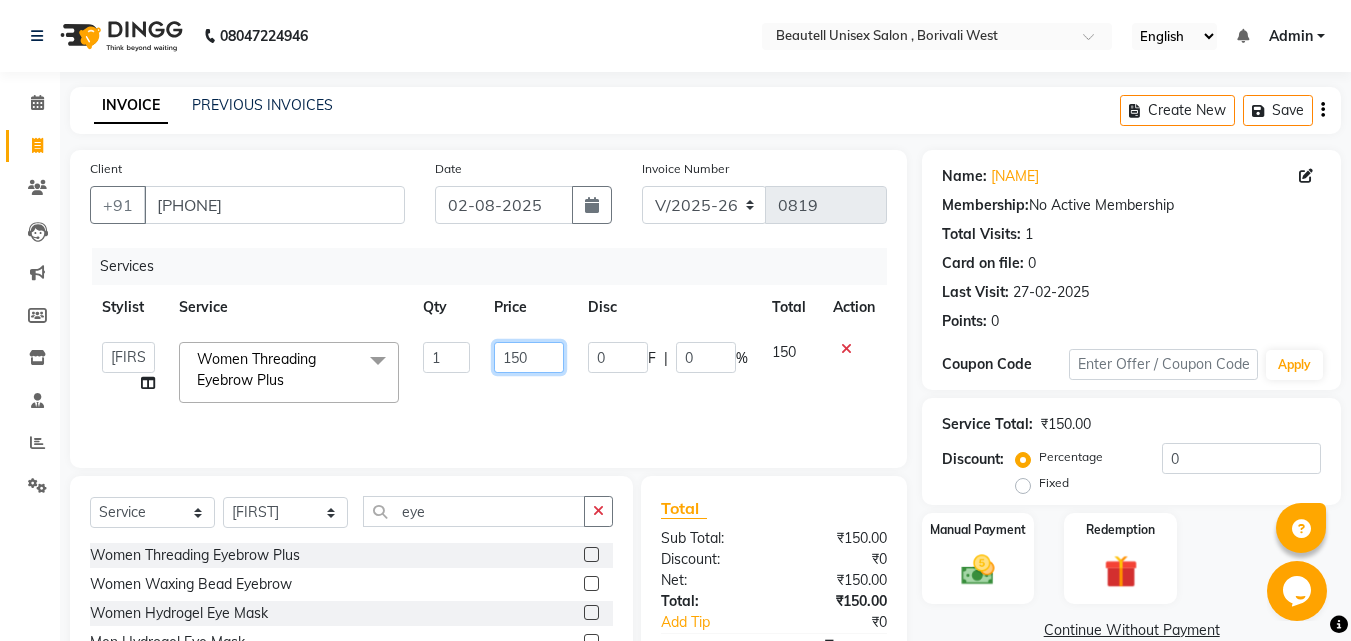 click on "150" 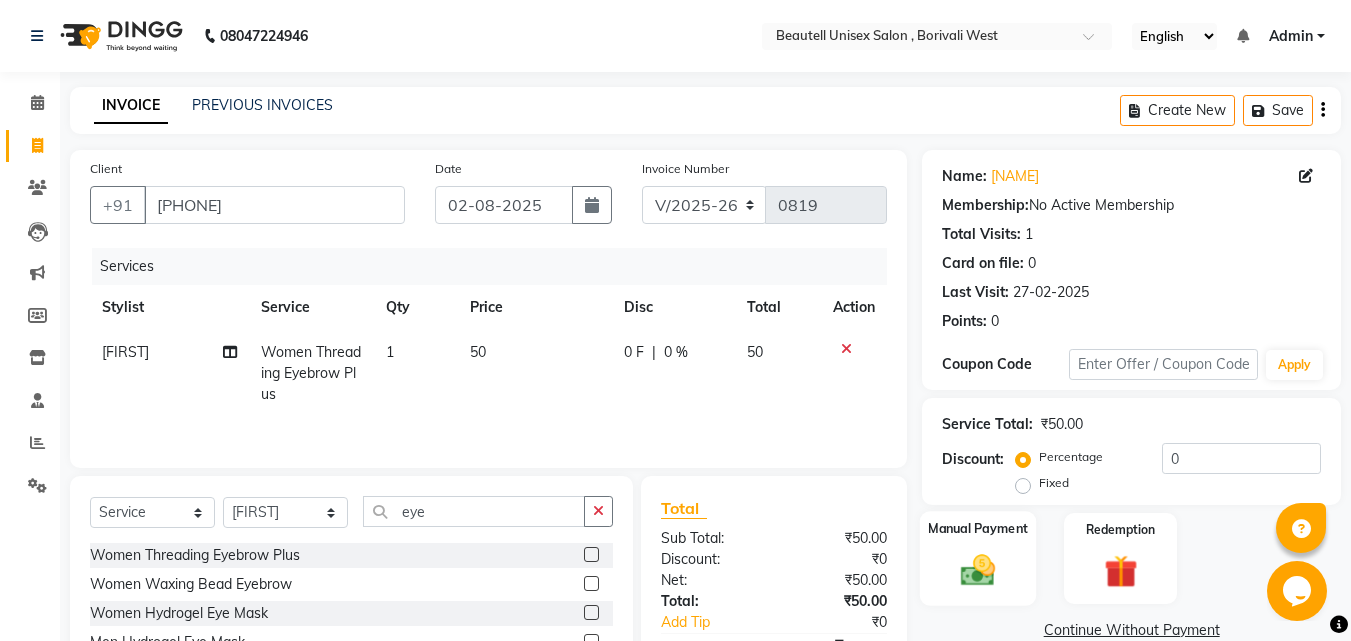 click 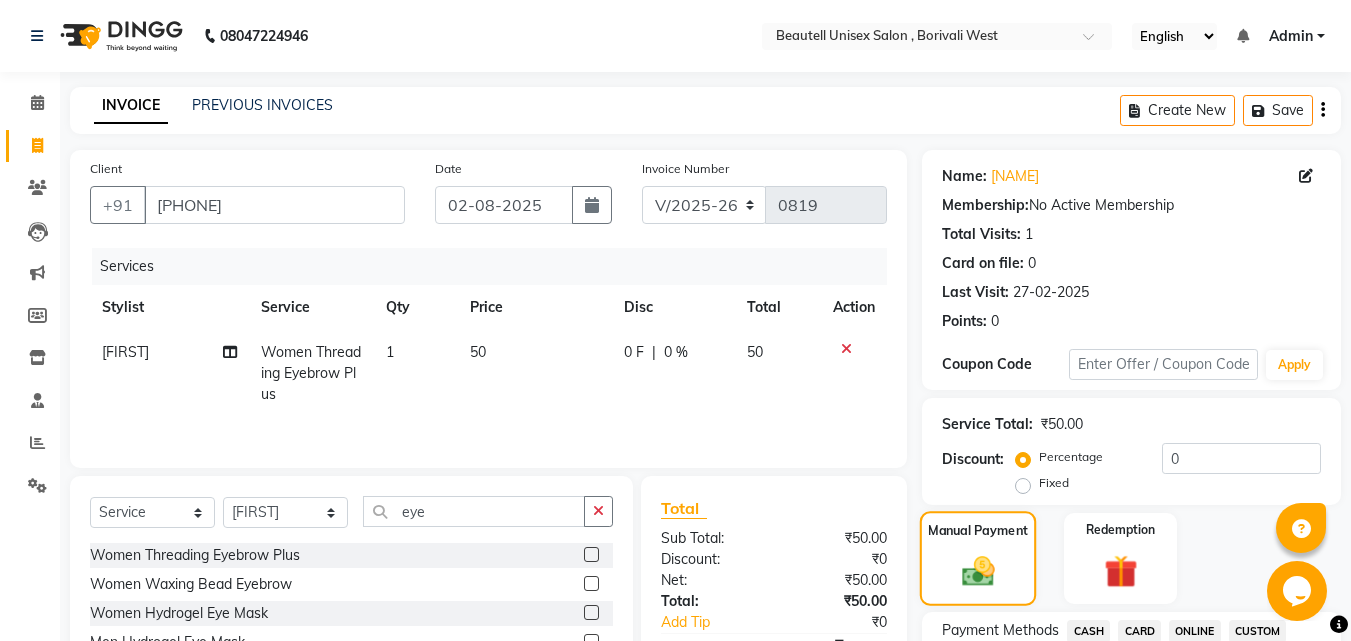 scroll, scrollTop: 204, scrollLeft: 0, axis: vertical 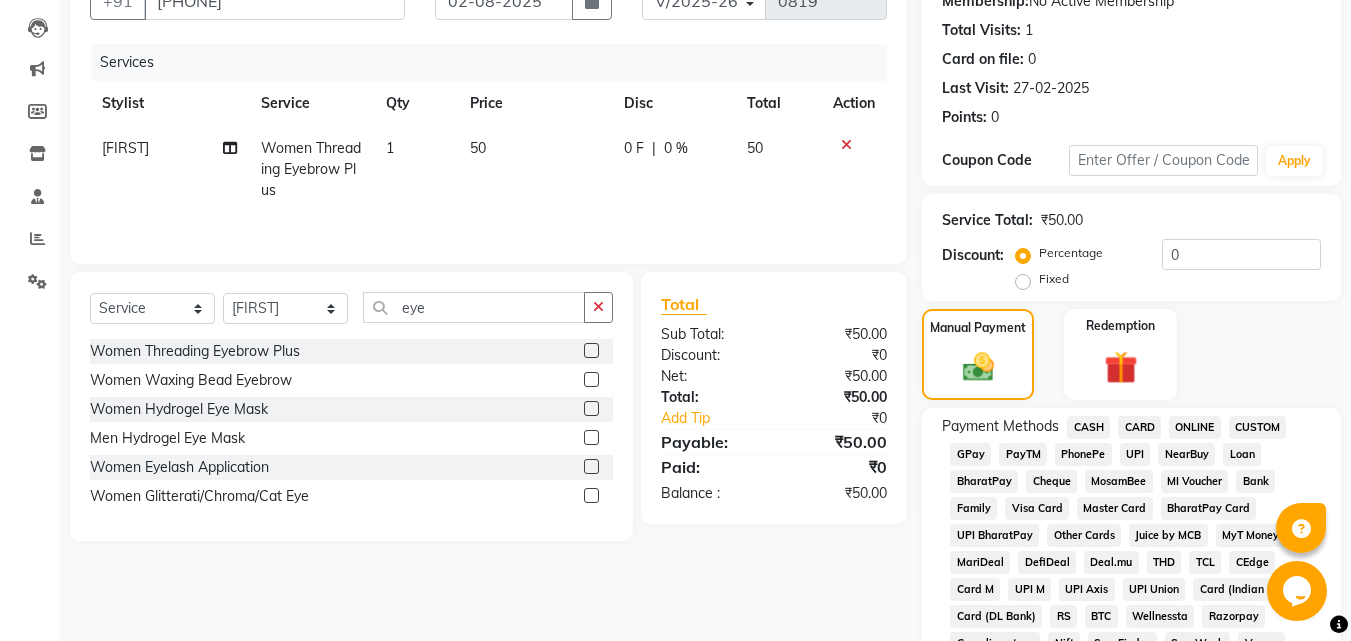 click on "CASH" 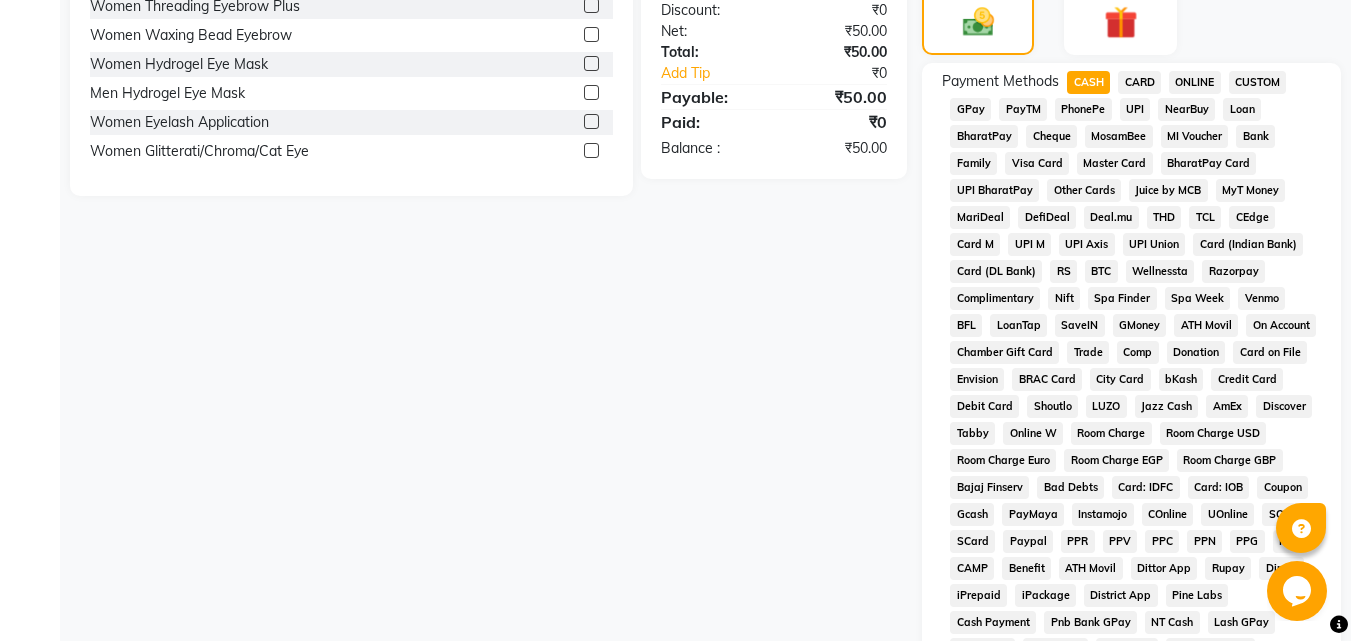 scroll, scrollTop: 789, scrollLeft: 0, axis: vertical 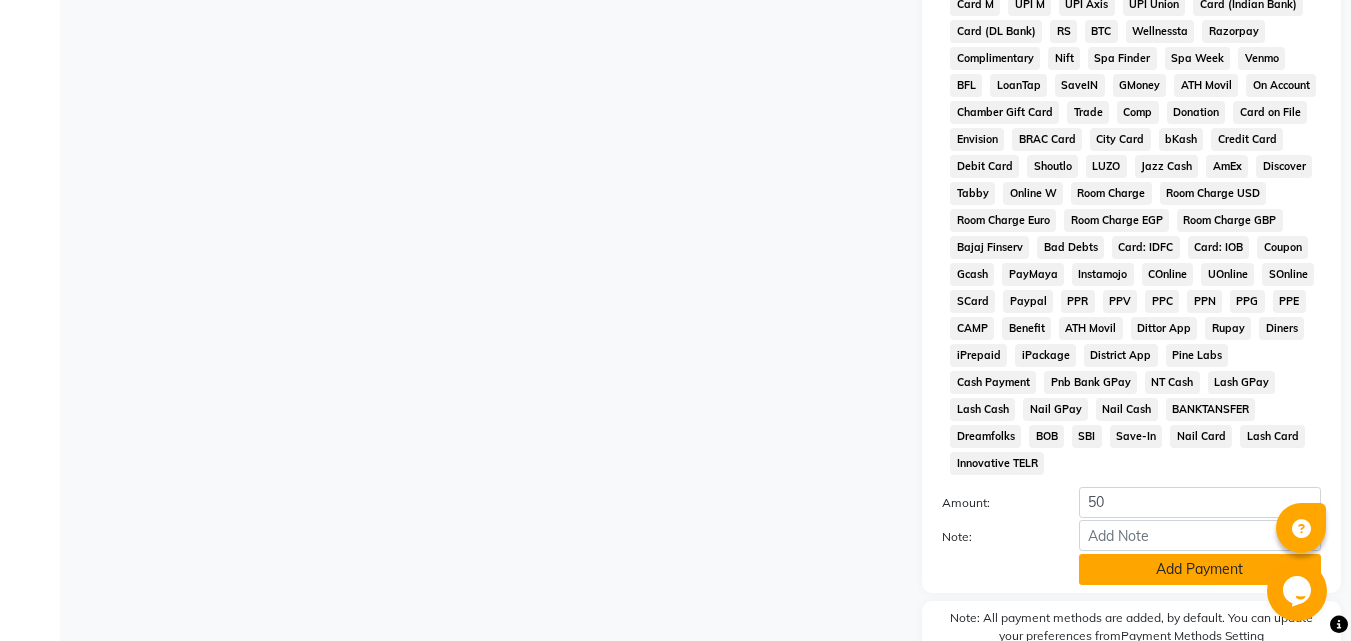 click on "Add Payment" 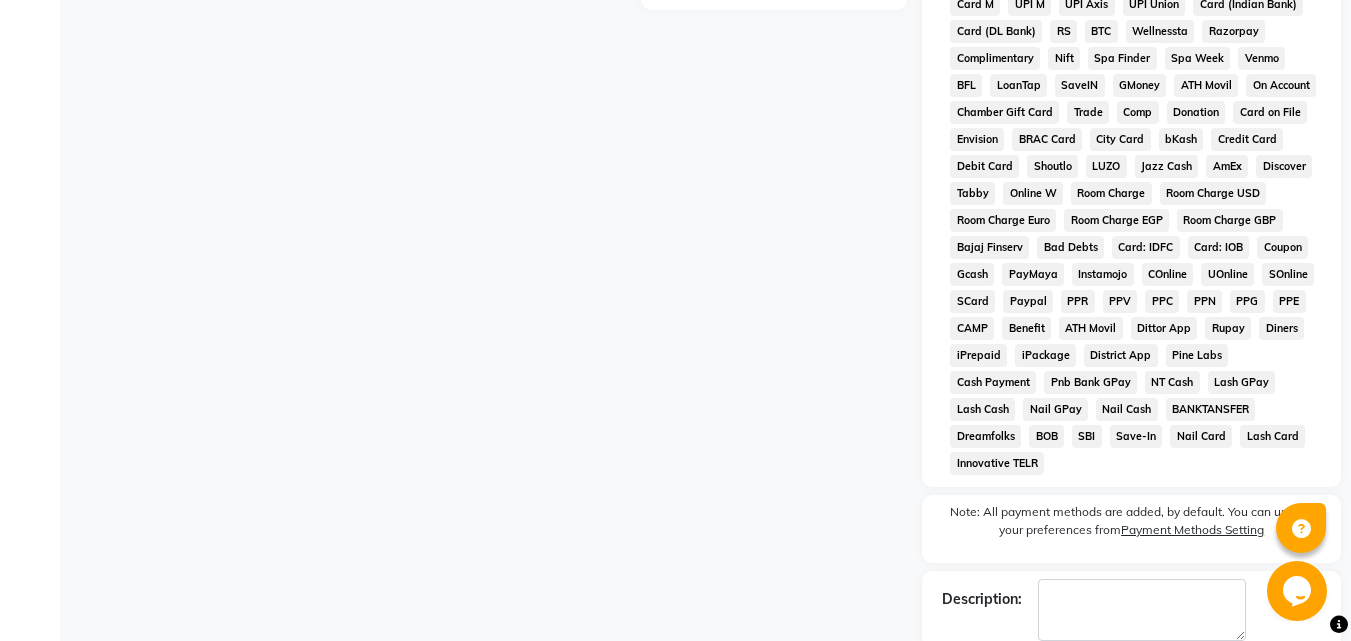 scroll, scrollTop: 868, scrollLeft: 0, axis: vertical 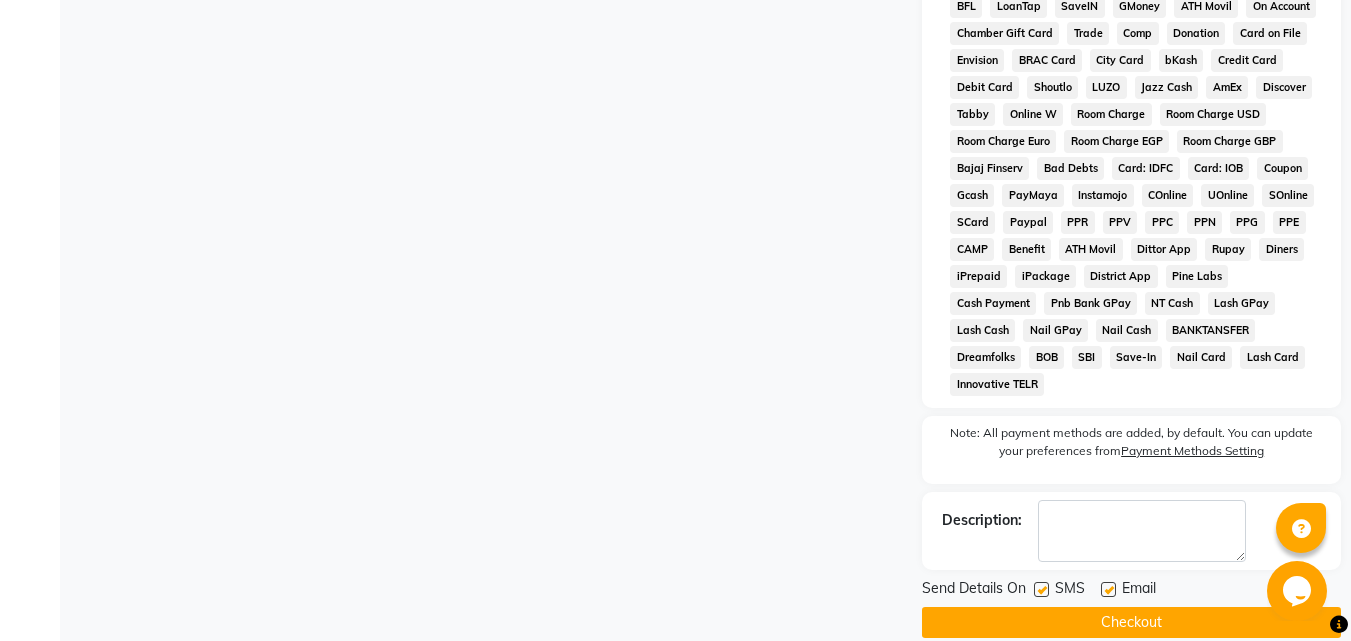 click 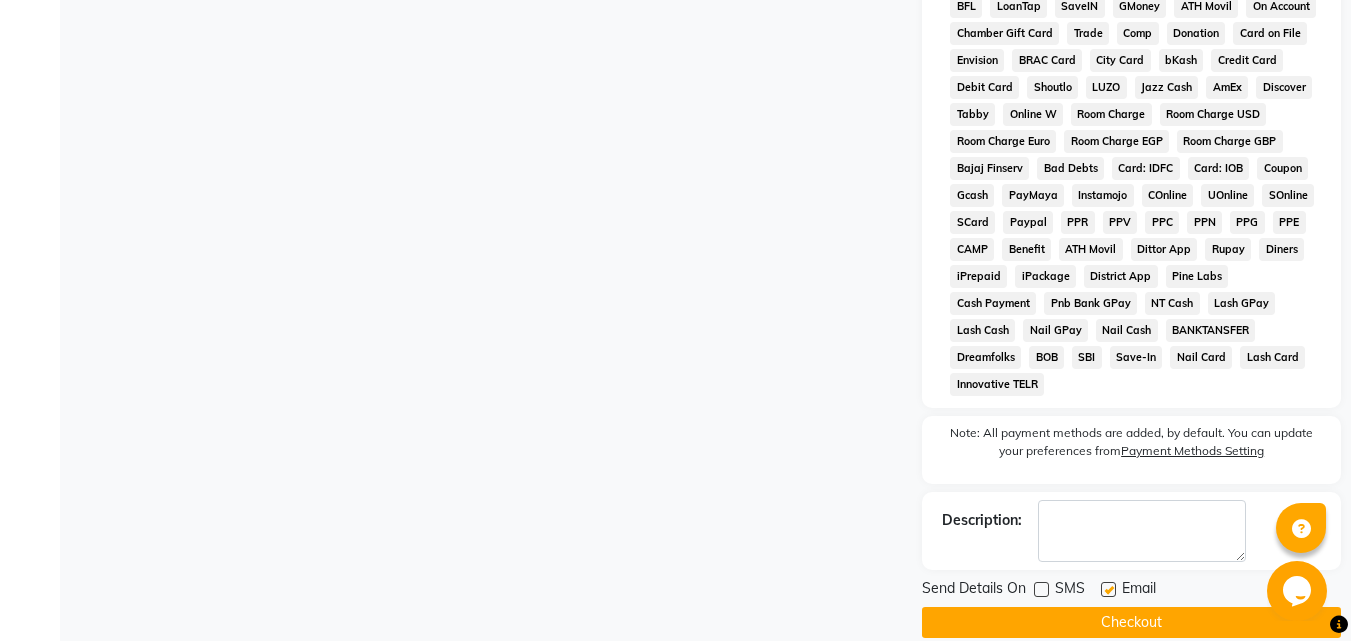 click on "Checkout" 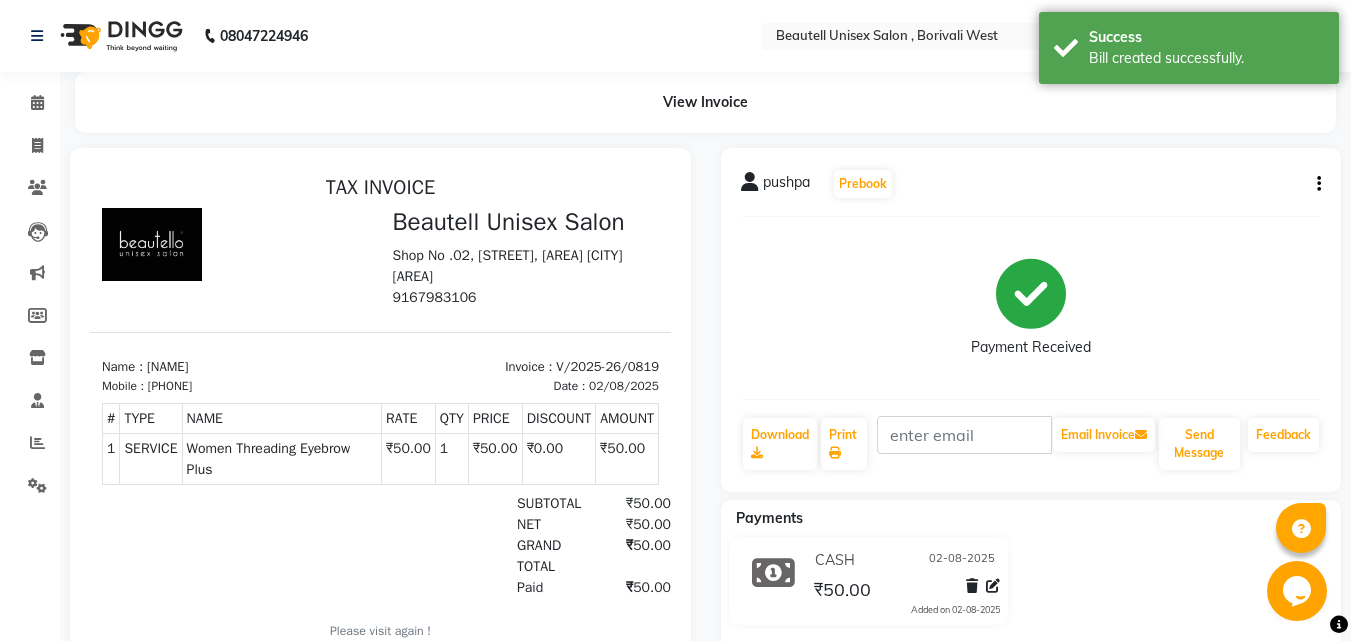 scroll, scrollTop: 0, scrollLeft: 0, axis: both 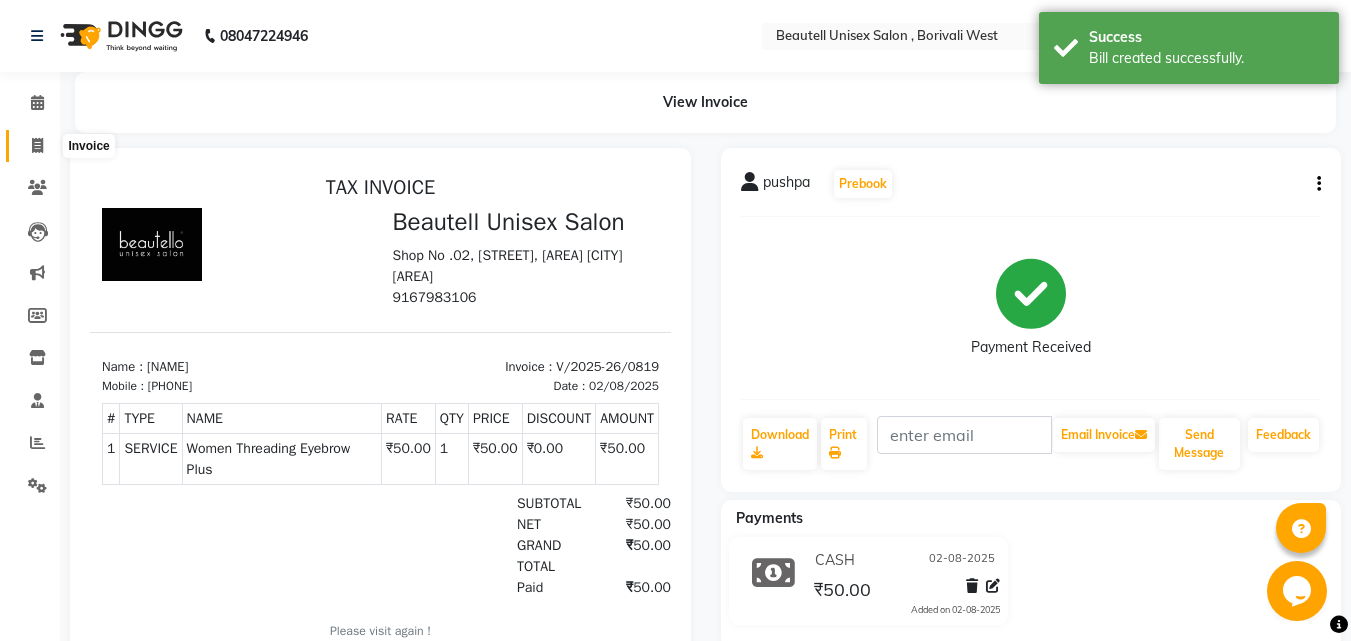 click 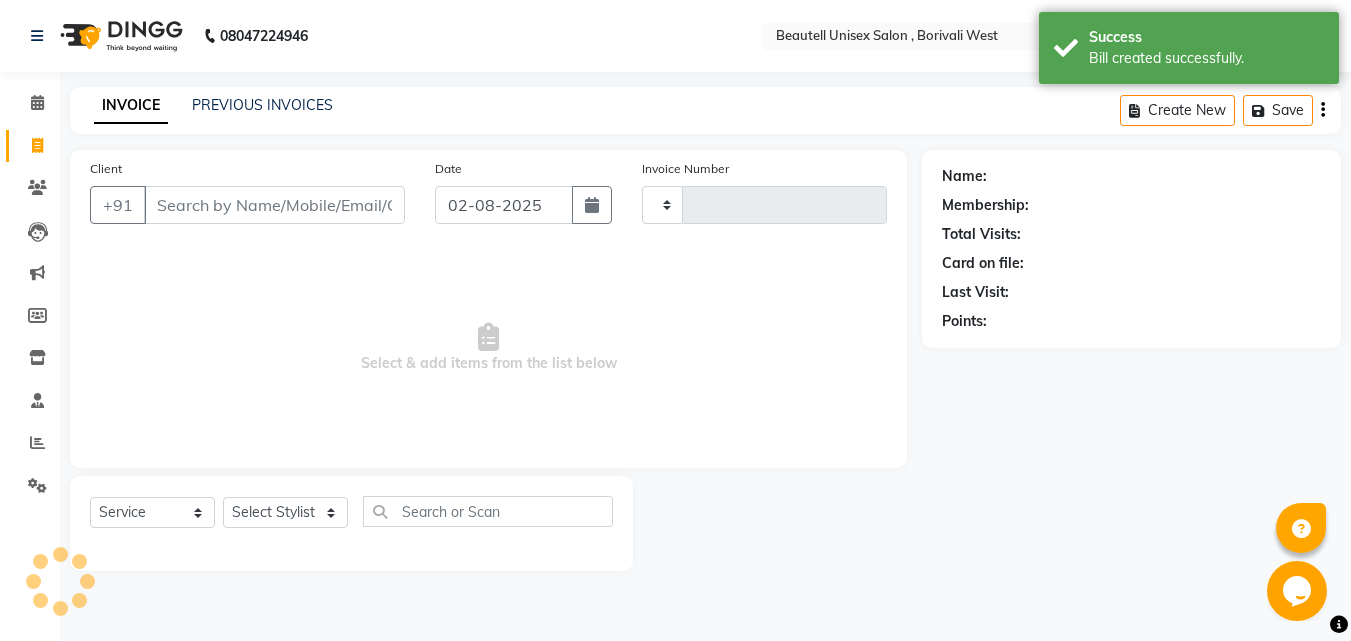 type on "0820" 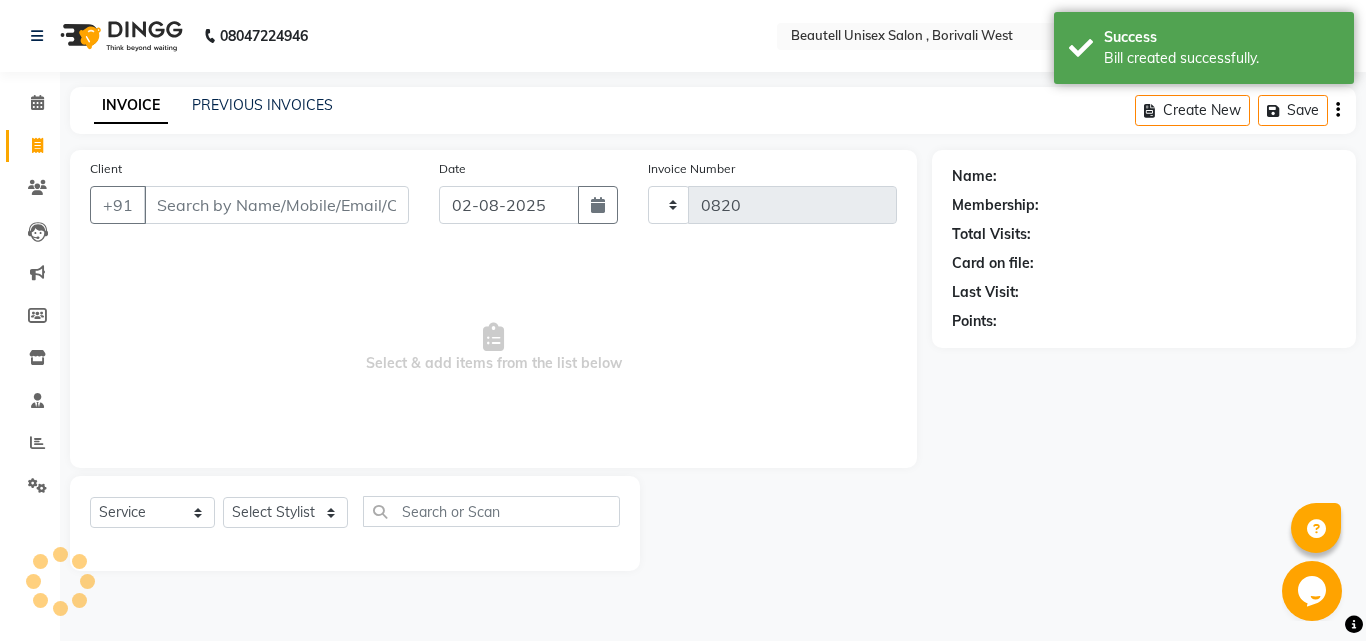 select on "7692" 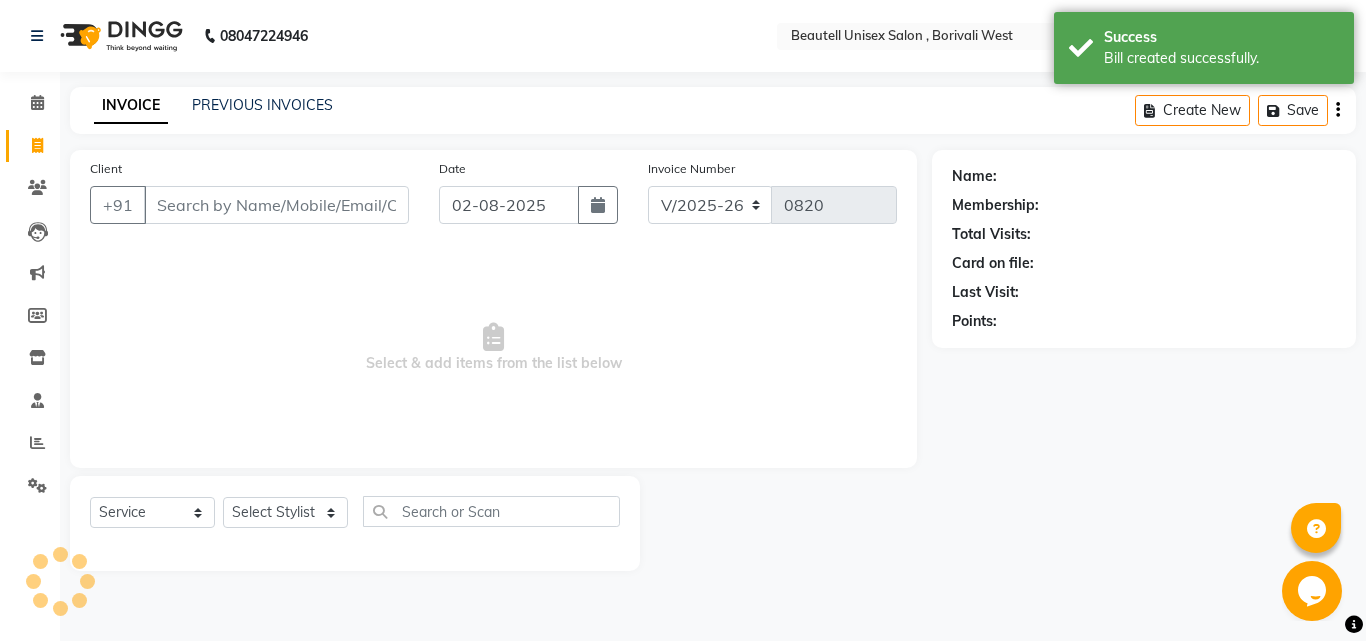 click on "Client" at bounding box center [276, 205] 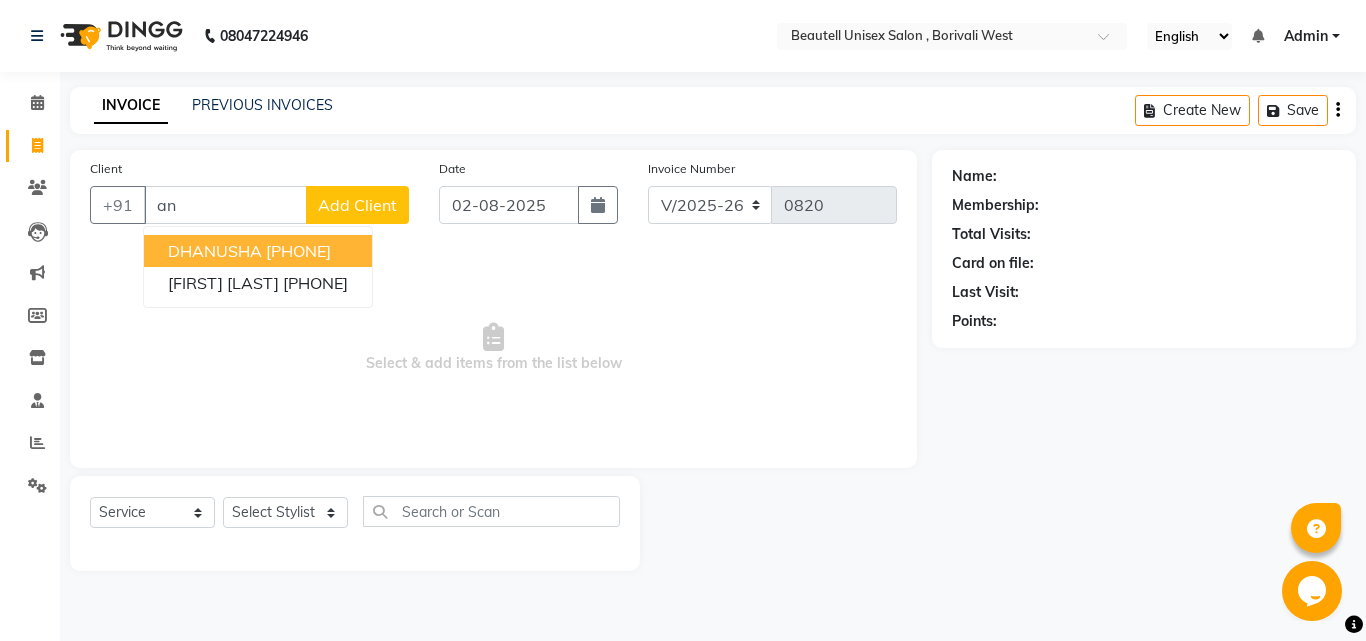 type on "a" 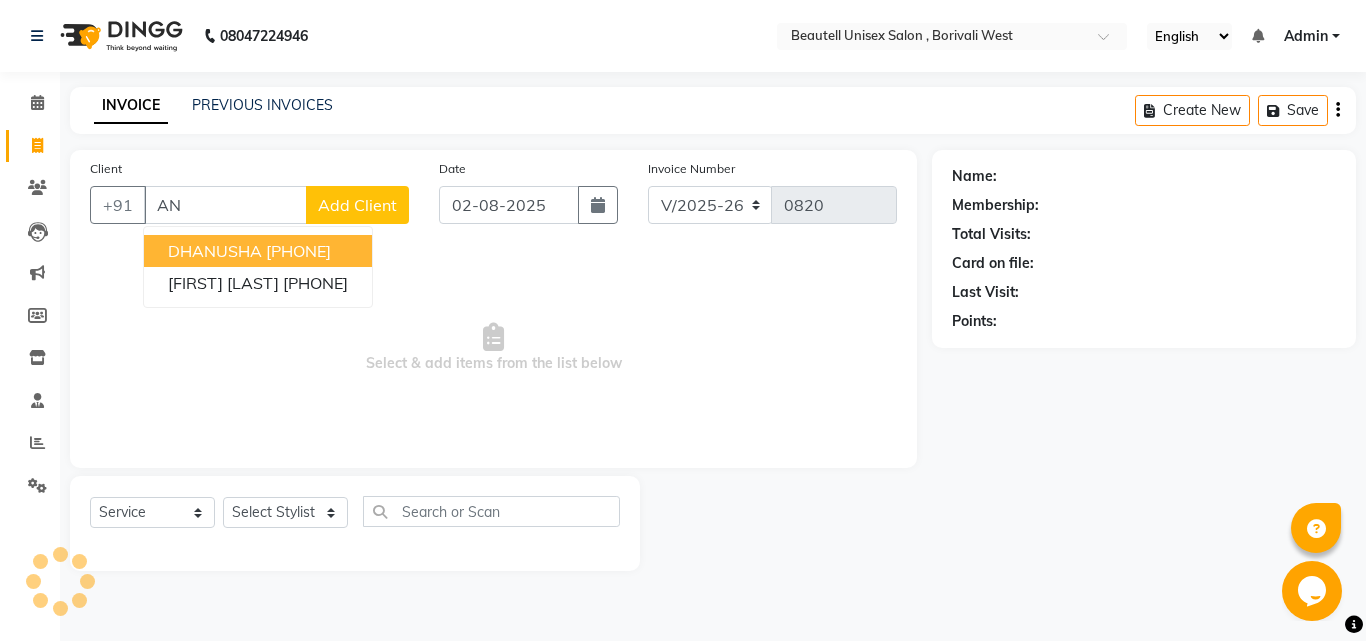 type on "A" 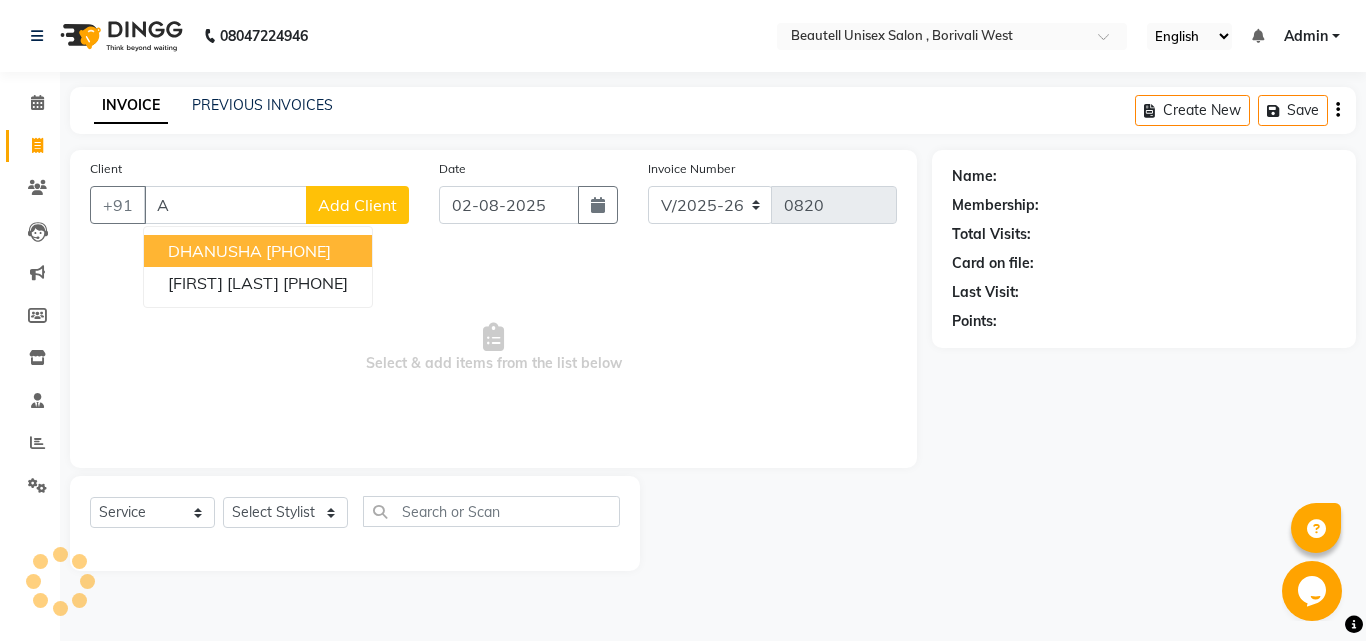 type 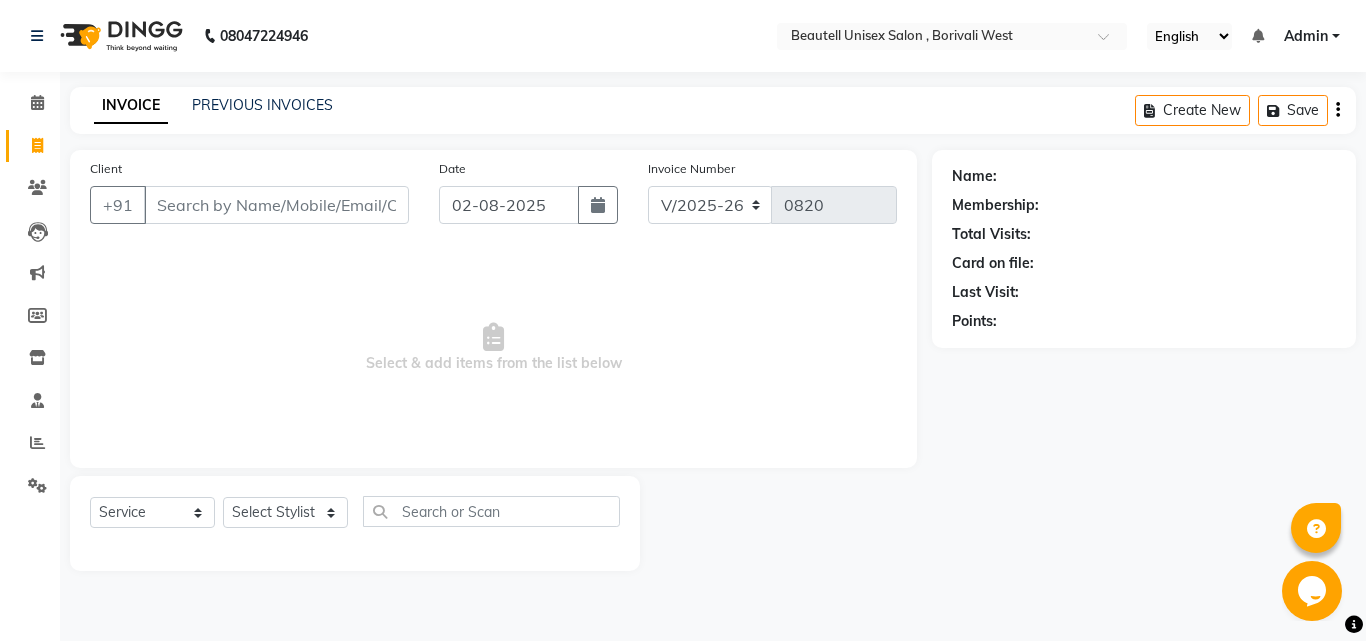 click on "Client" at bounding box center [276, 205] 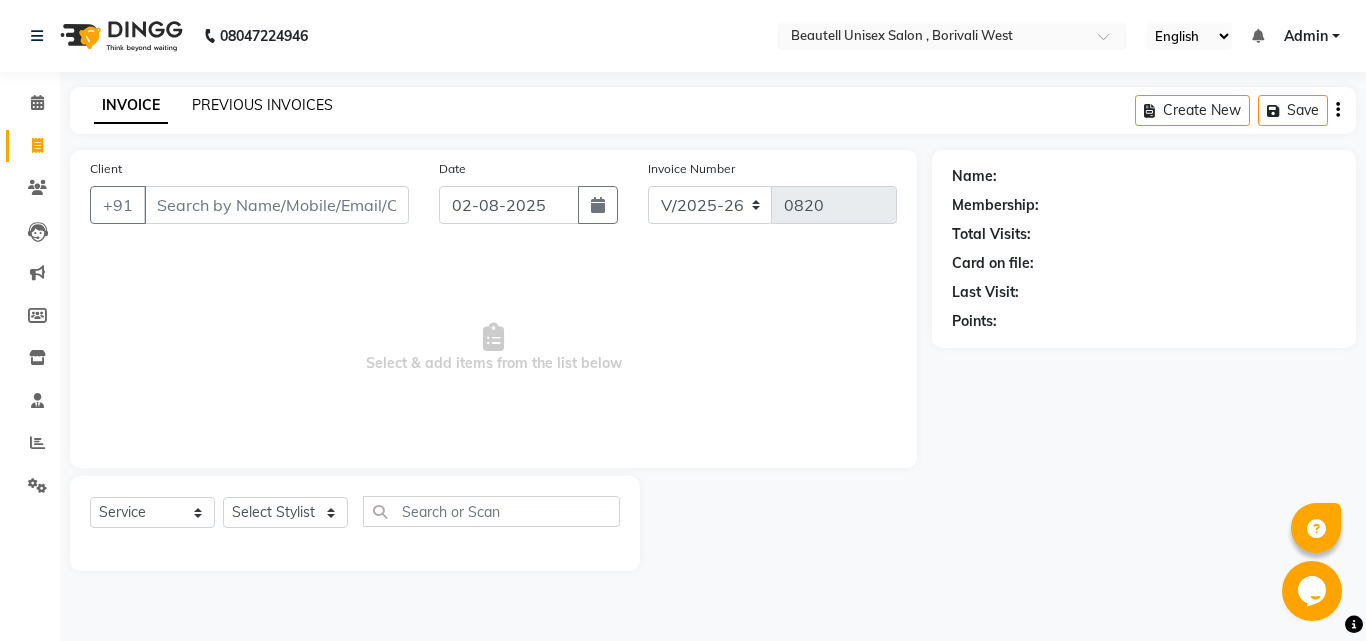 click on "PREVIOUS INVOICES" 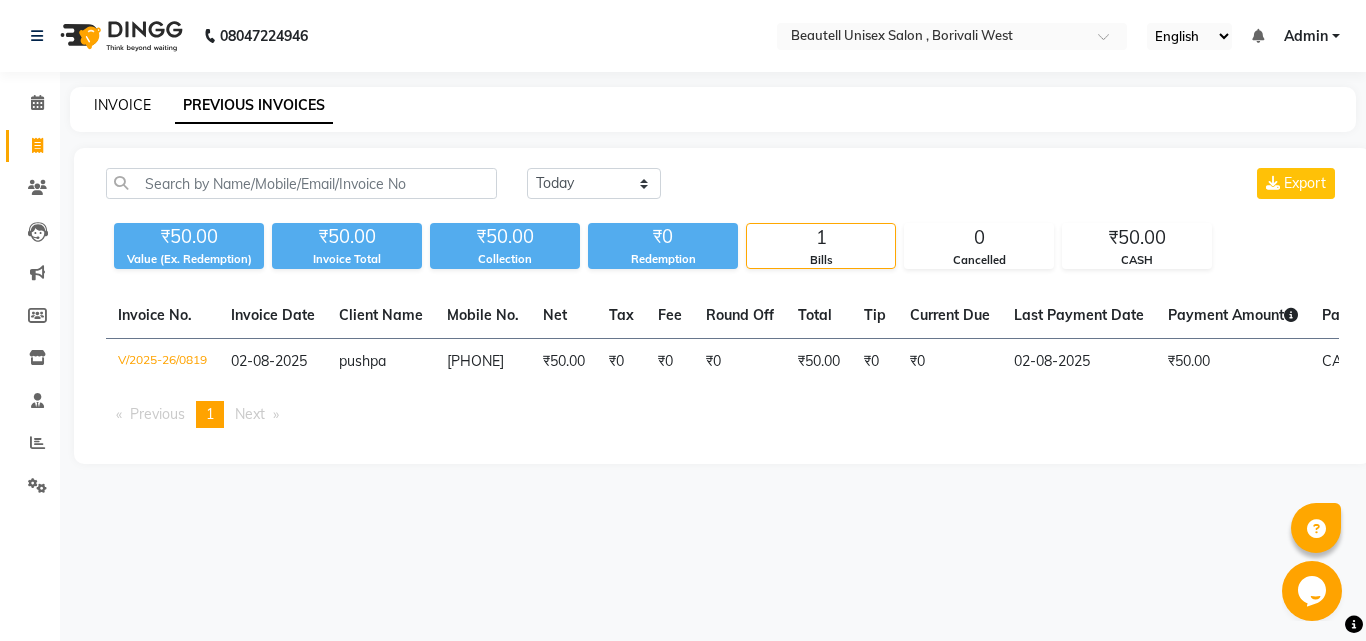 click on "INVOICE" 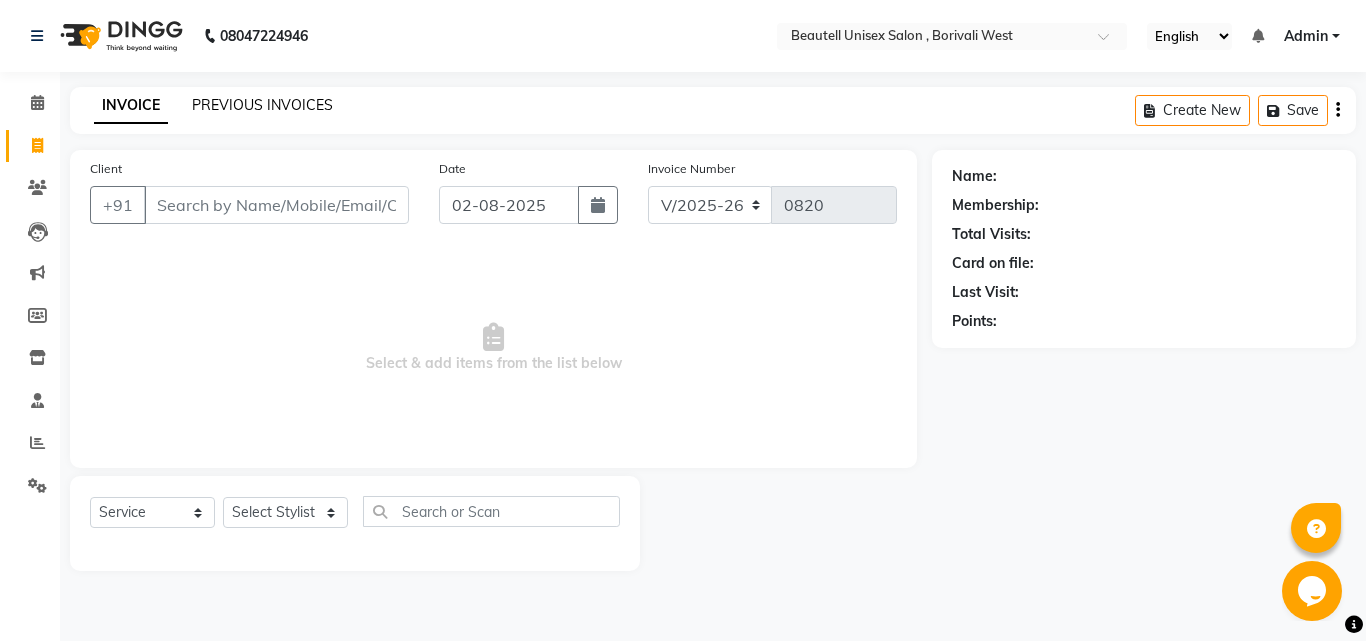 click on "PREVIOUS INVOICES" 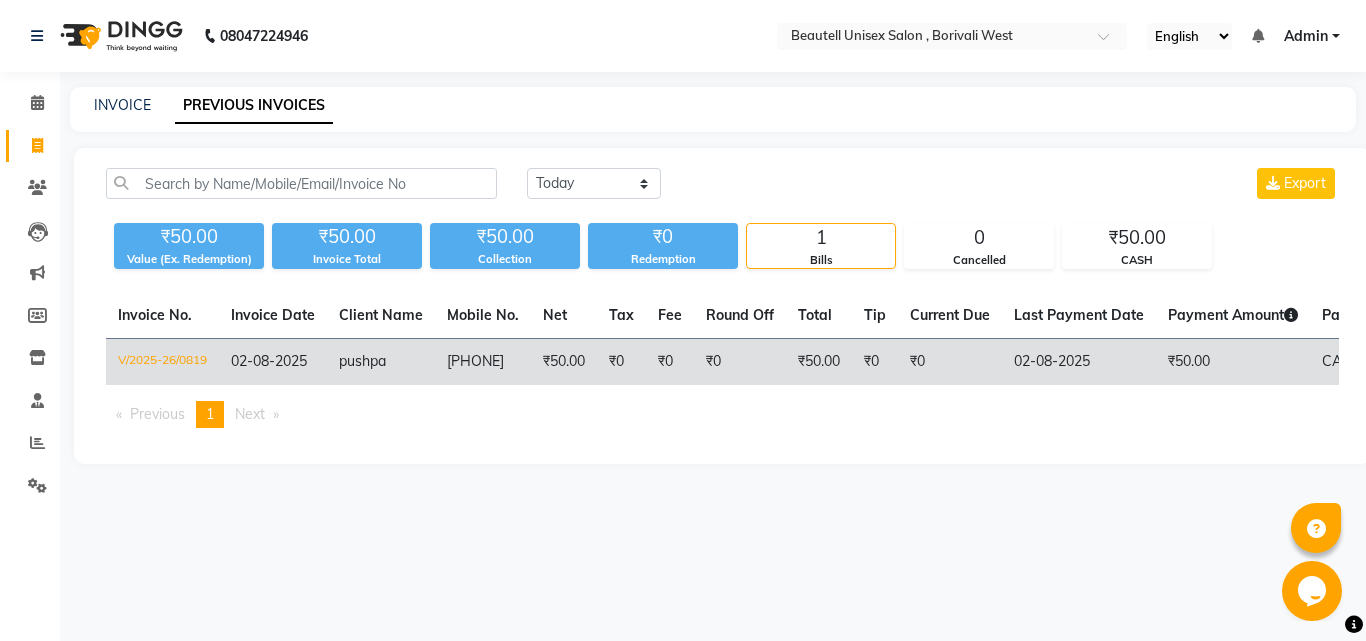 click on "₹0" 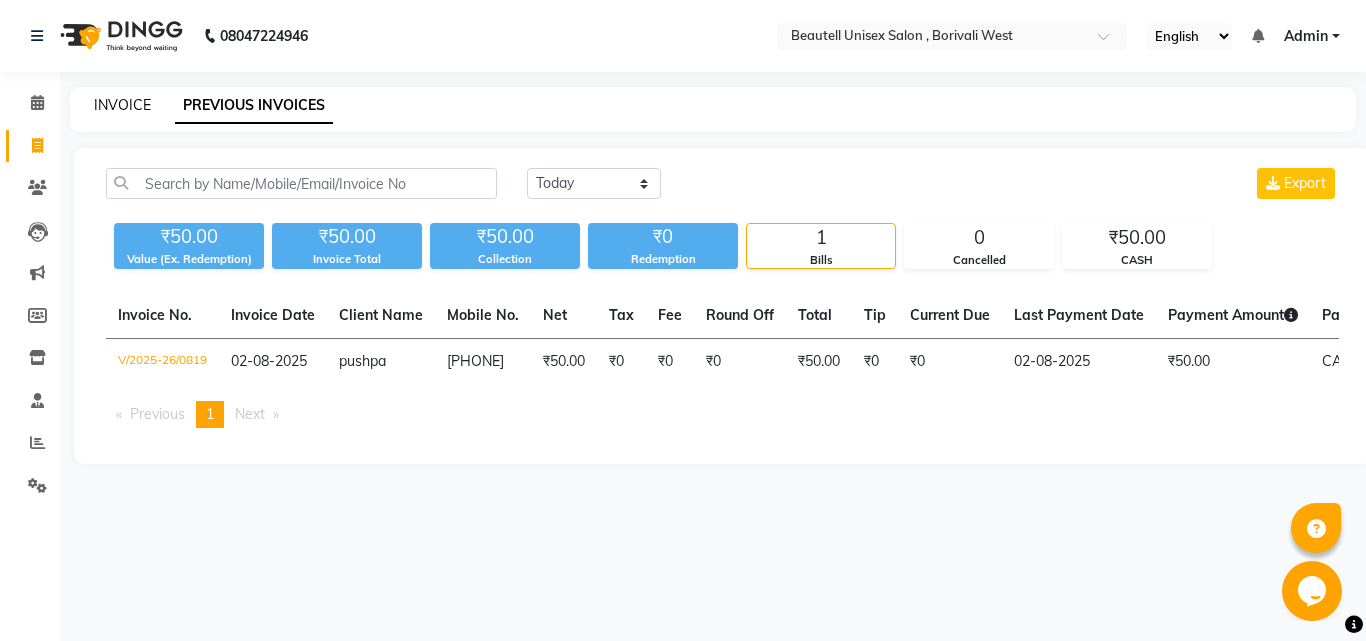 click on "INVOICE" 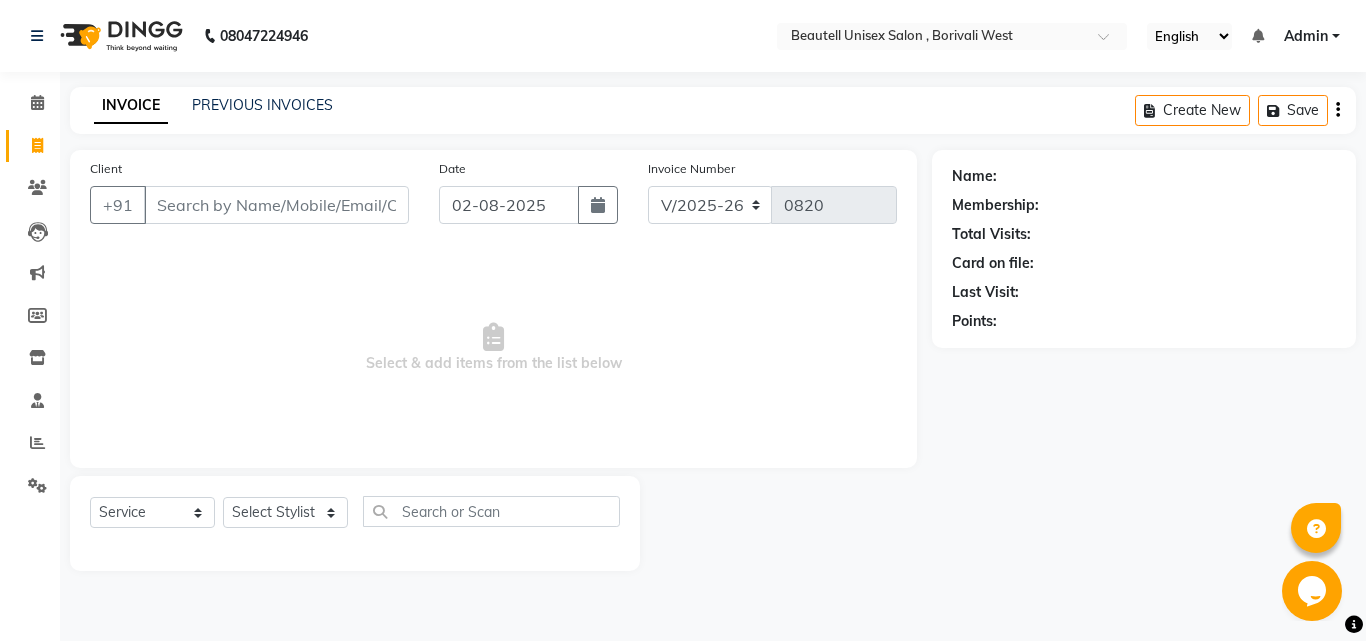 click on "Client" at bounding box center [276, 205] 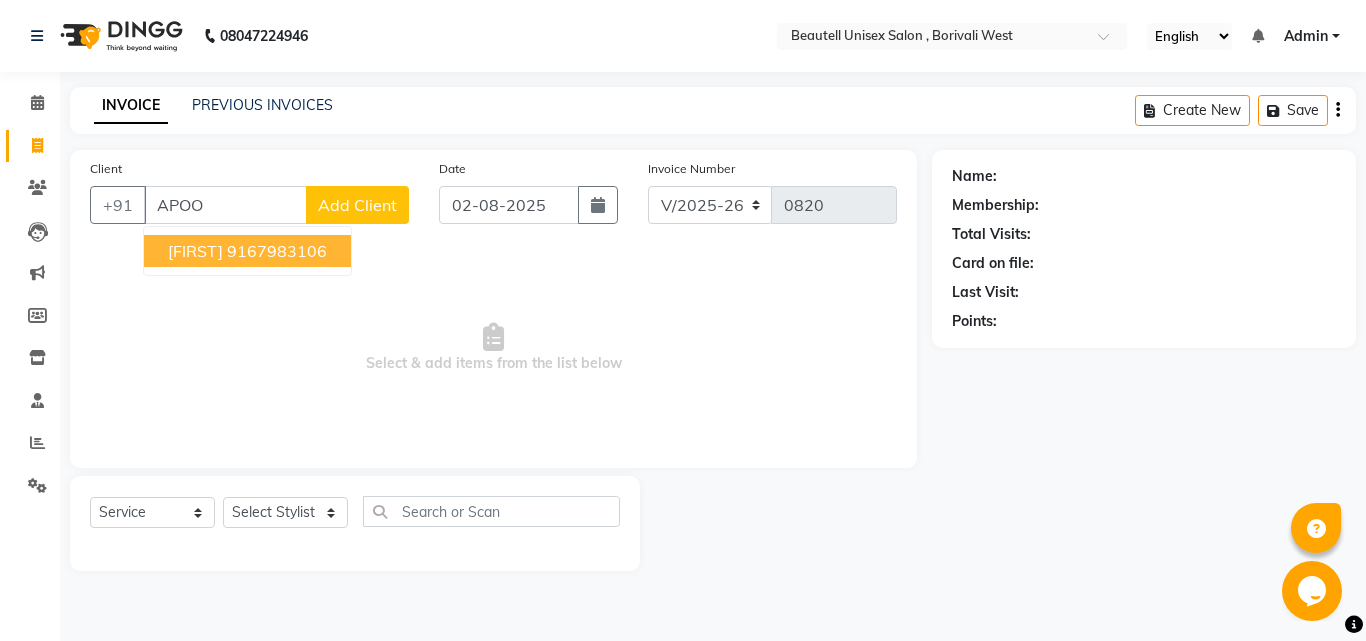 click on "[FIRST]" at bounding box center [195, 251] 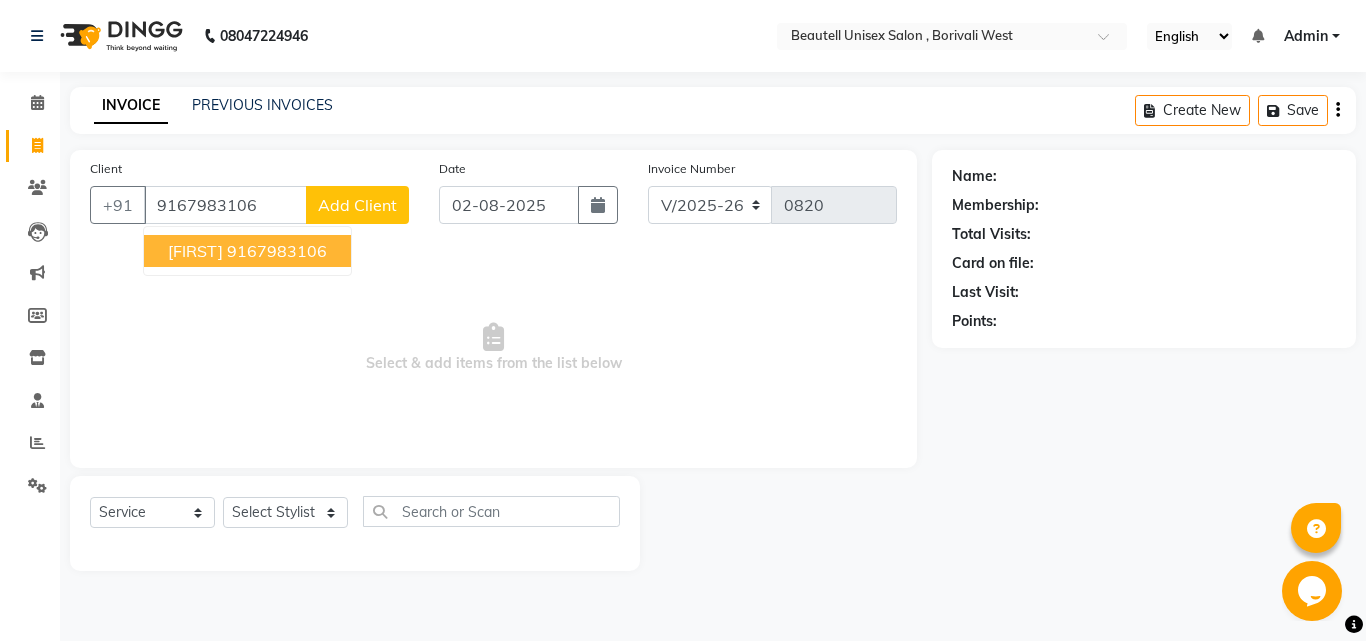 type on "9167983106" 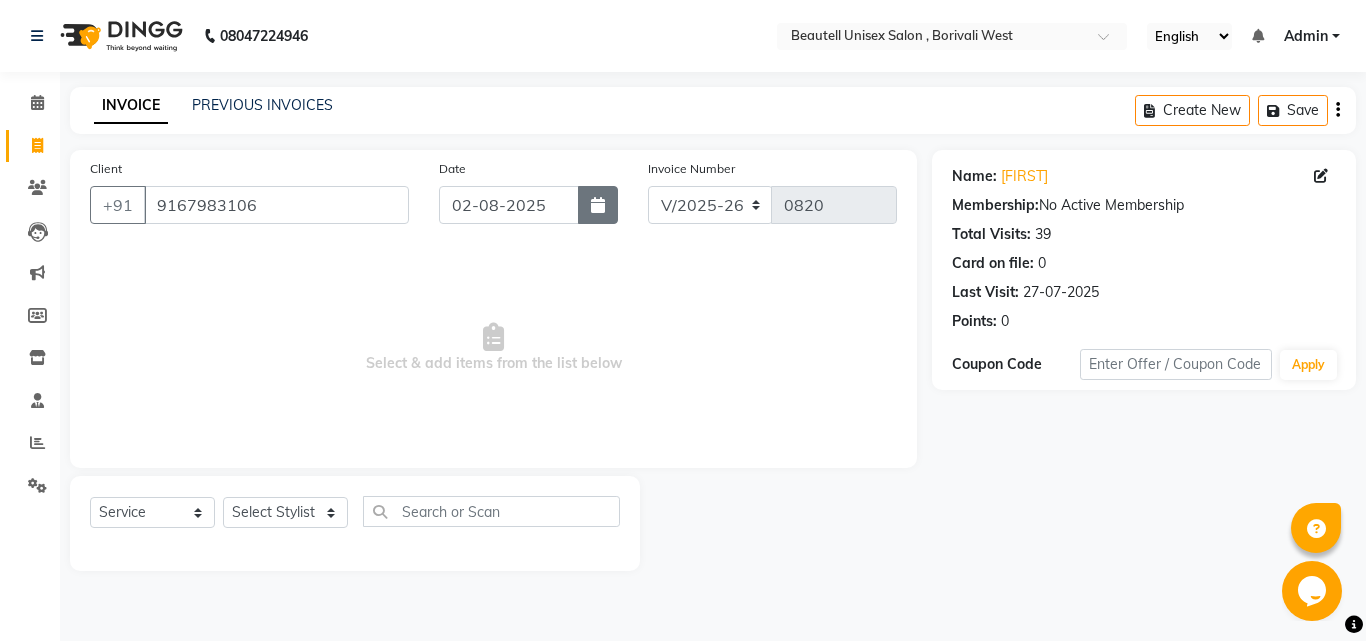 click 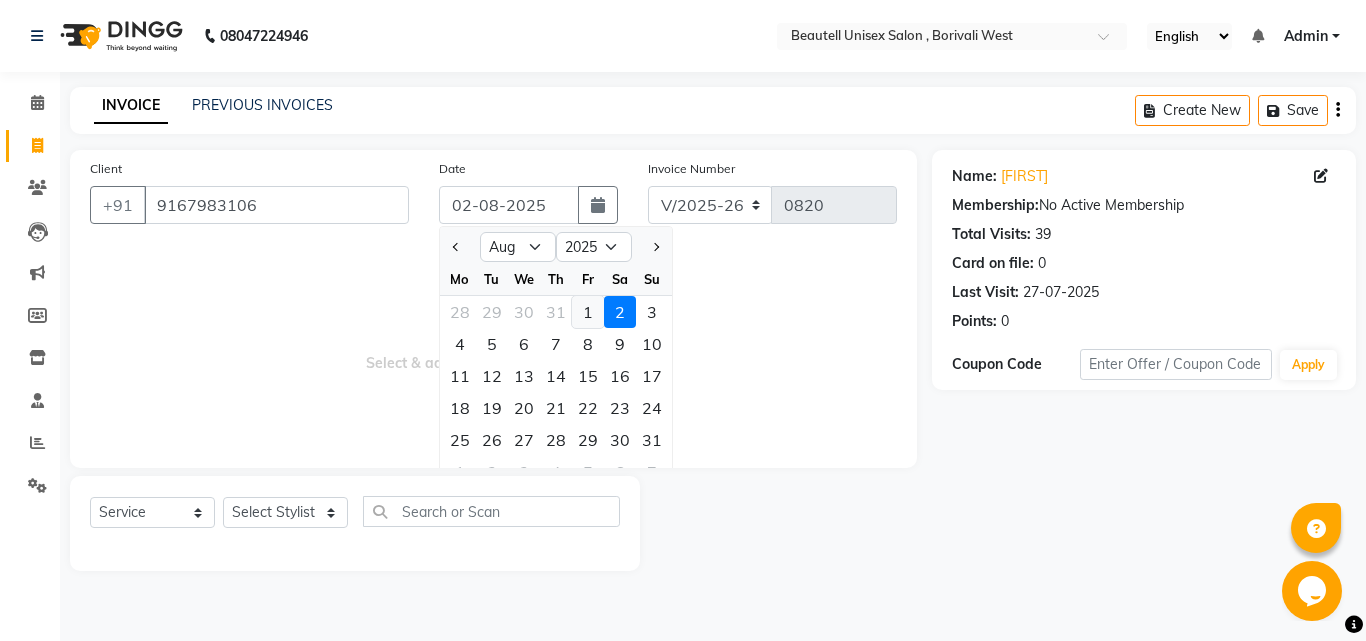 click on "1" 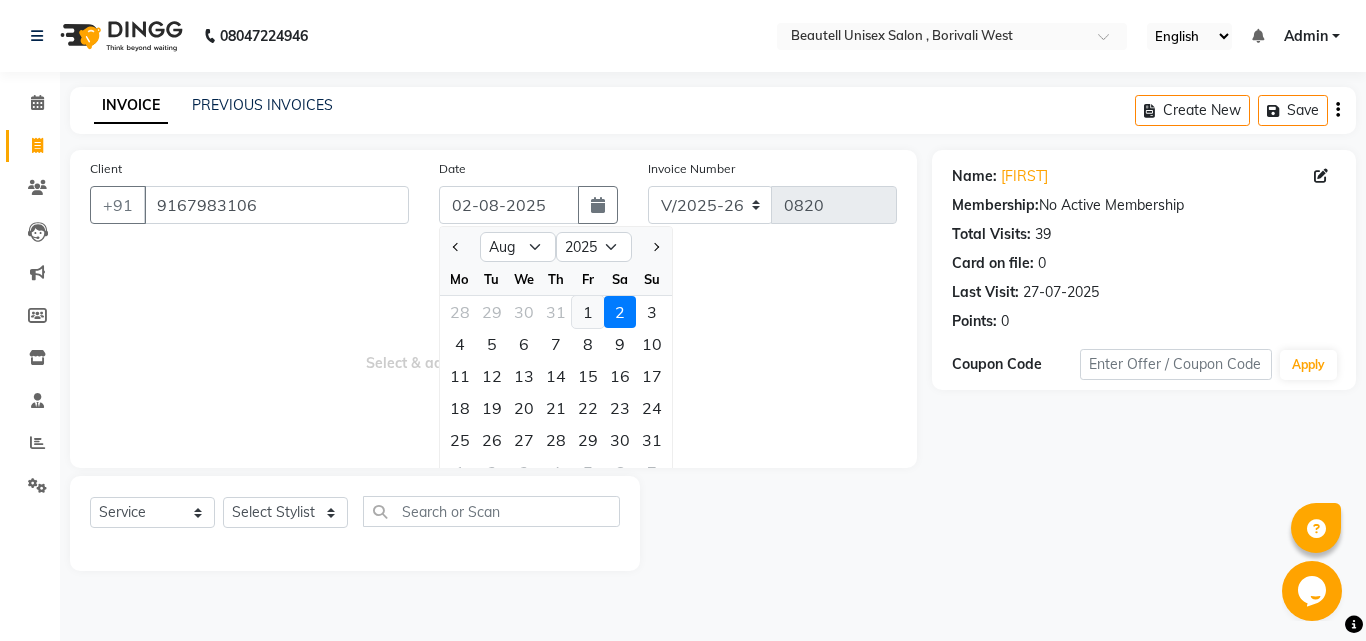type on "01-08-2025" 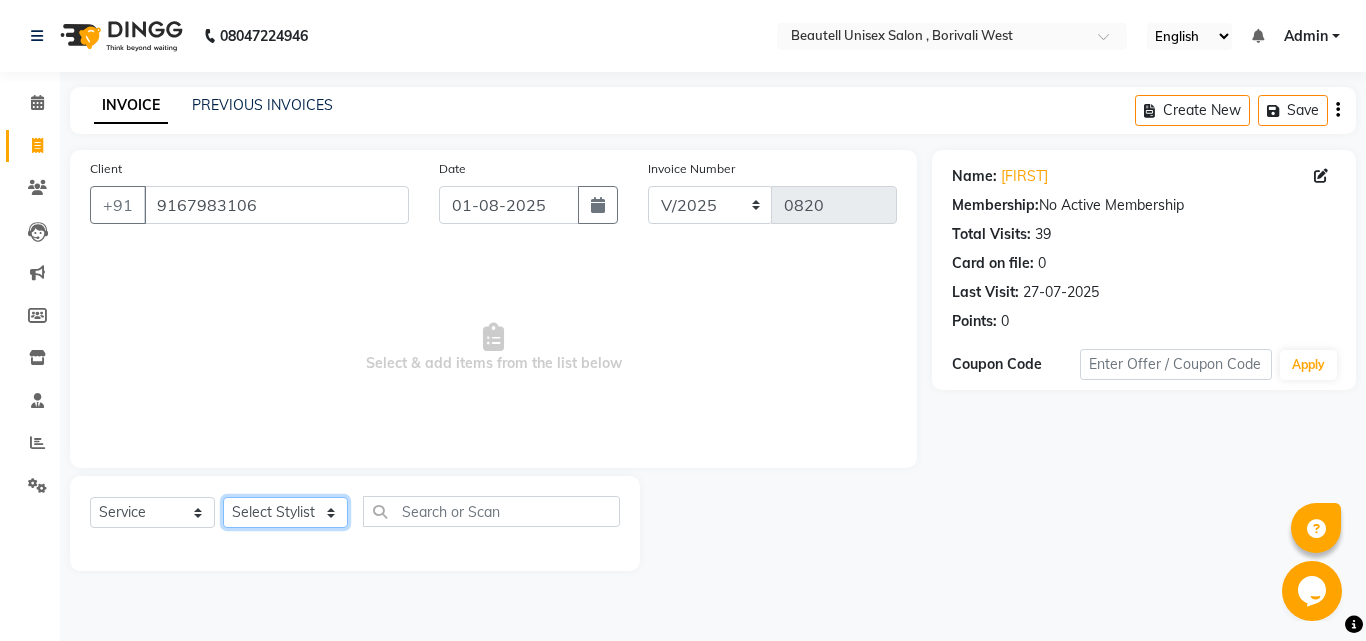 click on "Select Stylist [FIRST] [FIRST] Manager [FIRST] [FIRST] [FIRST]" 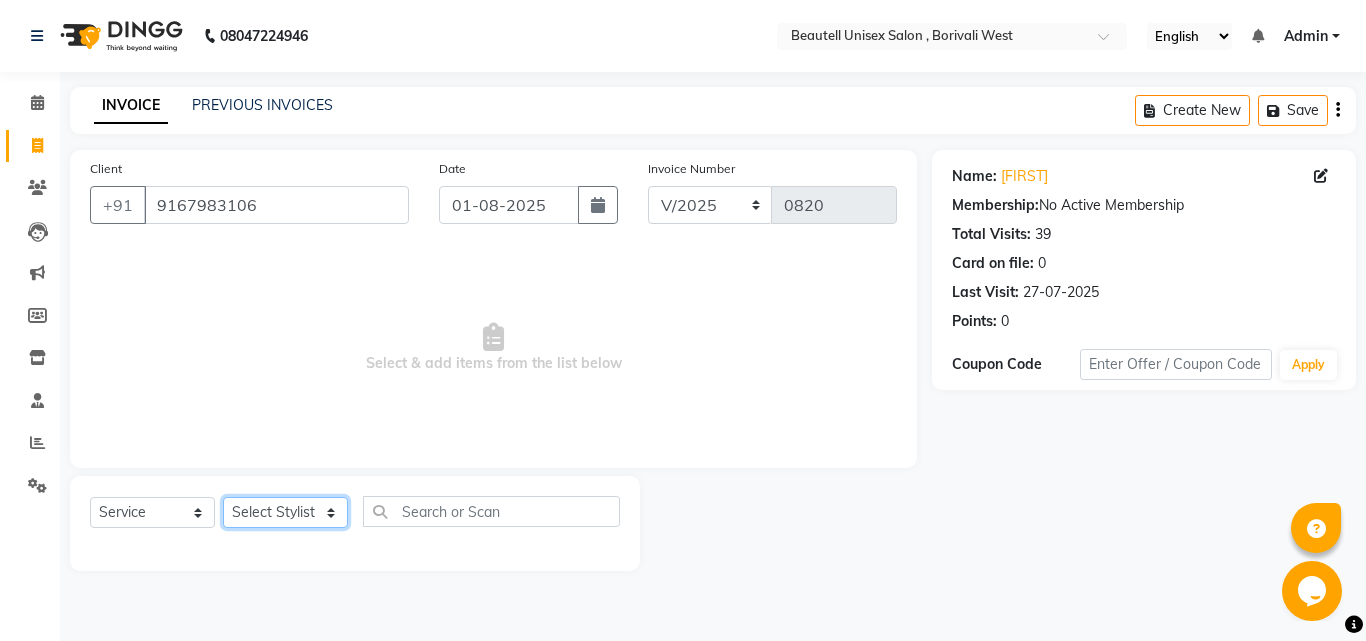select on "68639" 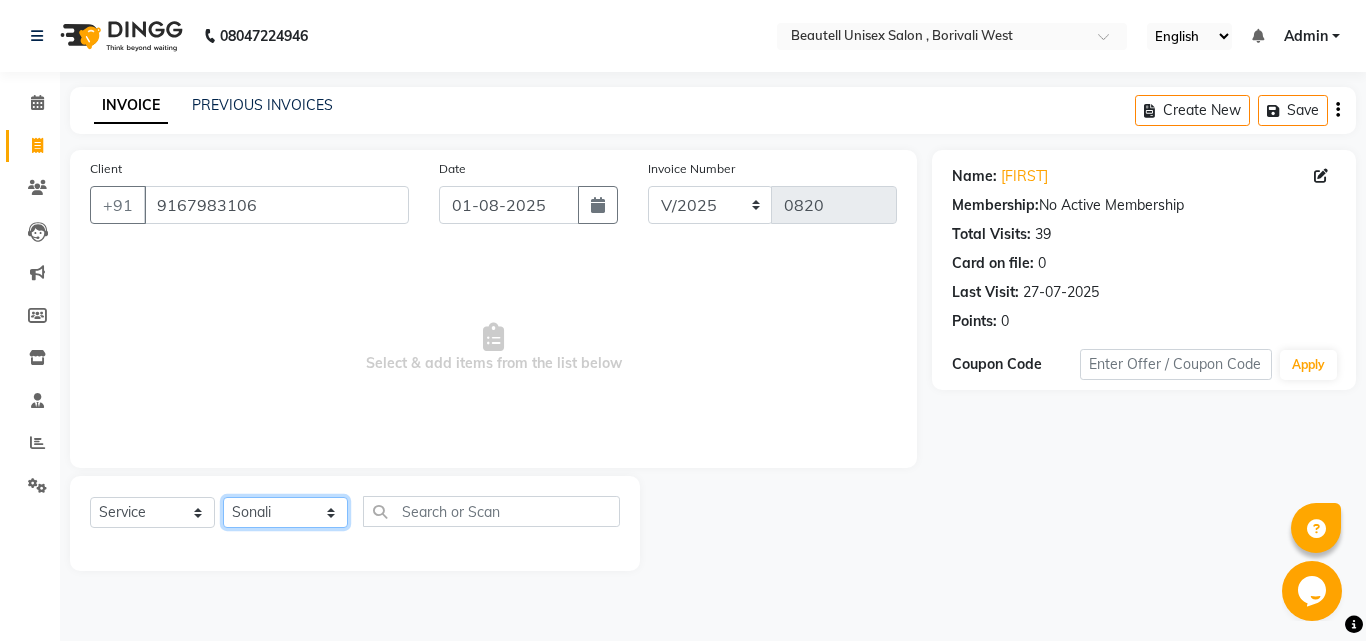 click on "Select Stylist [FIRST] [FIRST] Manager [FIRST] [FIRST] [FIRST]" 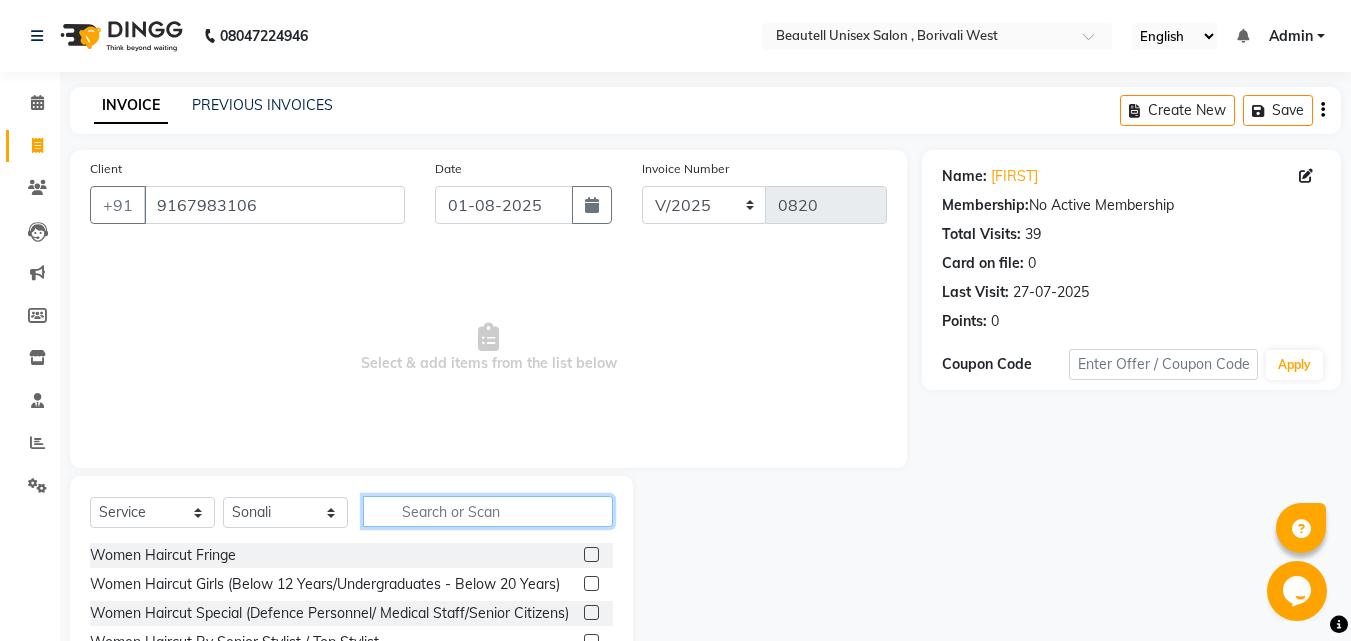click 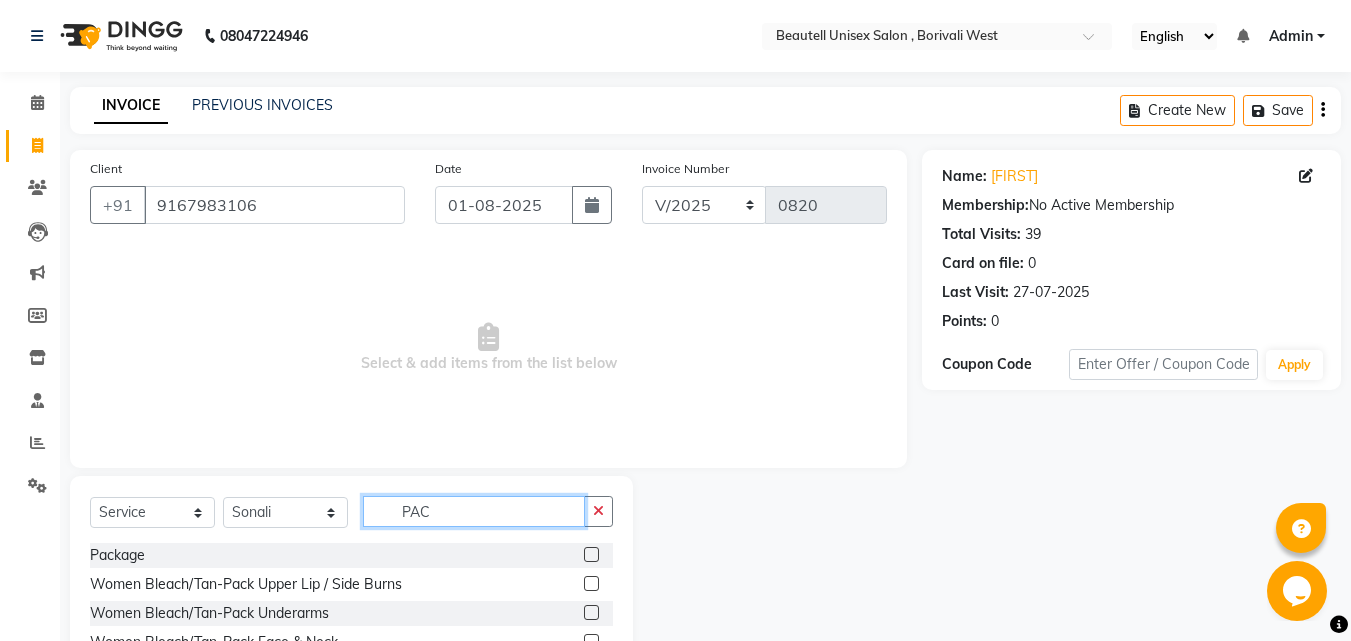 type on "PAC" 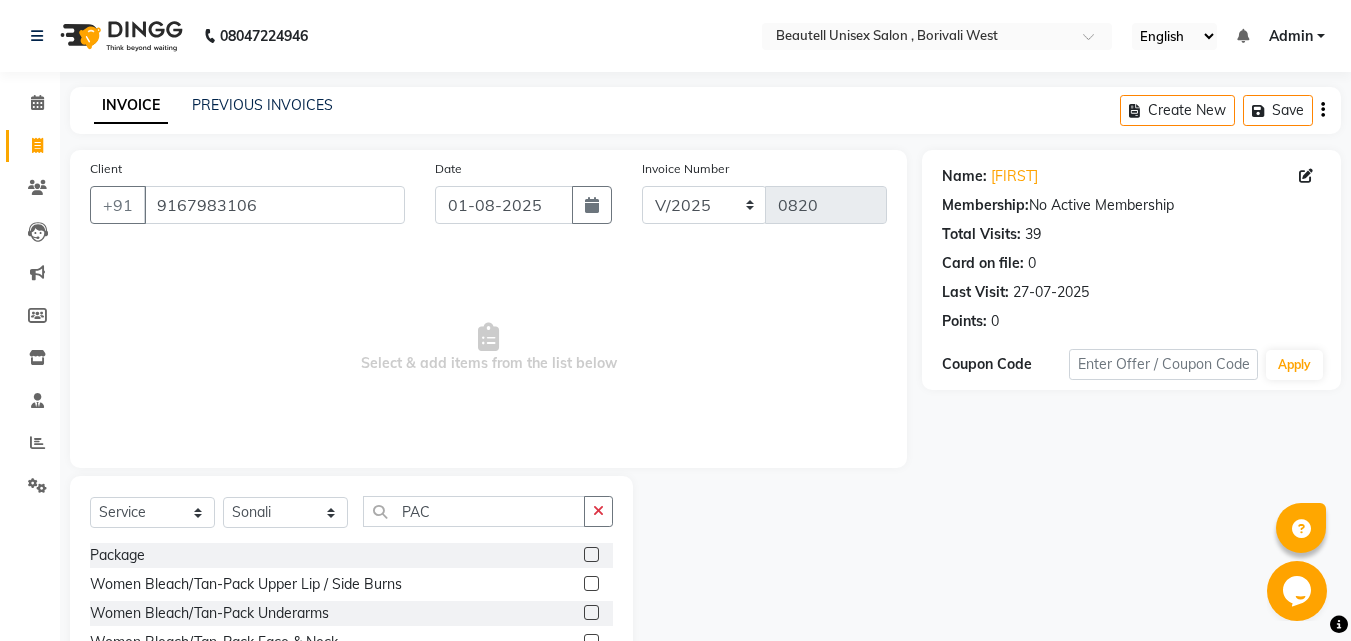 click 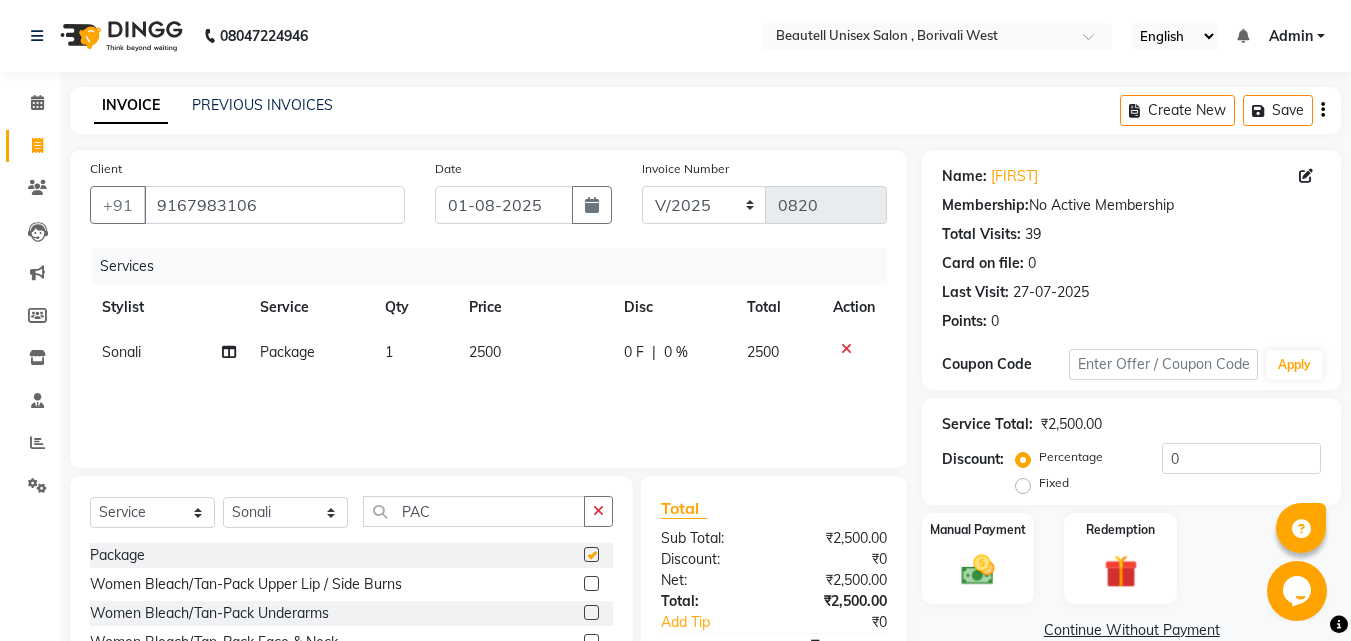 checkbox on "false" 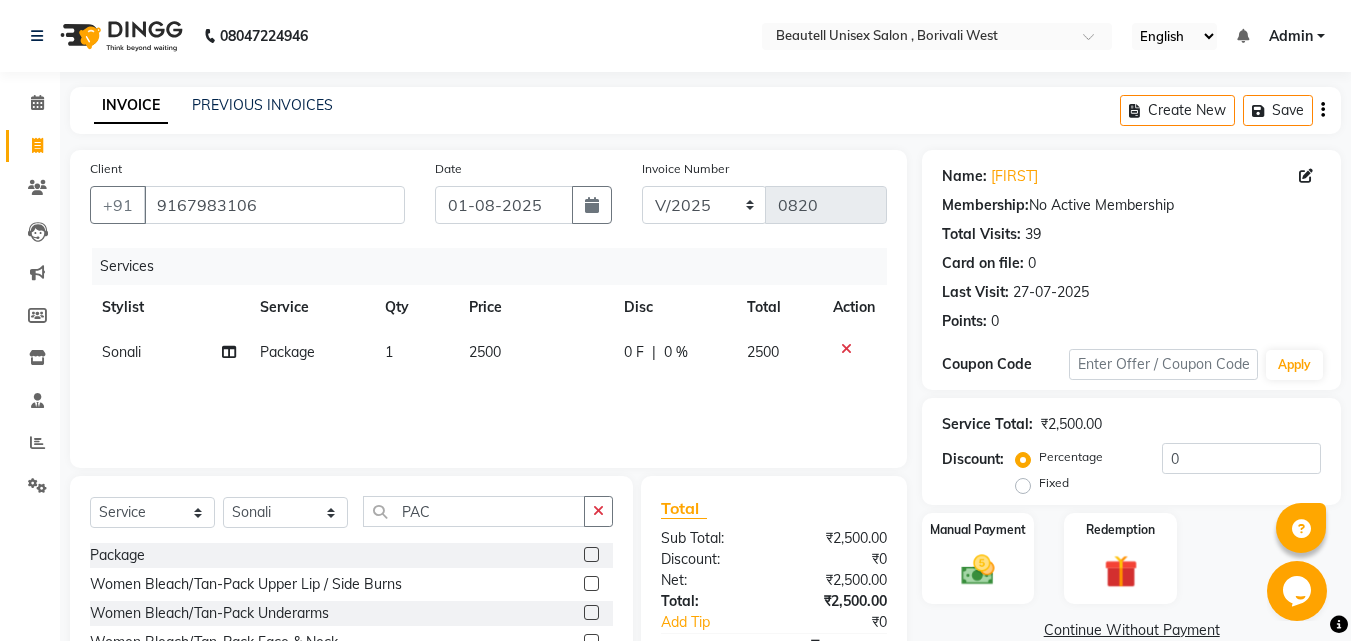 click on "2500" 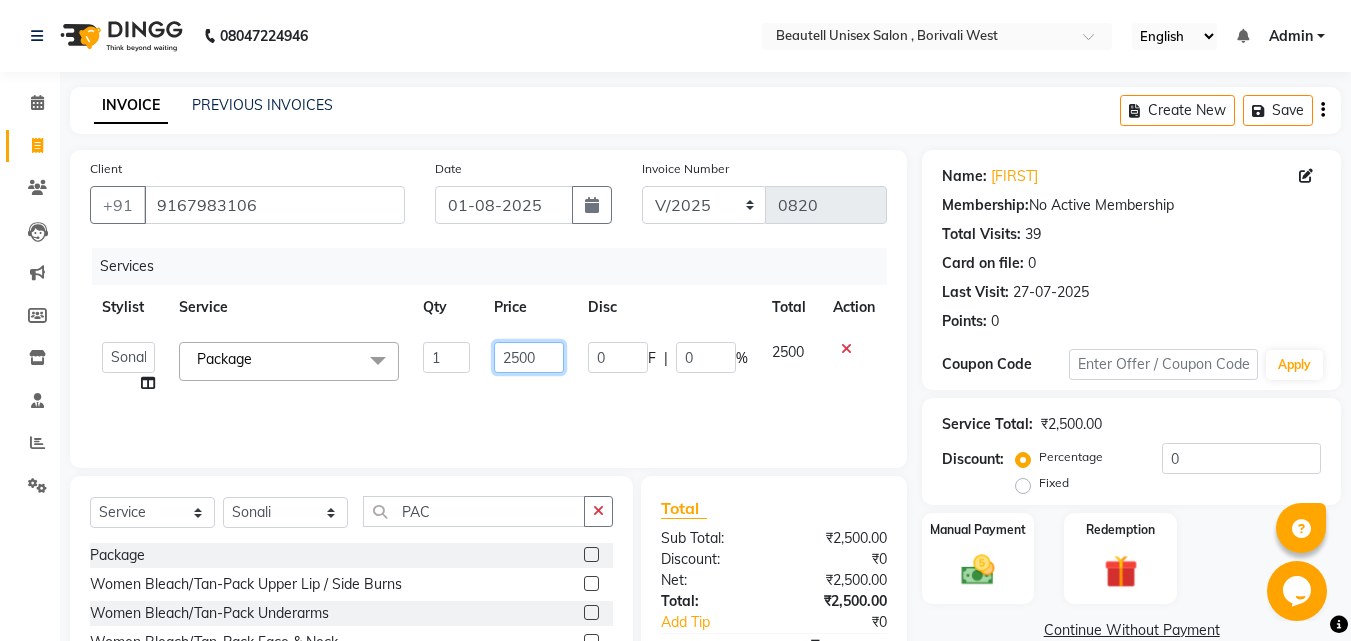 click on "2500" 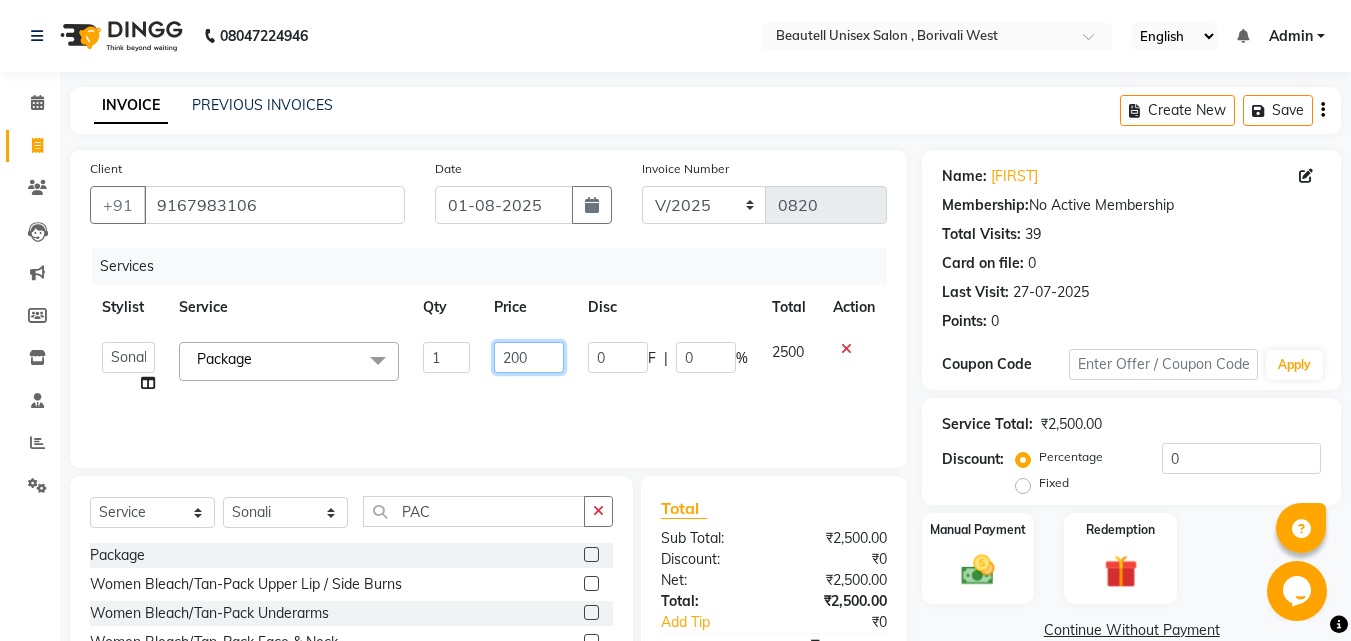 type on "2600" 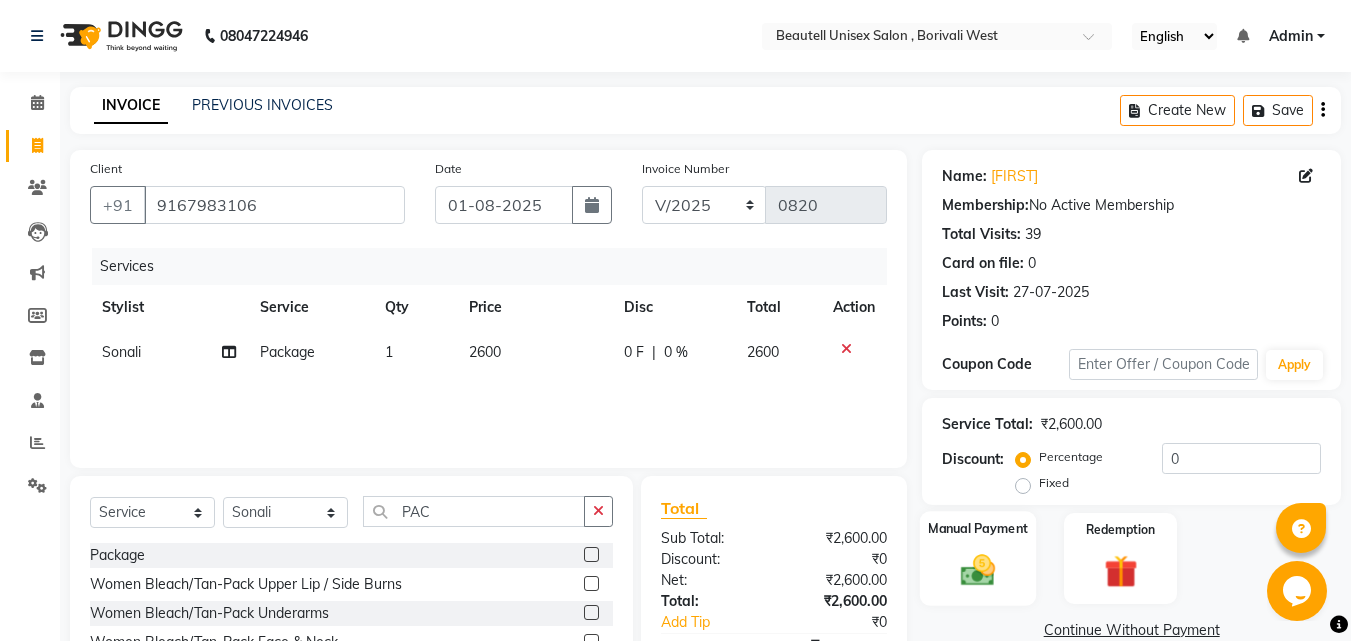 click 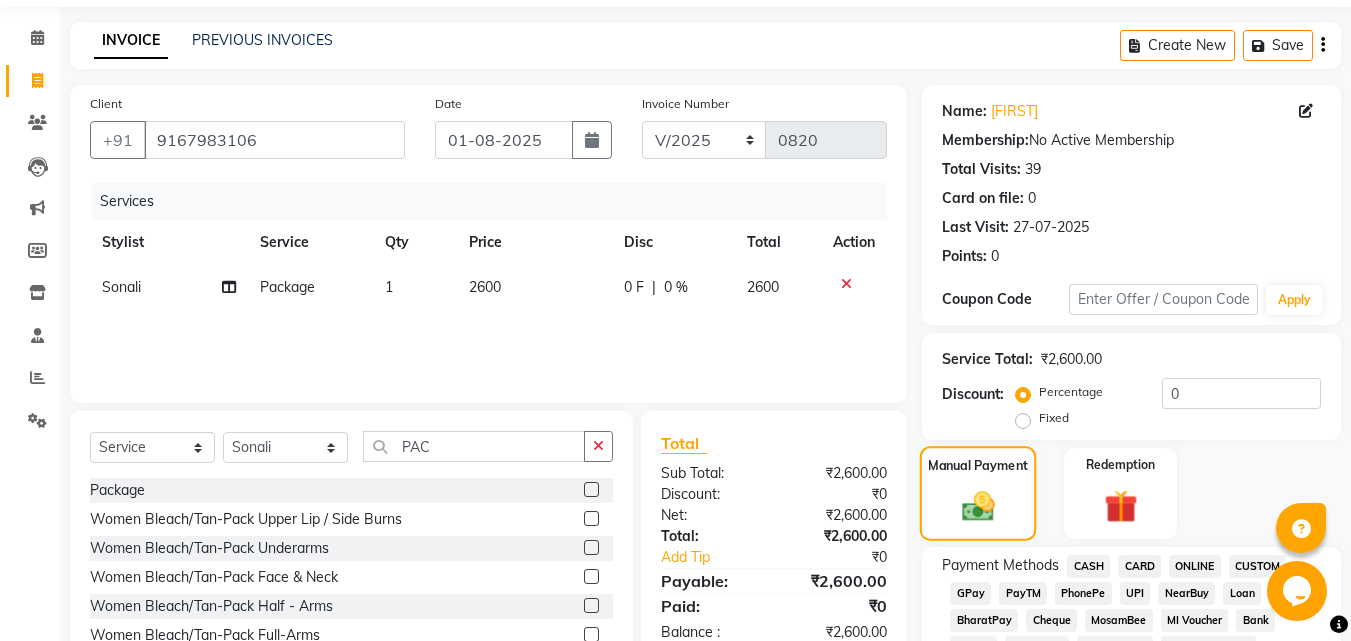 scroll, scrollTop: 66, scrollLeft: 0, axis: vertical 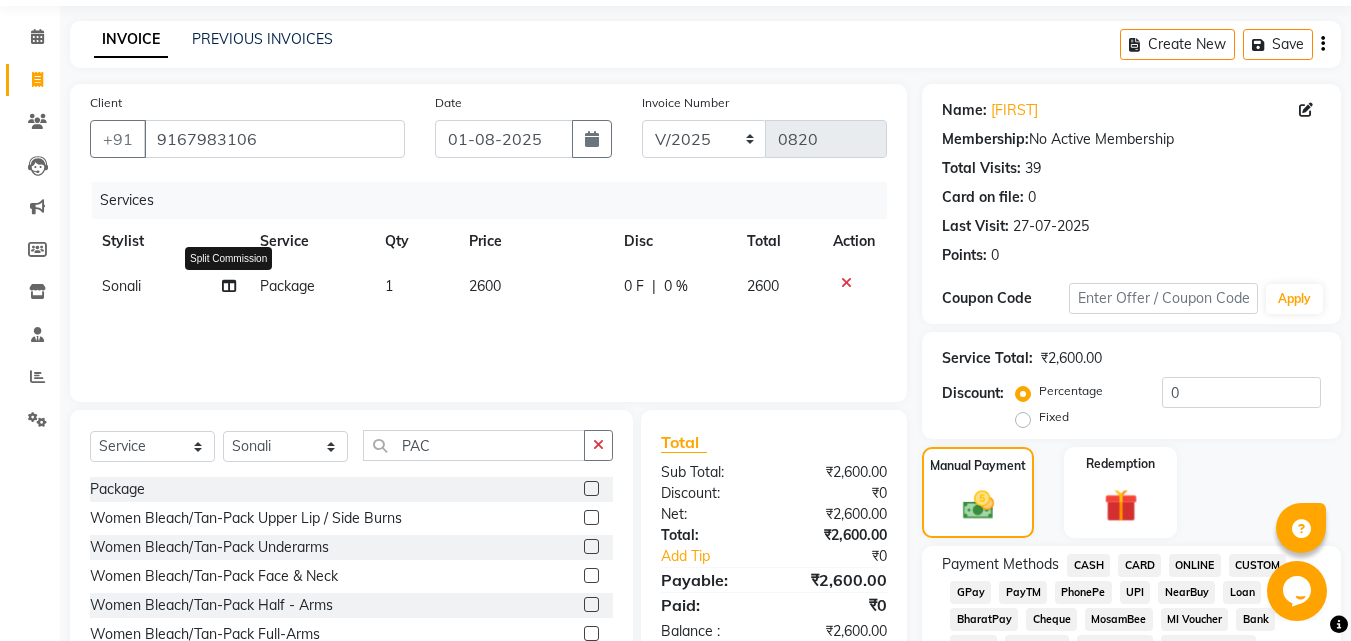 click 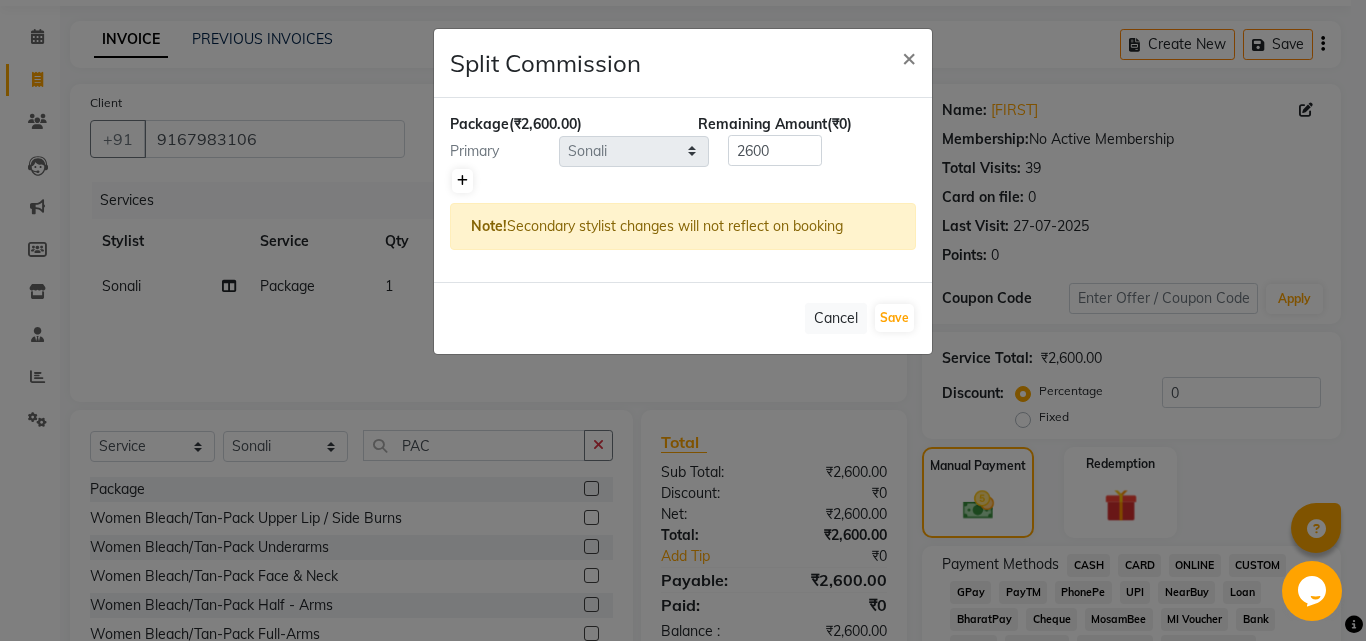click 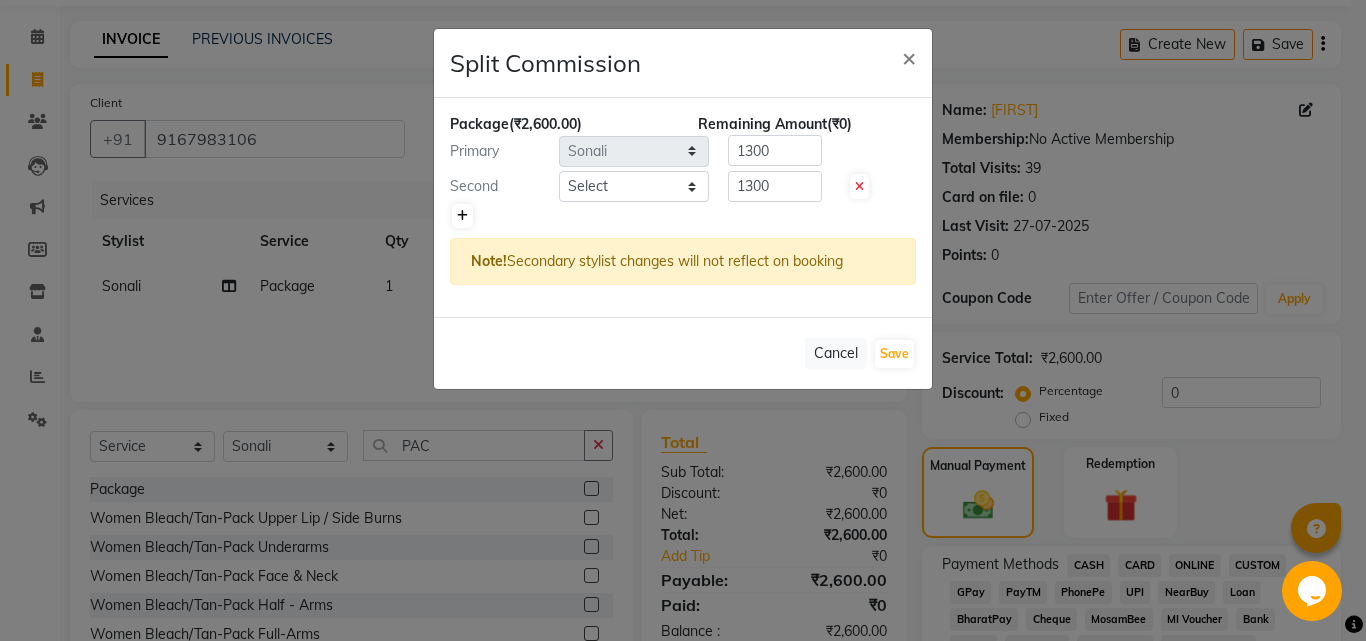 click 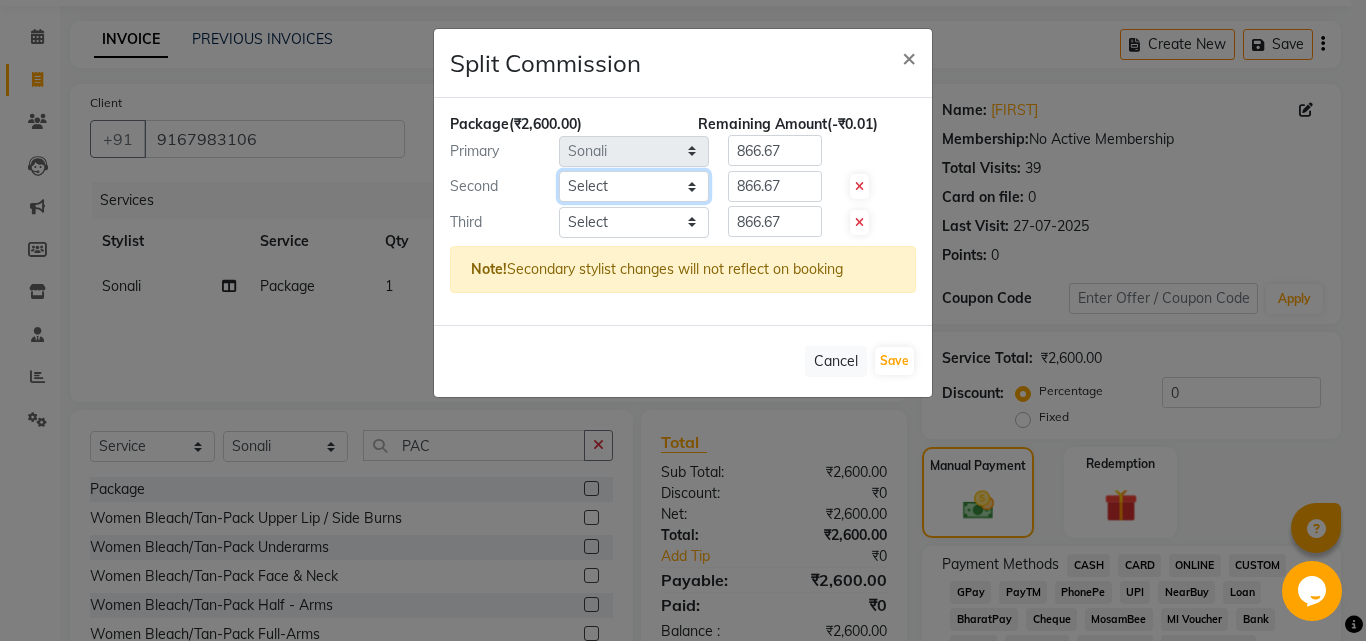 click on "Select  [FIRST]   [FIRST]   Manager   [FIRST]   [FIRST]   [FIRST]   [FIRST]" 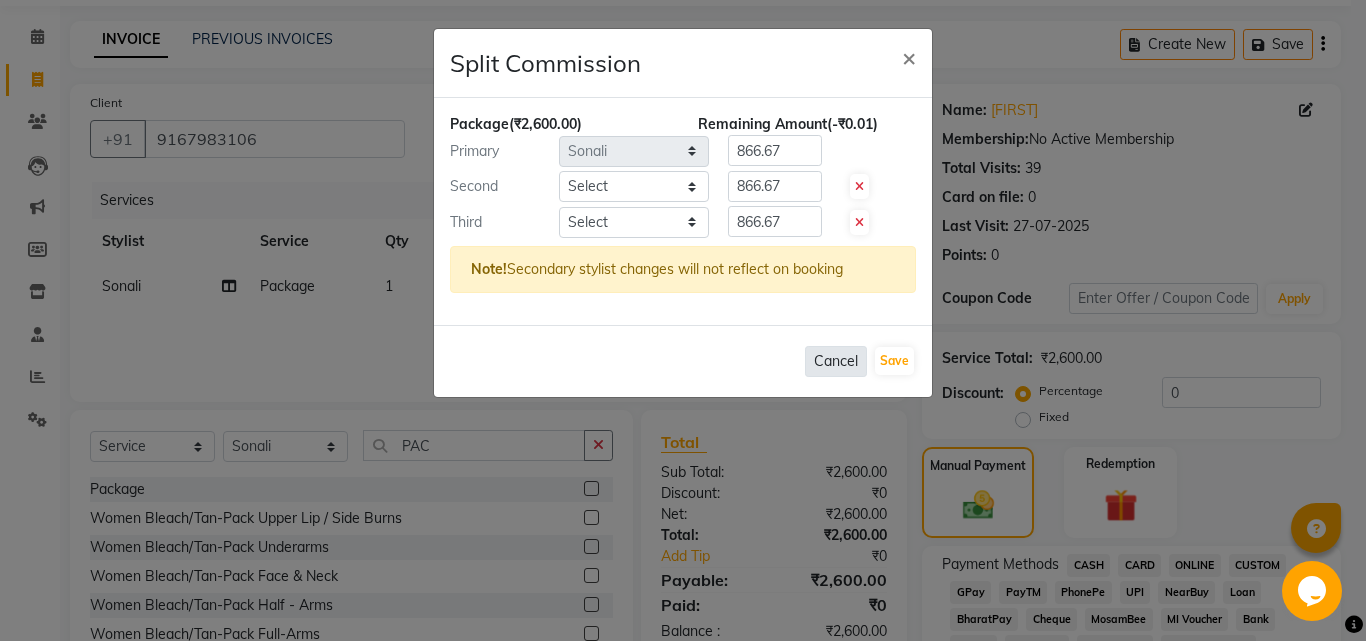 click on "Cancel" 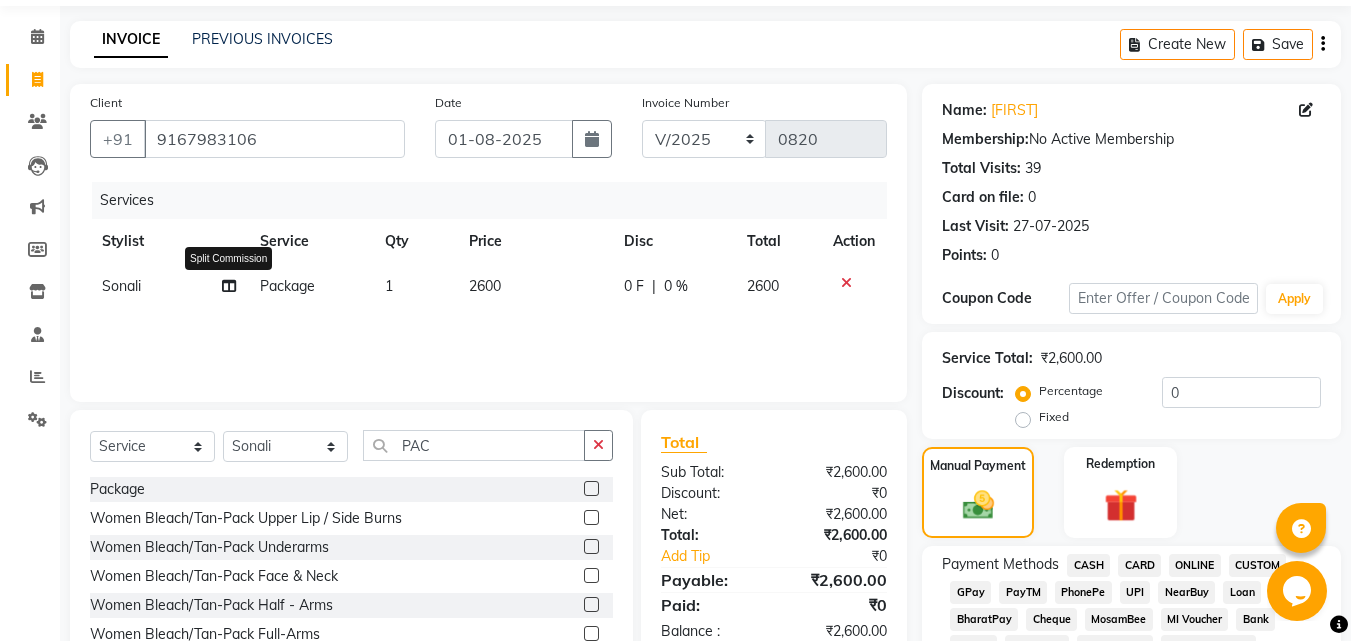 click 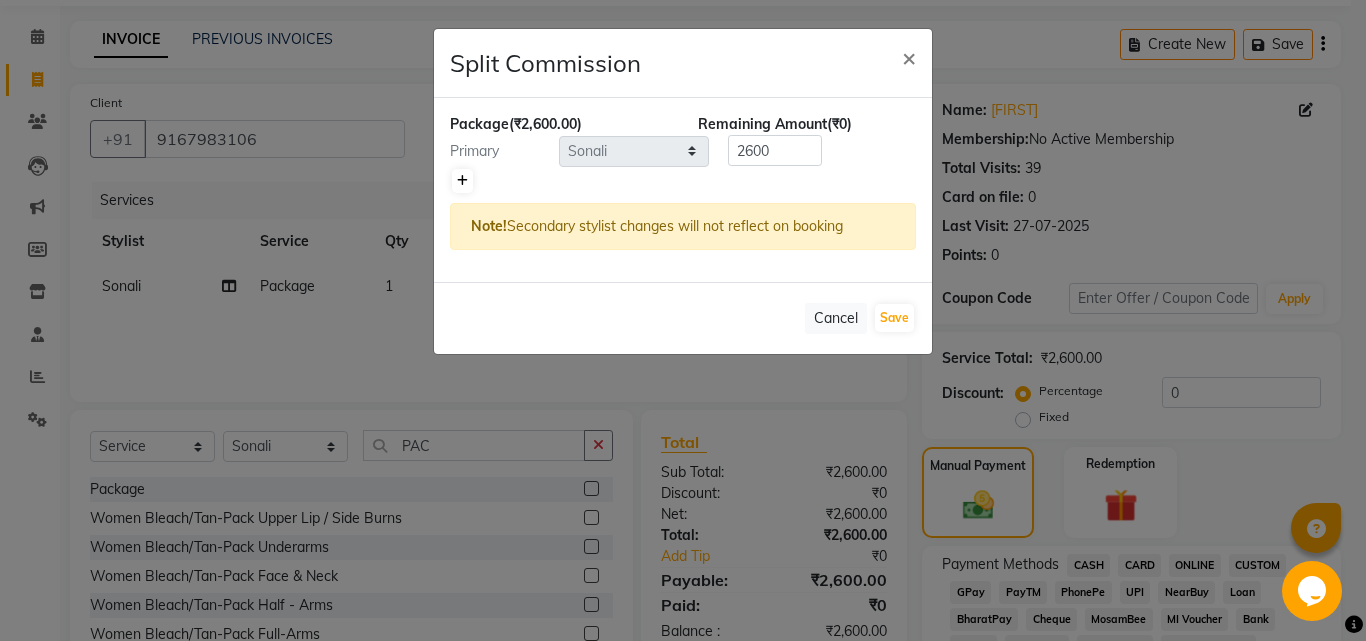 click 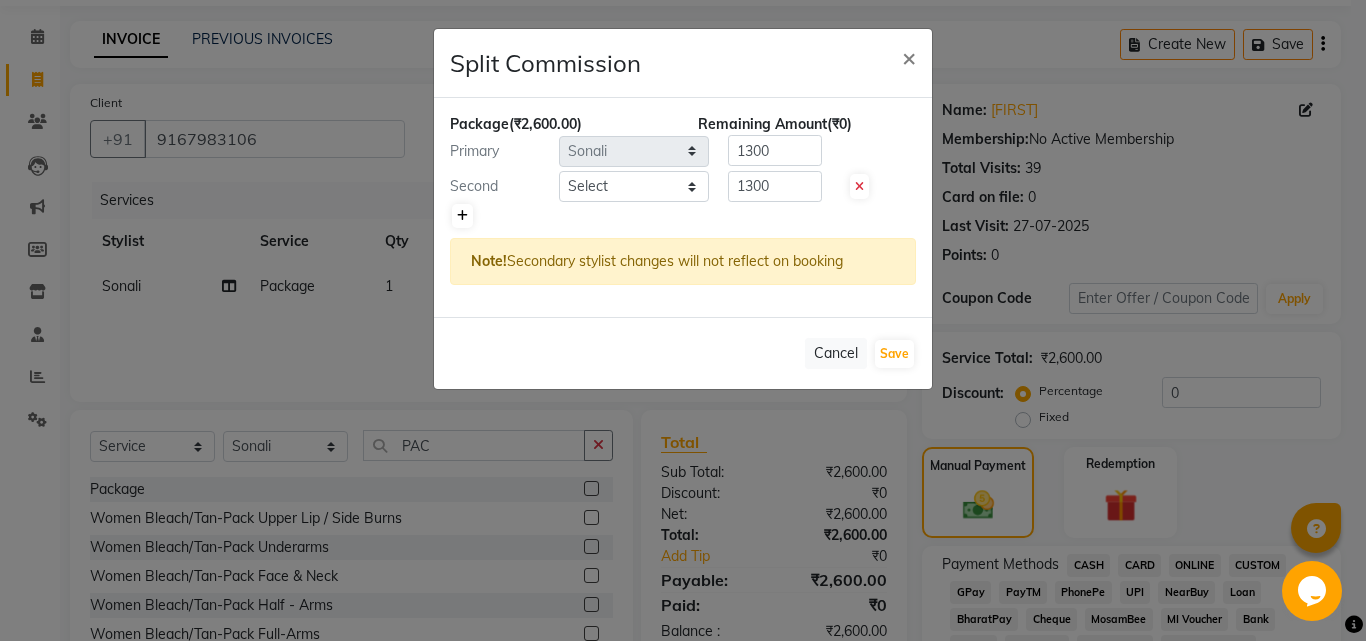 click 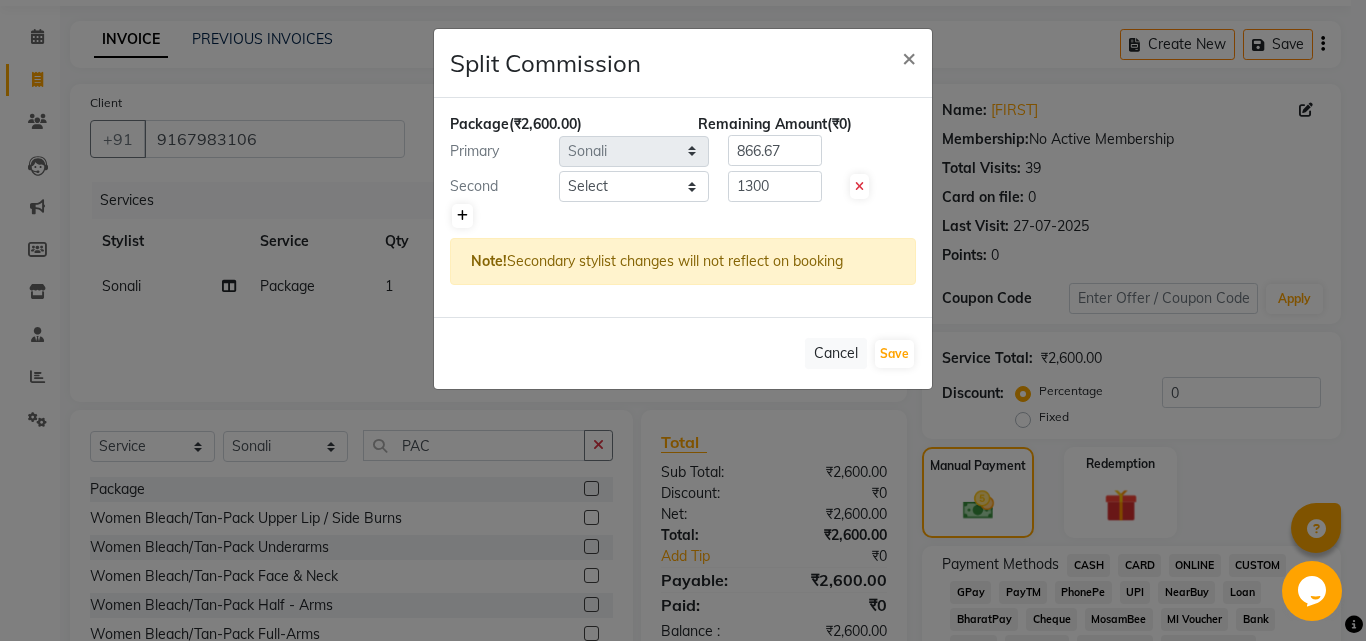 type on "866.67" 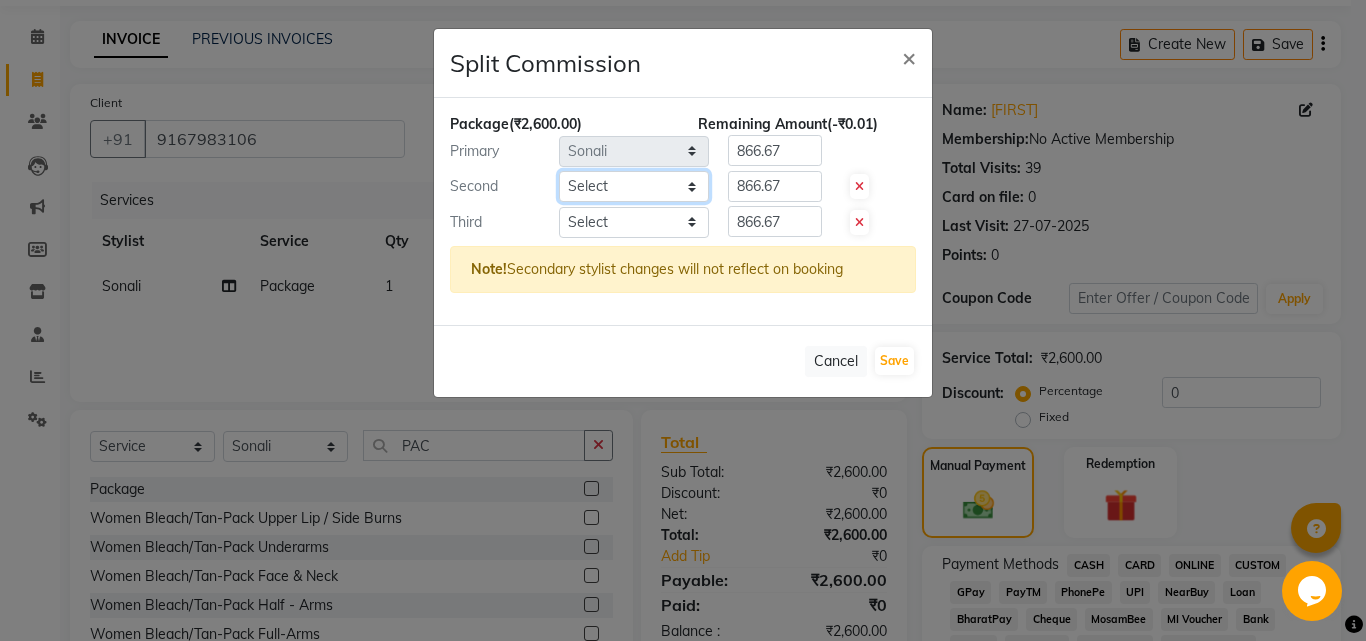click on "Select  [FIRST]   [FIRST]   Manager   [FIRST]   [FIRST]   [FIRST]   [FIRST]" 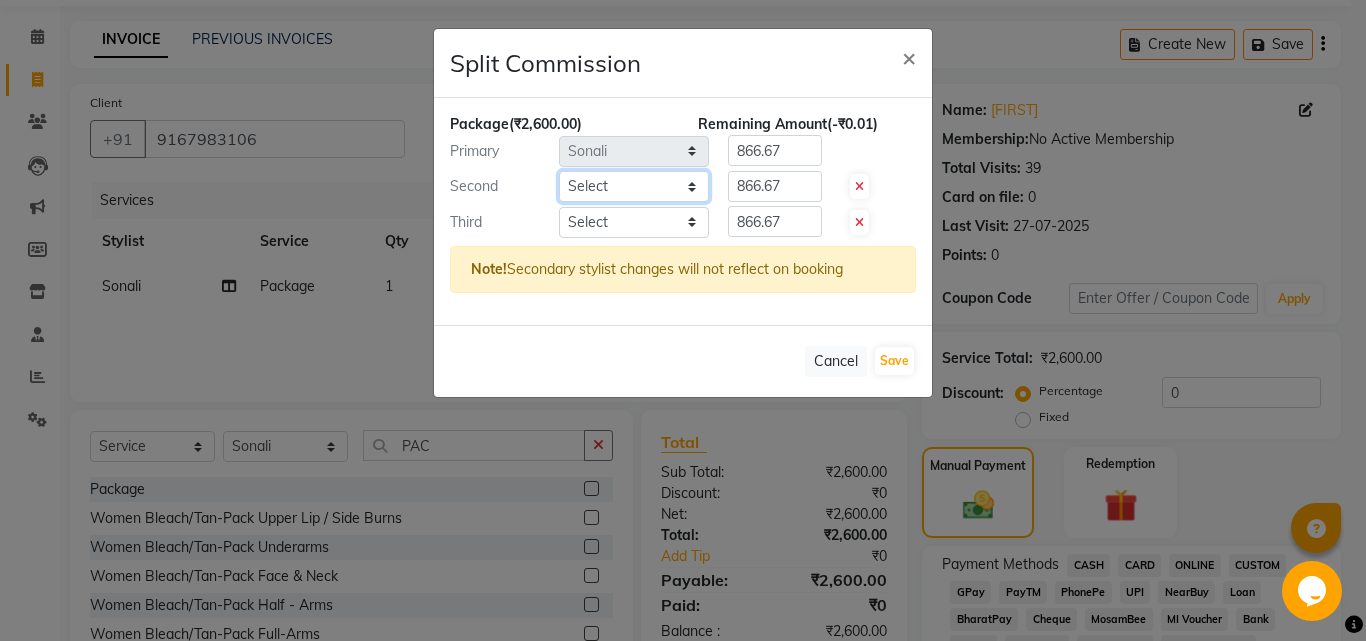 select on "68665" 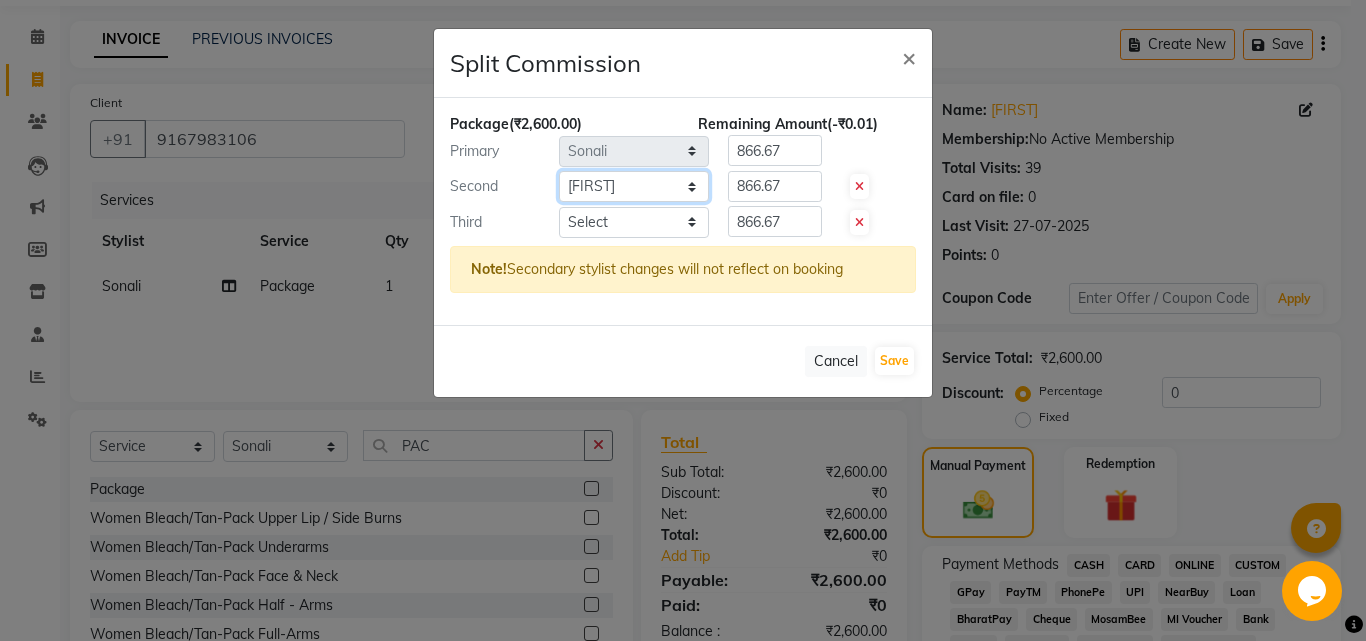 click on "Select  [FIRST]   [FIRST]   Manager   [FIRST]   [FIRST]   [FIRST]   [FIRST]" 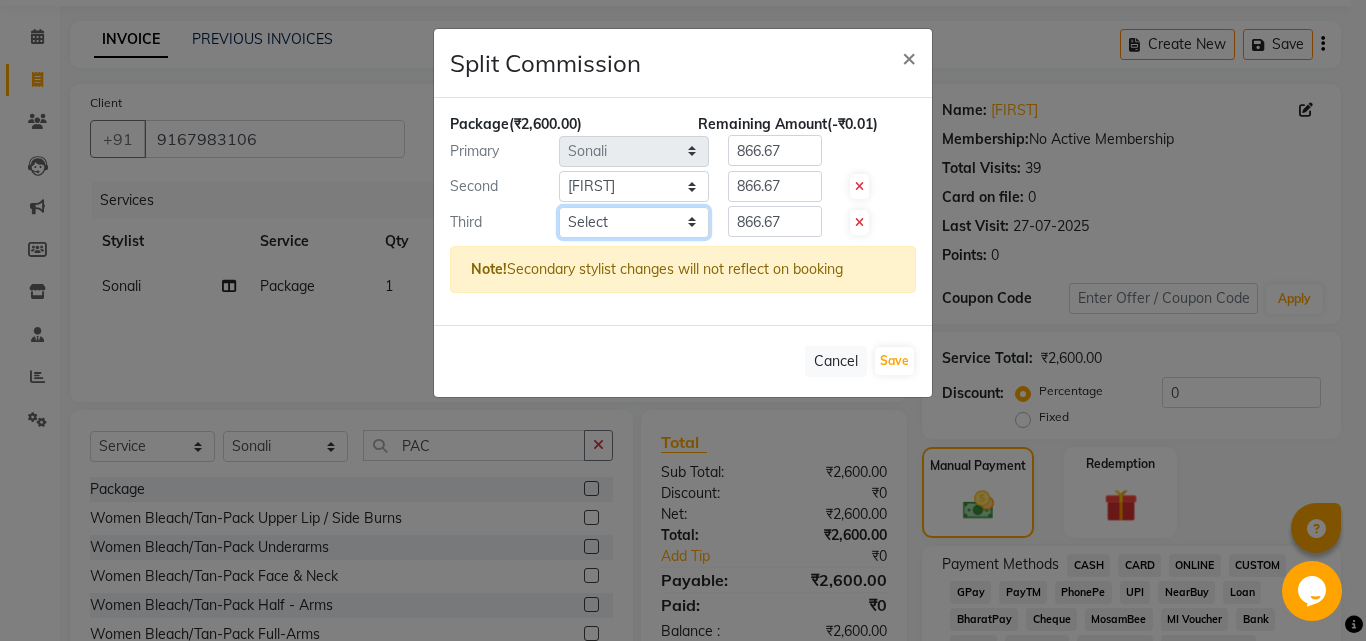 click on "Select  [FIRST]   [FIRST]   Manager   [FIRST]   [FIRST]   [FIRST]   [FIRST]" 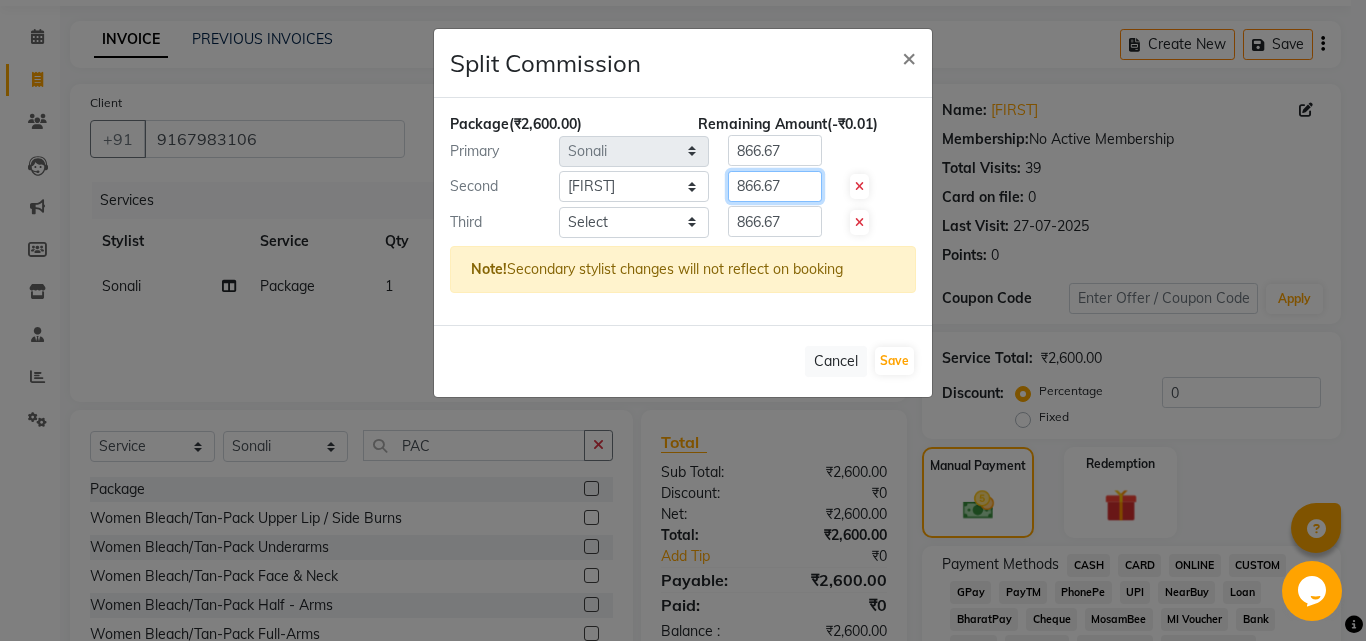 click on "866.67" 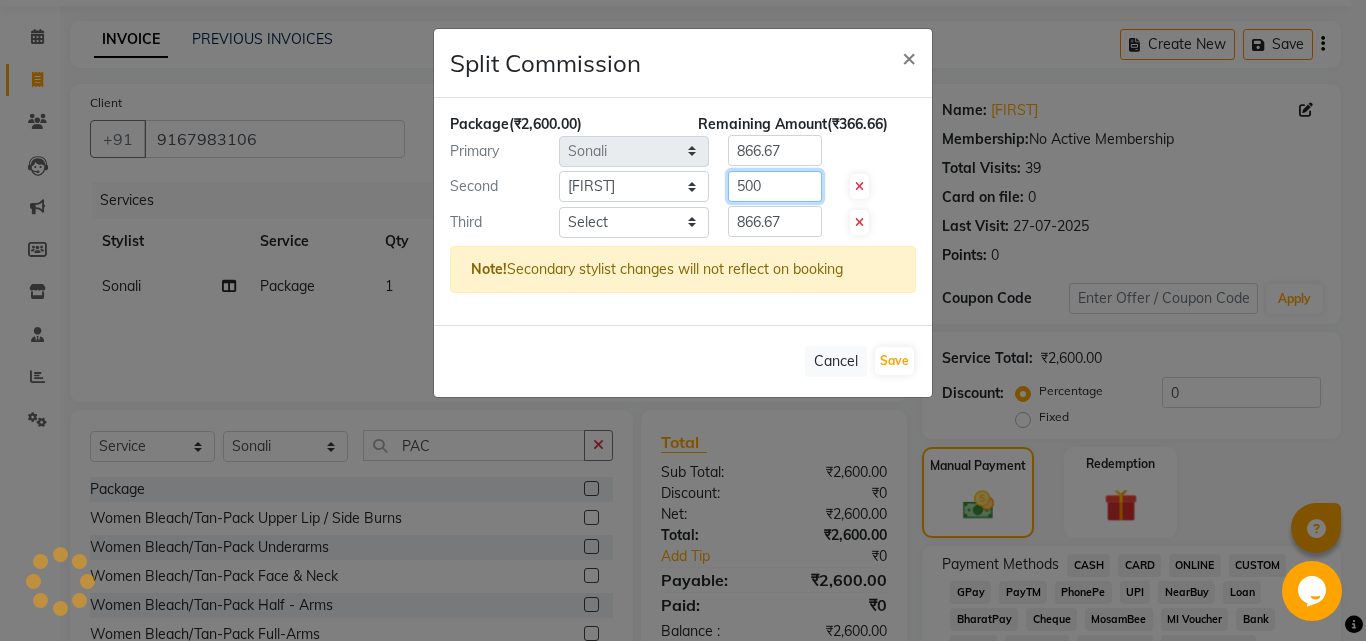 type on "500" 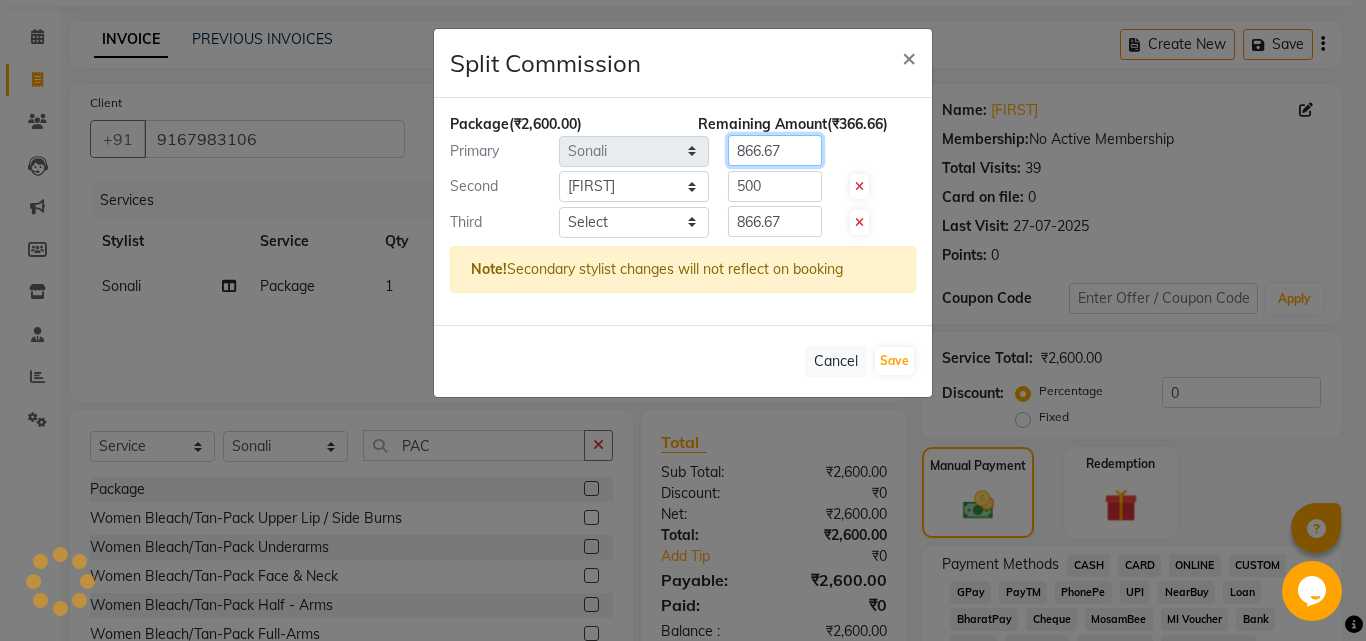 click on "866.67" 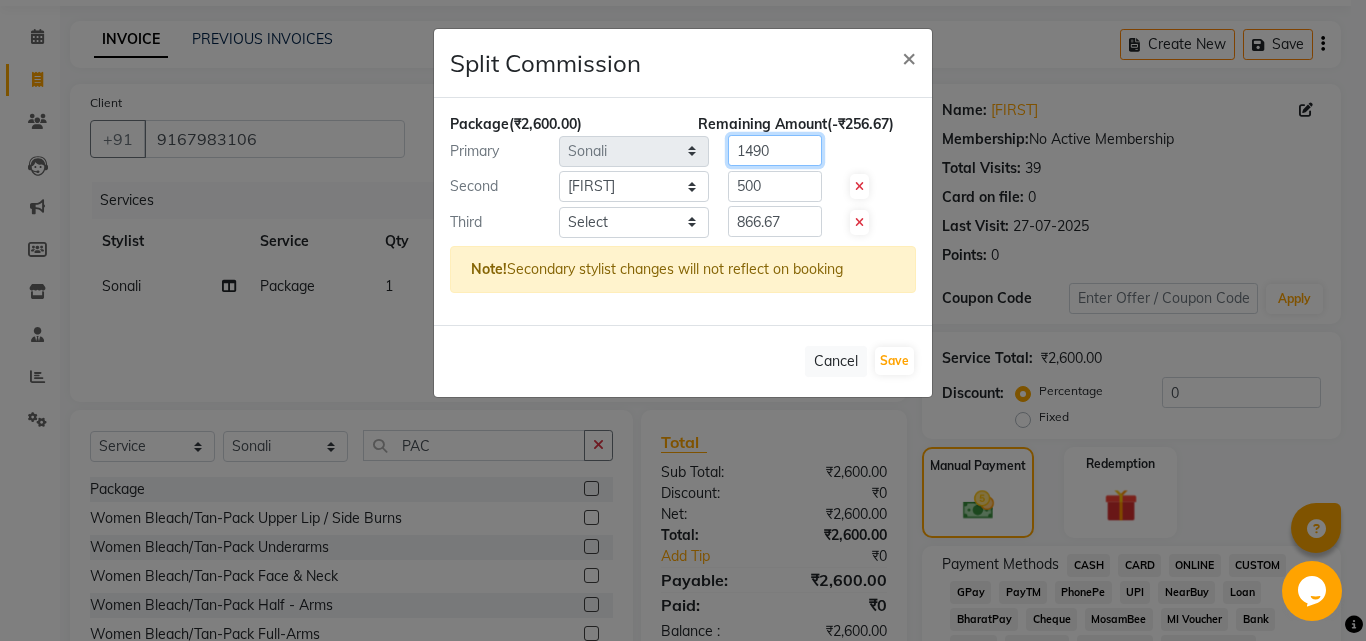 type on "1490" 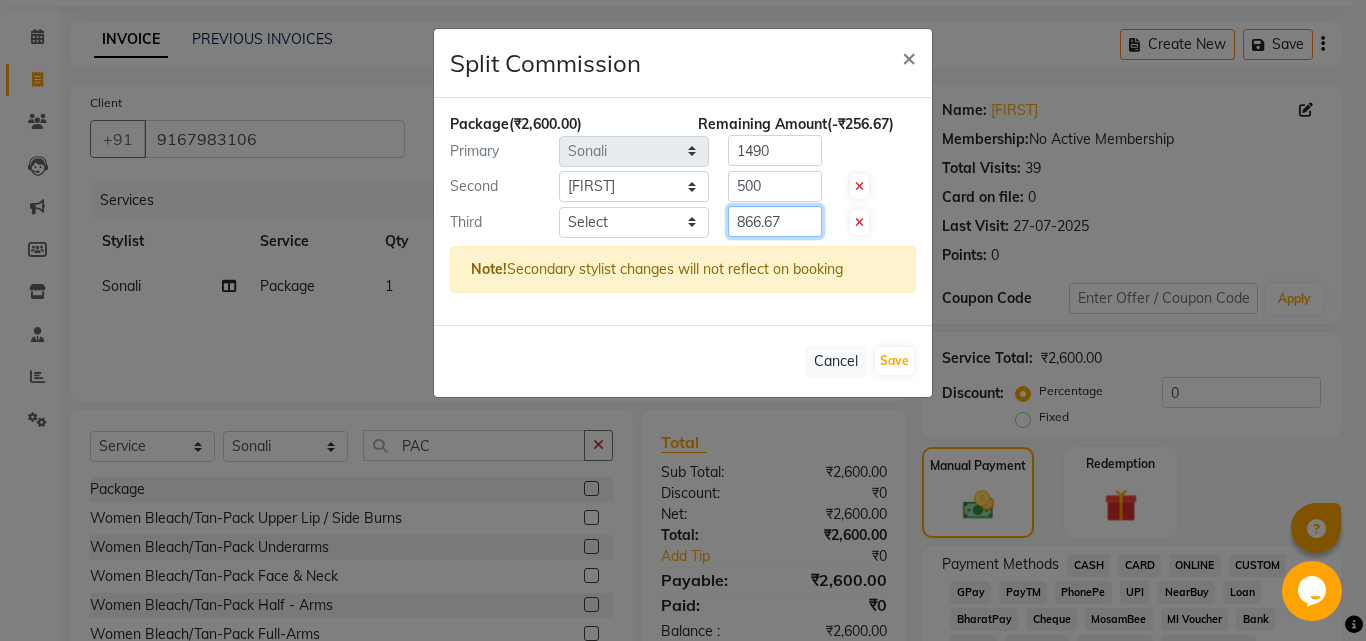 click on "866.67" 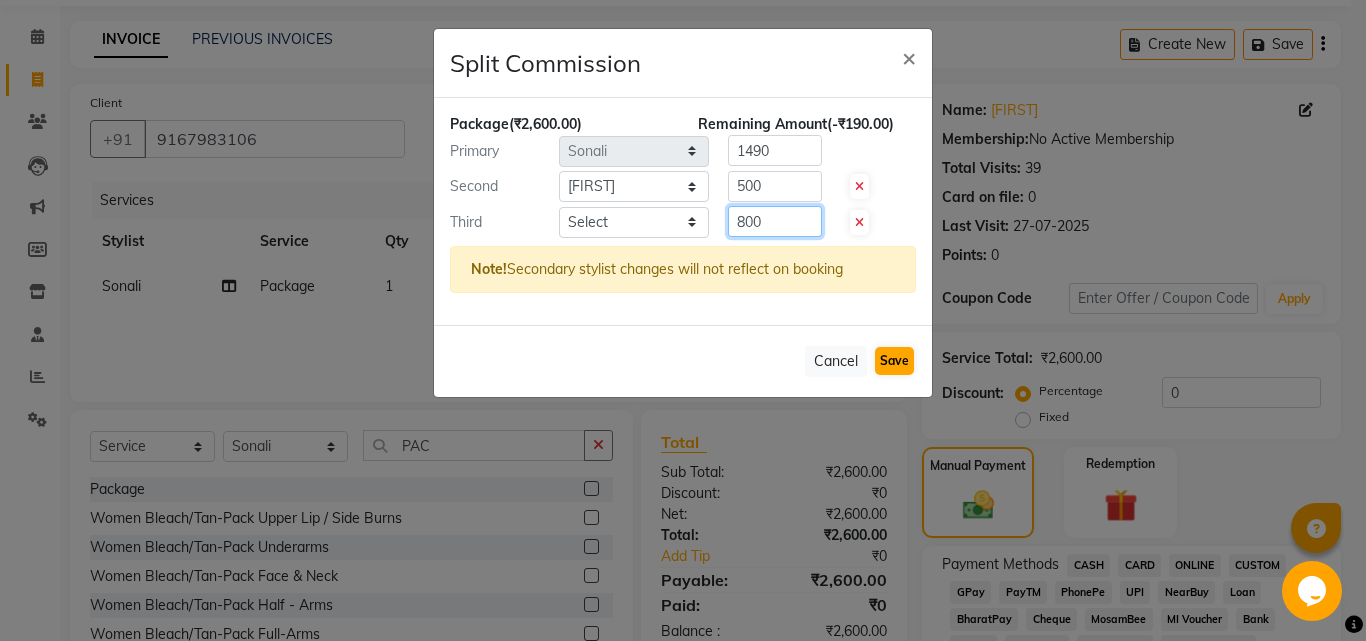 type on "800" 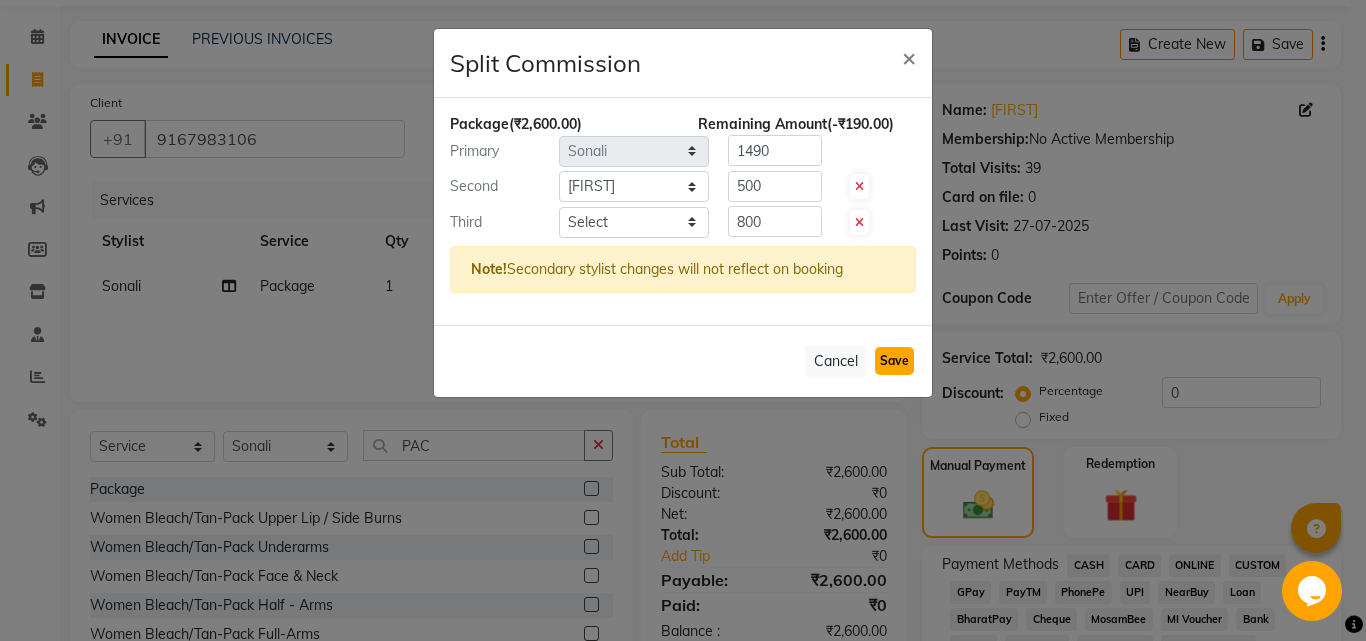 click on "Save" 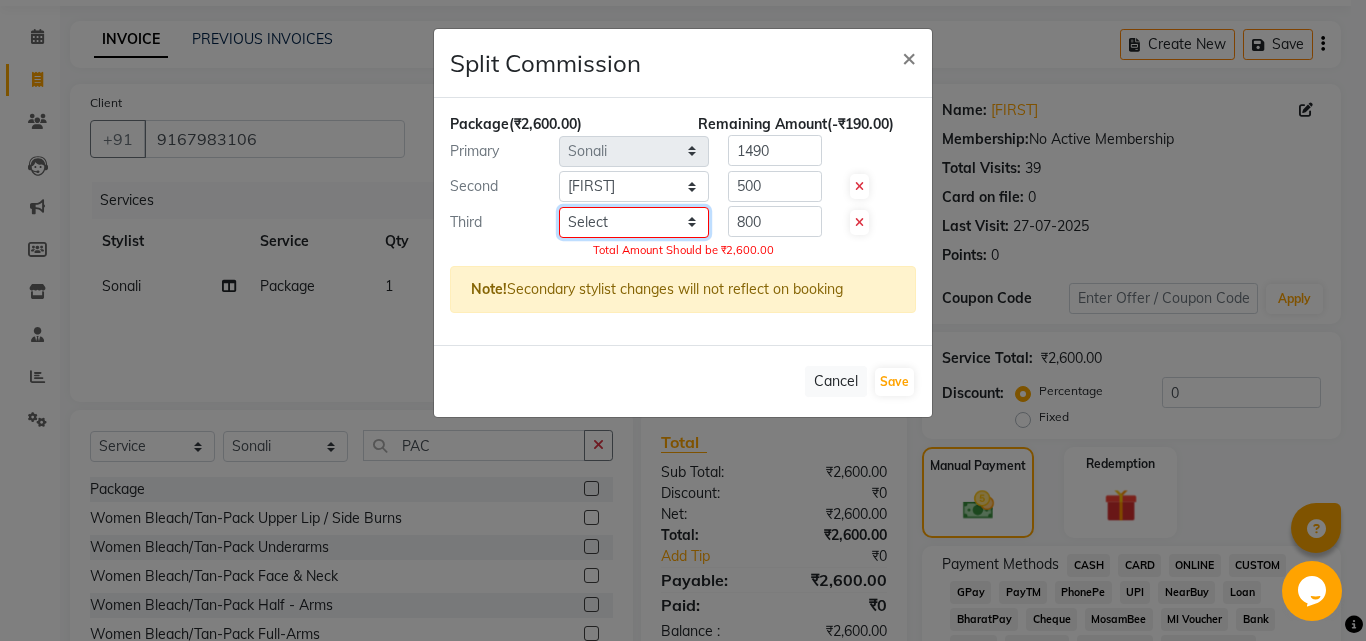 click on "Select  [FIRST]   [FIRST]   Manager   [FIRST]   [FIRST]   [FIRST]   [FIRST]" 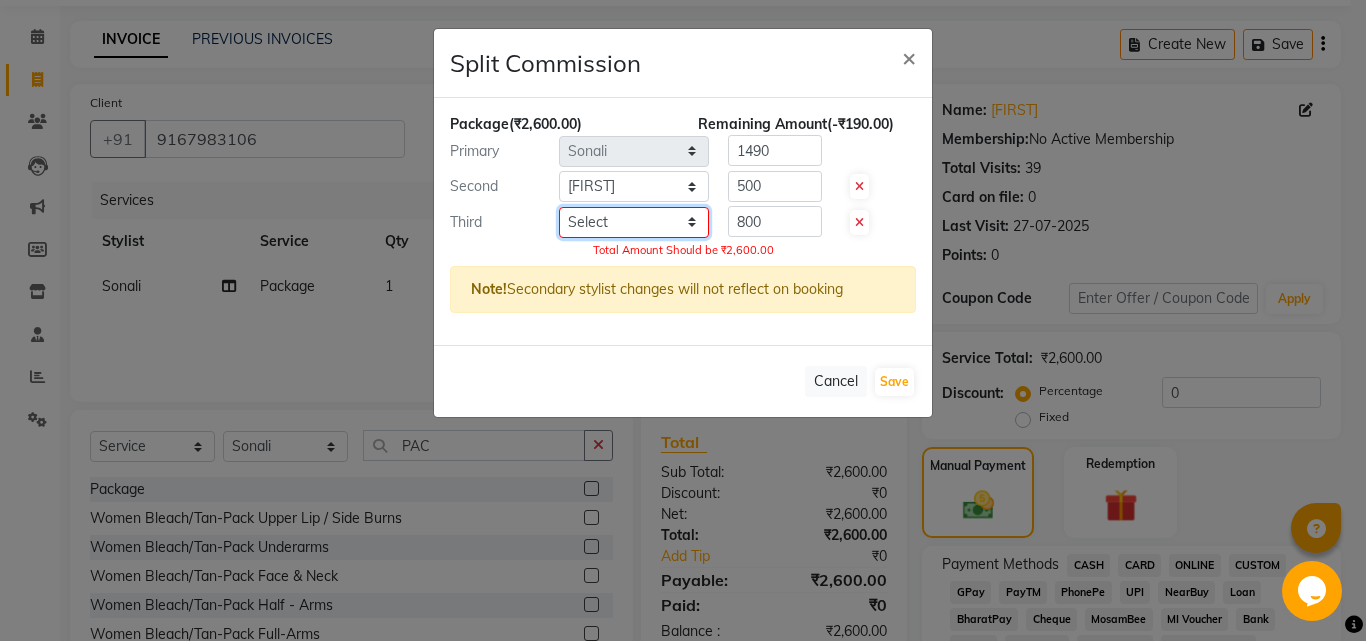 select on "78711" 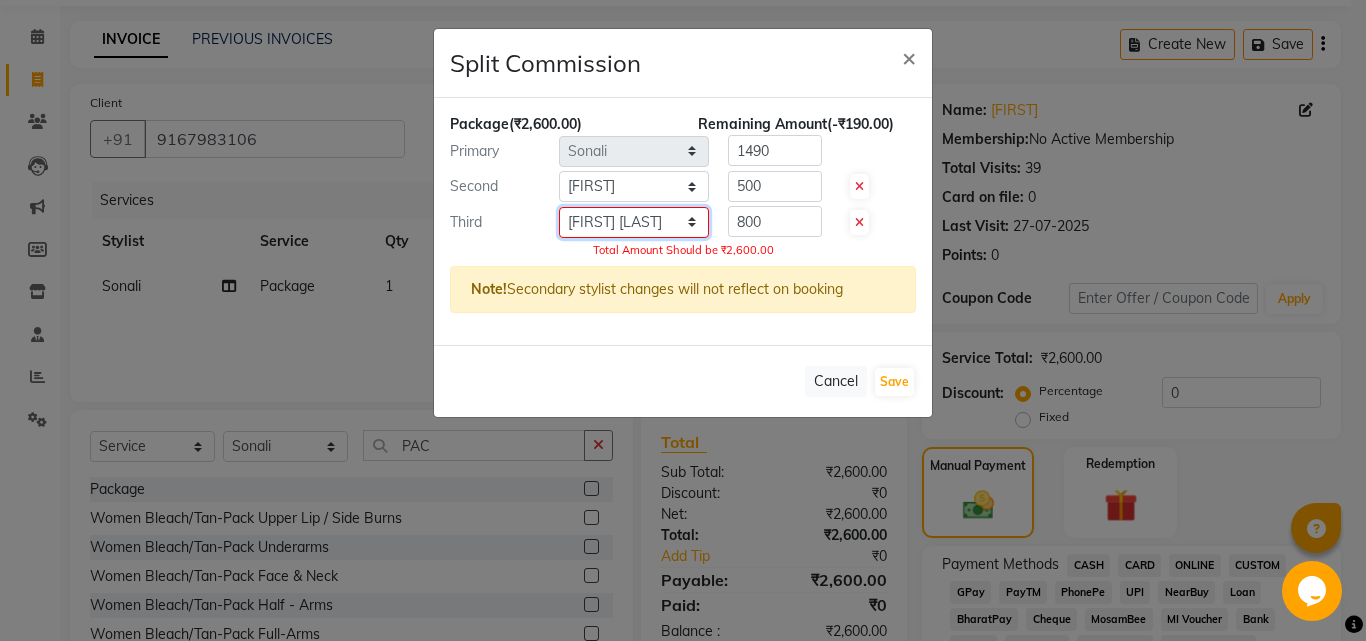 click on "Select  [FIRST]   [FIRST]   Manager   [FIRST]   [FIRST]   [FIRST]   [FIRST]" 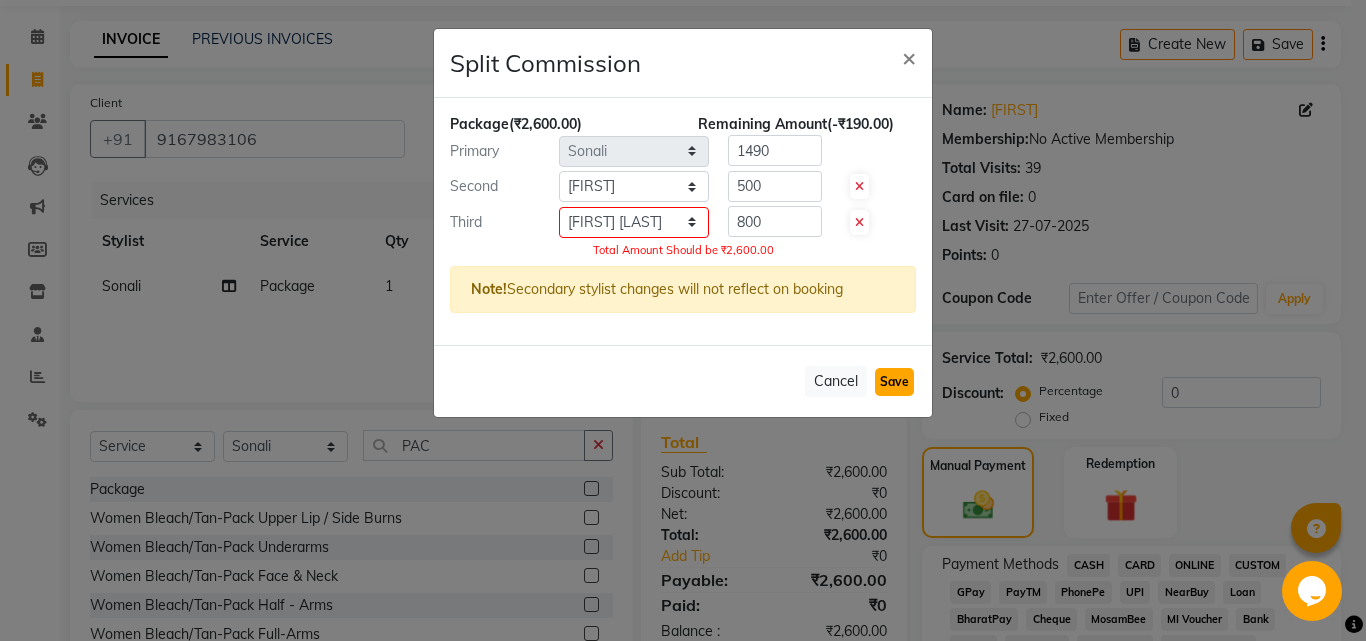 click on "Save" 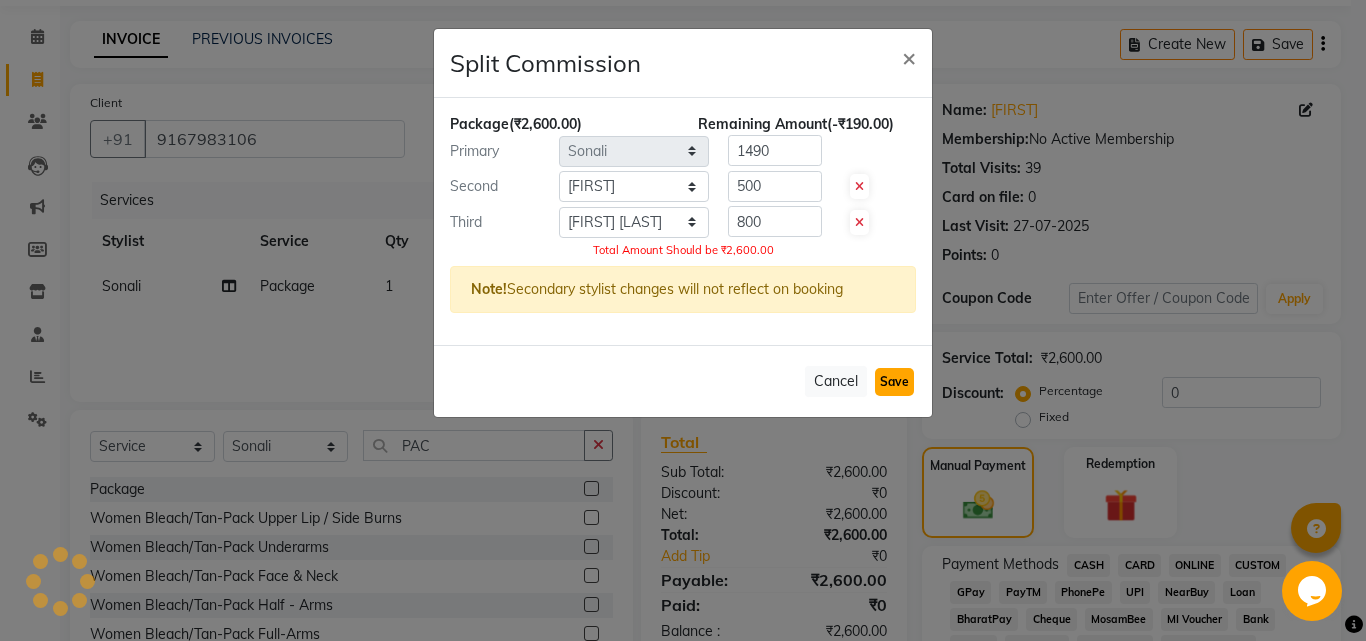 click on "Save" 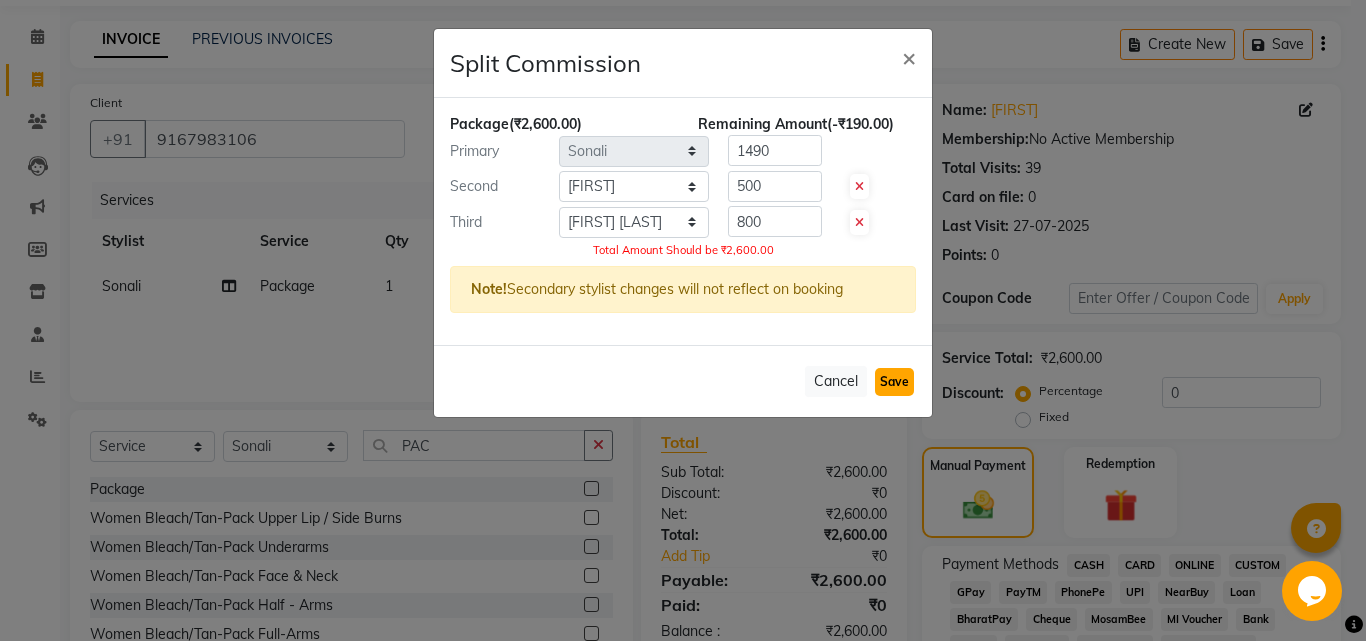 click on "Save" 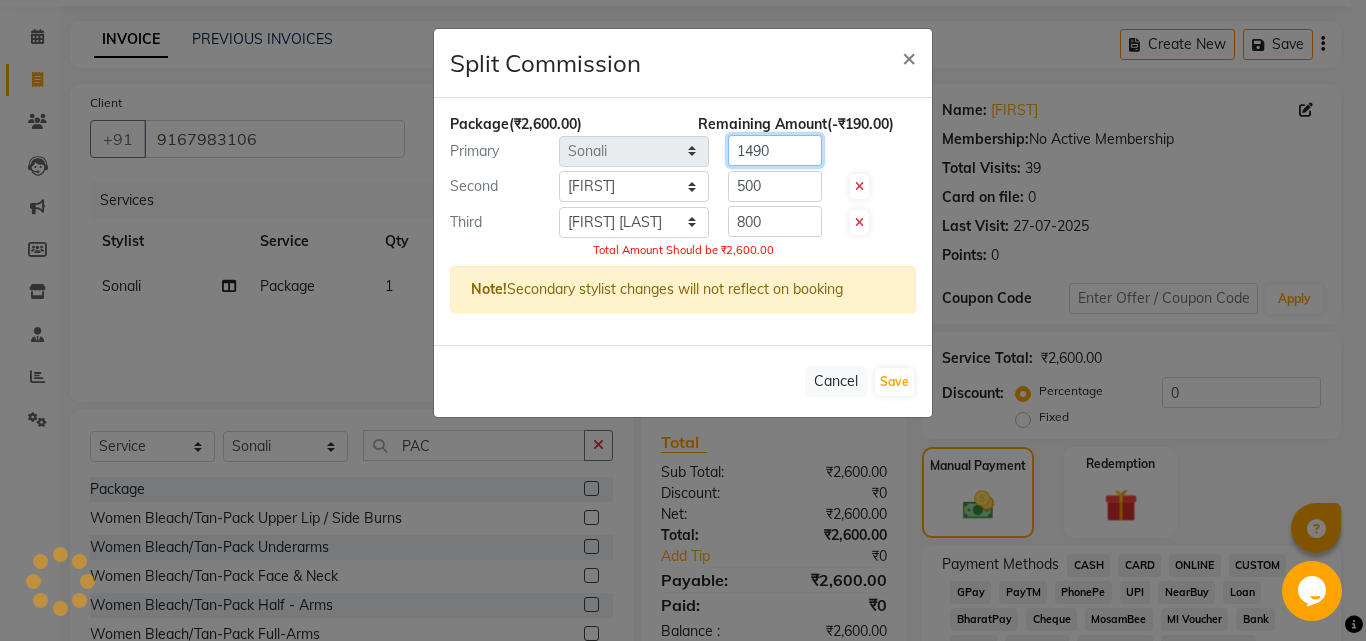 click on "1490" 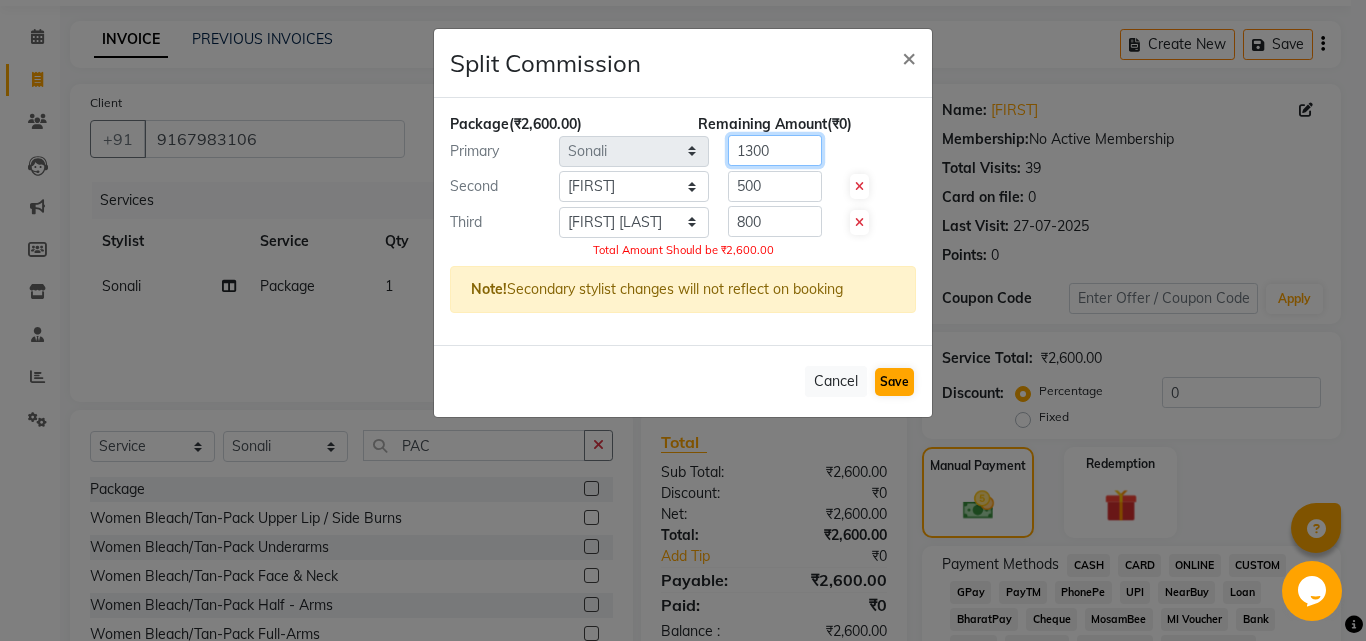 type on "1300" 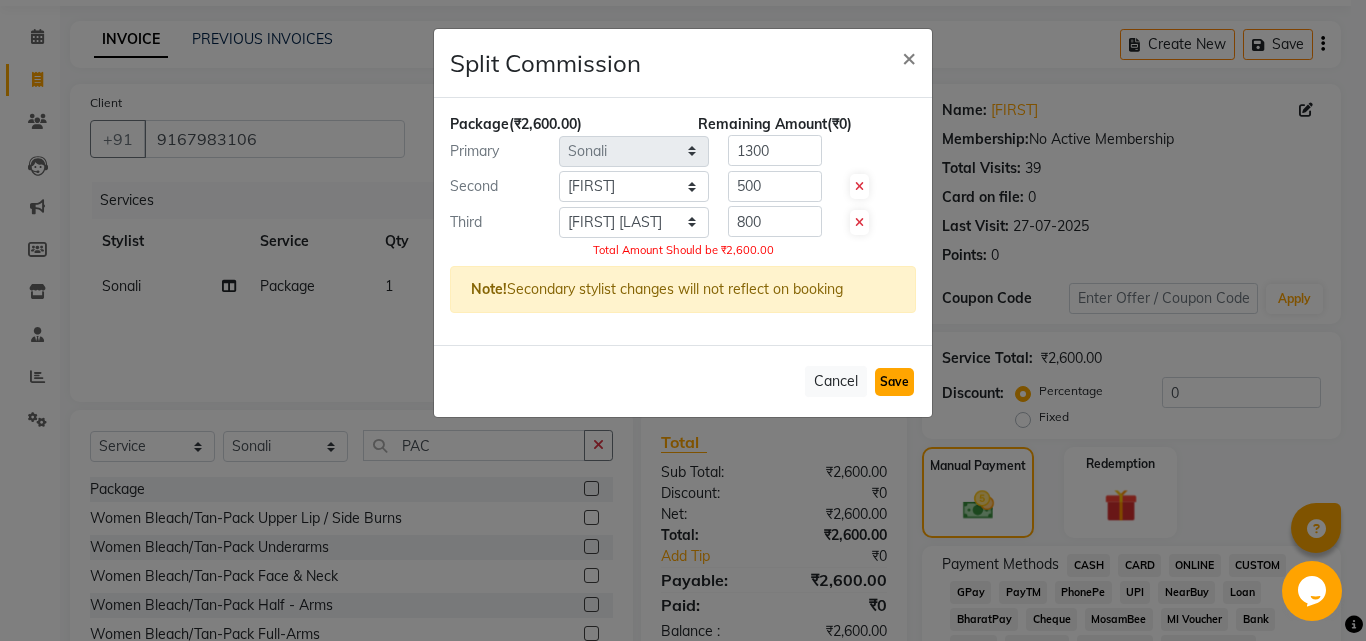 click on "Save" 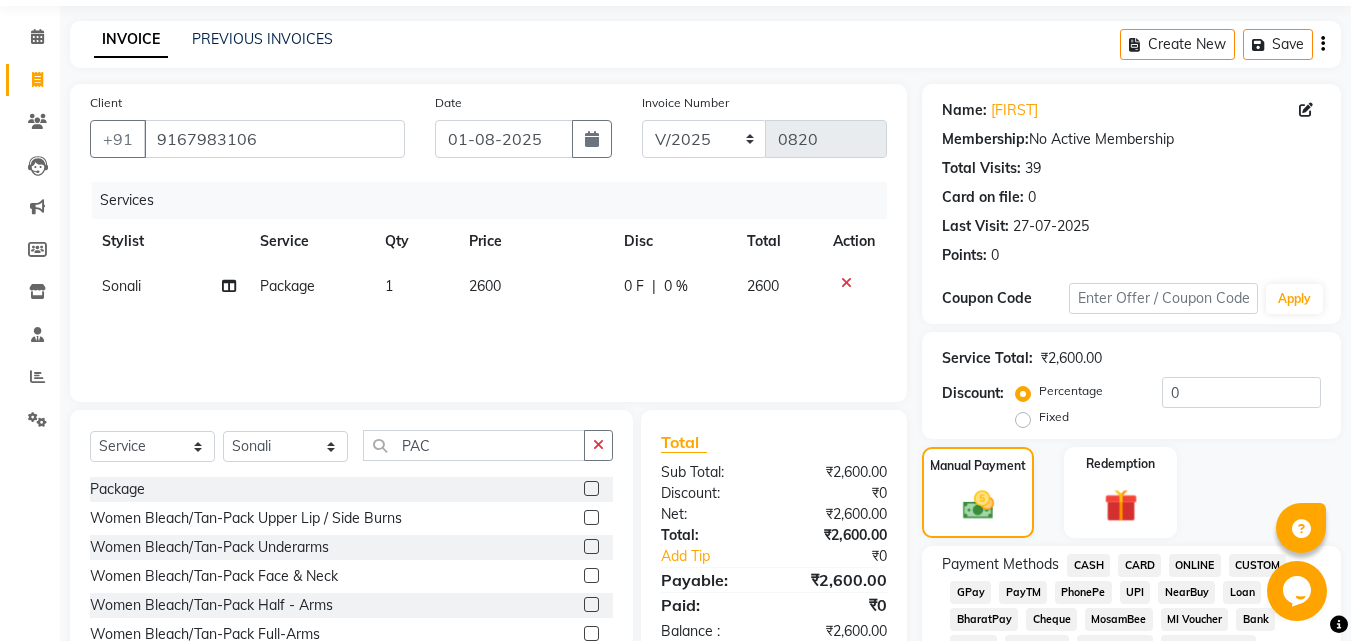 scroll, scrollTop: 196, scrollLeft: 0, axis: vertical 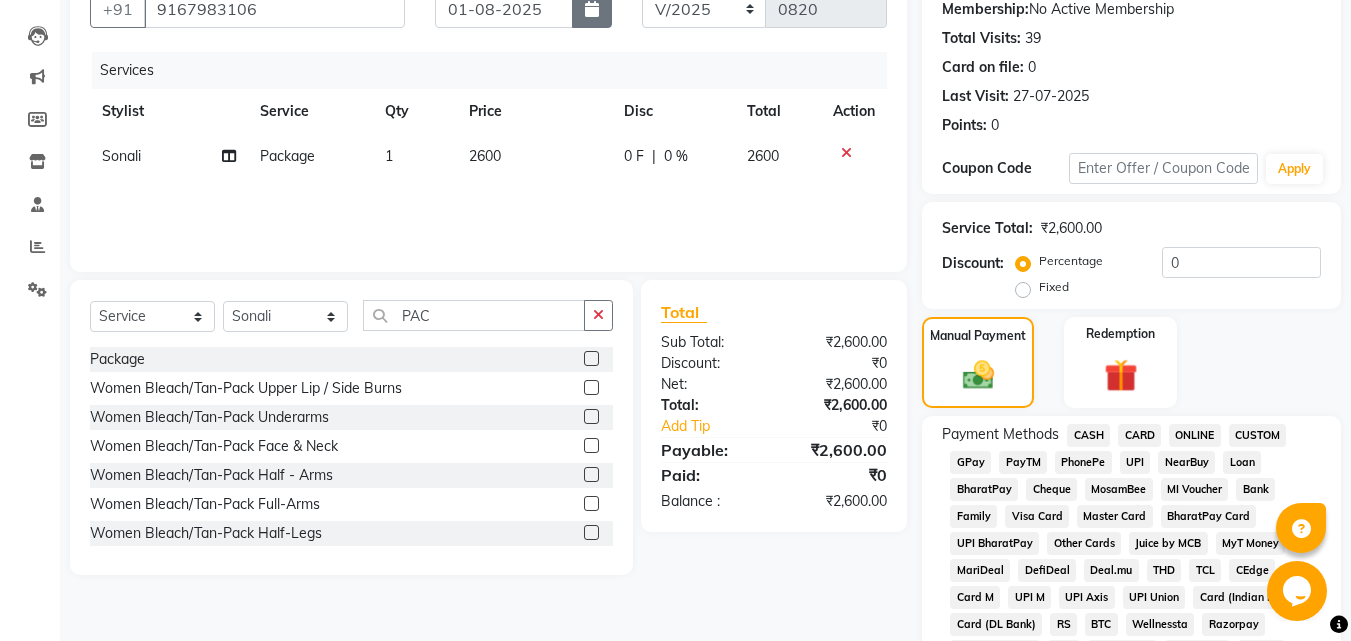 click 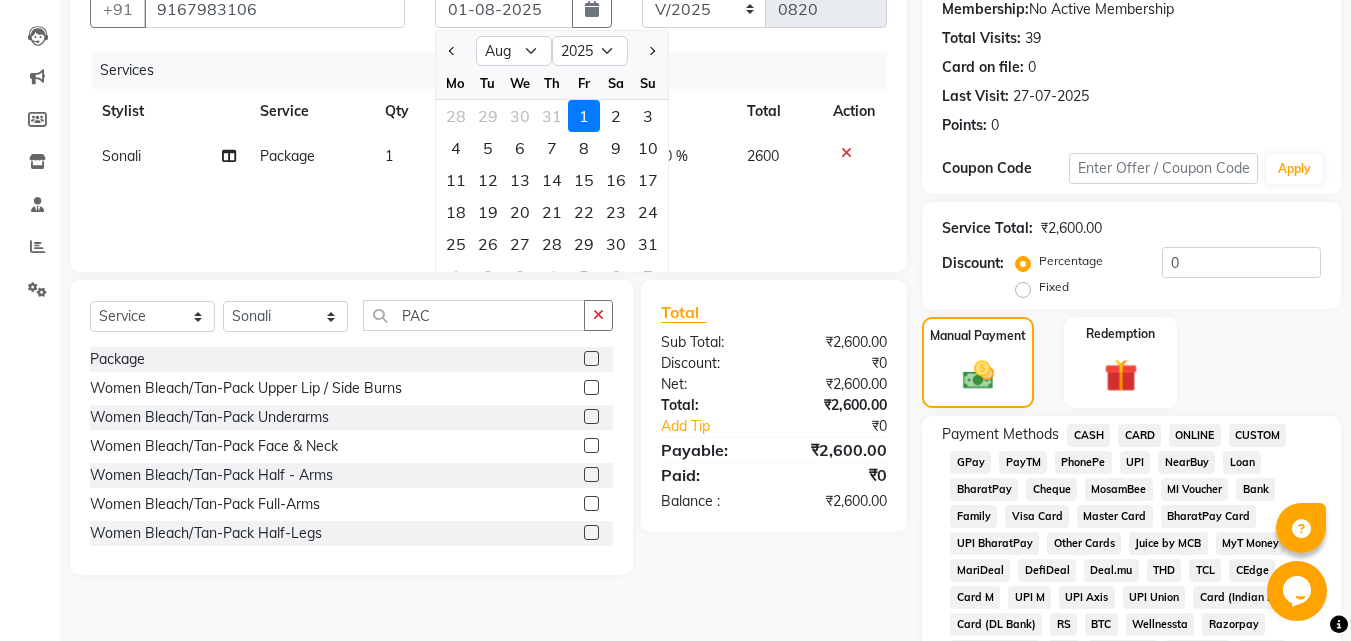 click on "1" 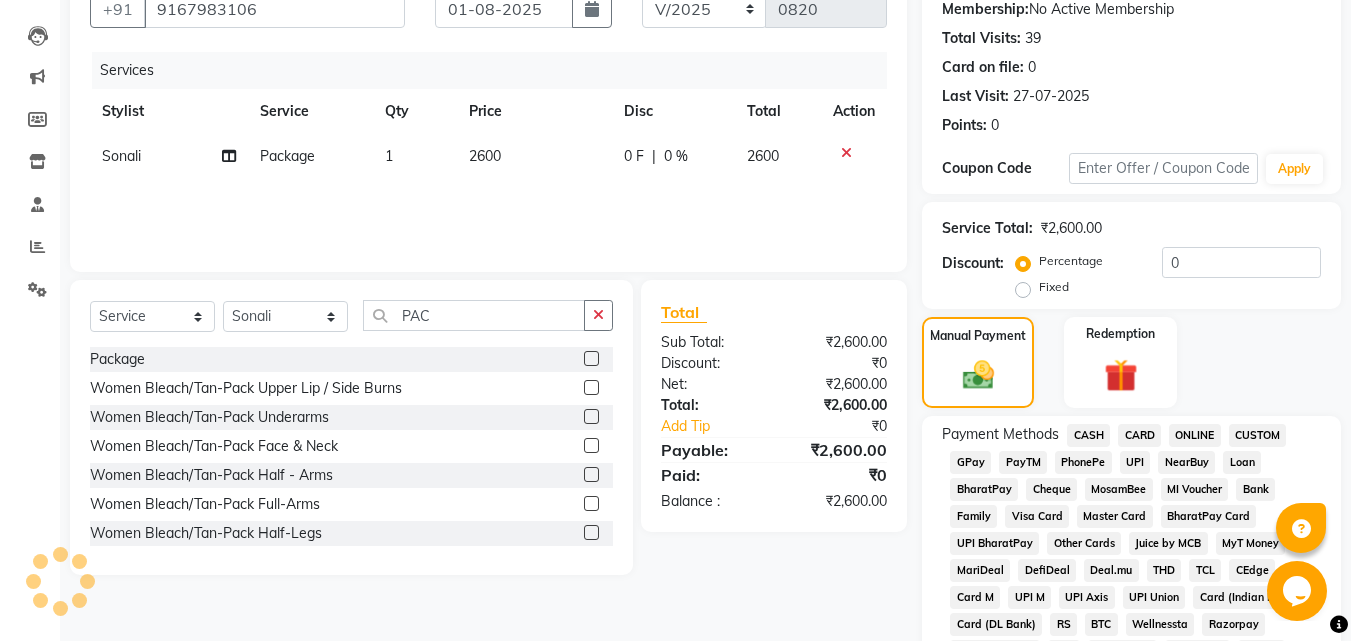 scroll, scrollTop: 186, scrollLeft: 0, axis: vertical 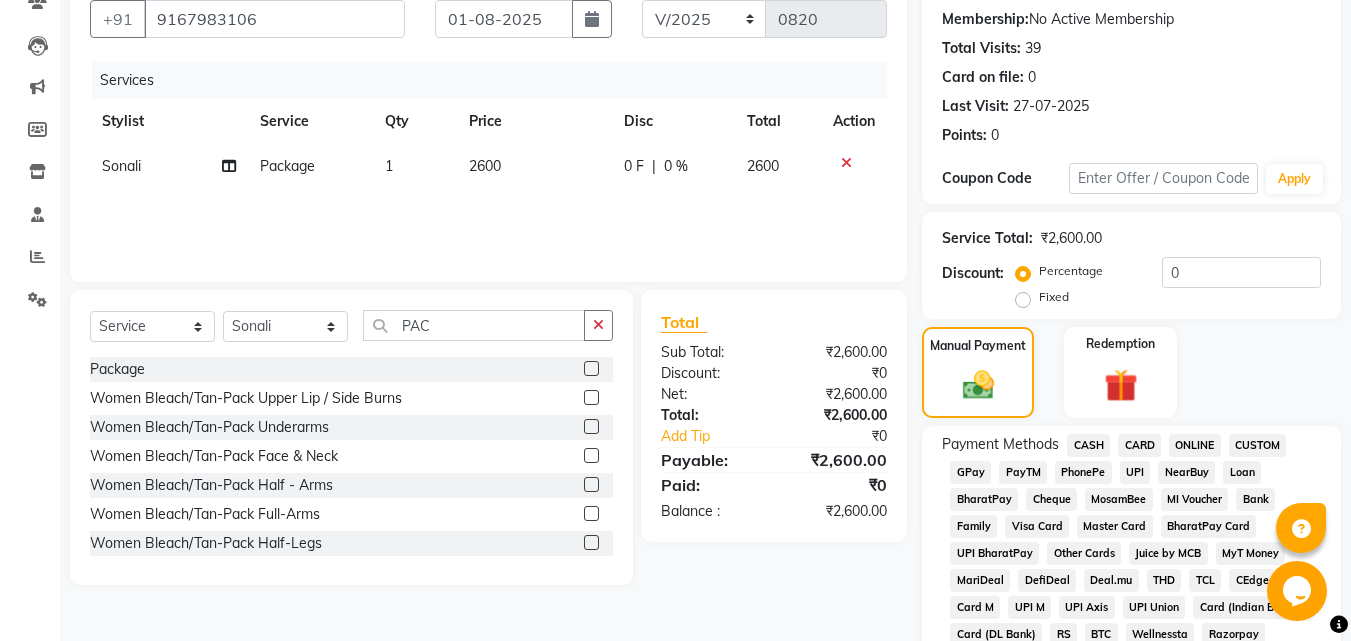 click on "PayTM" 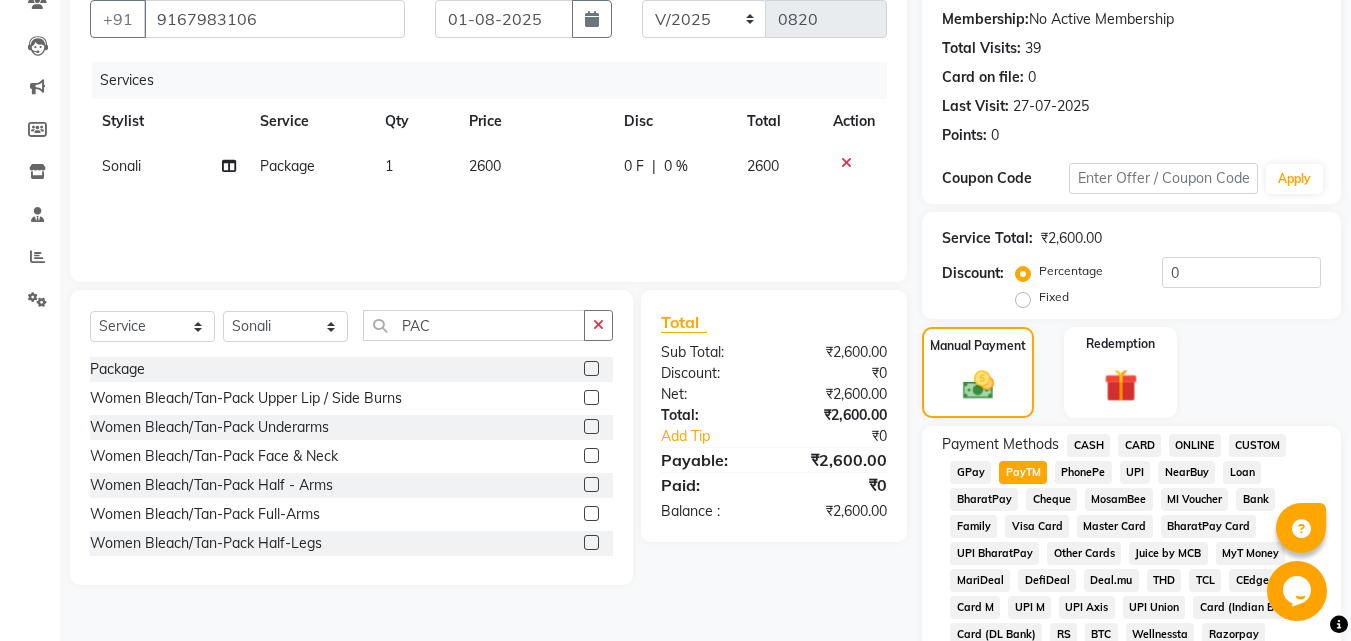 scroll, scrollTop: 367, scrollLeft: 0, axis: vertical 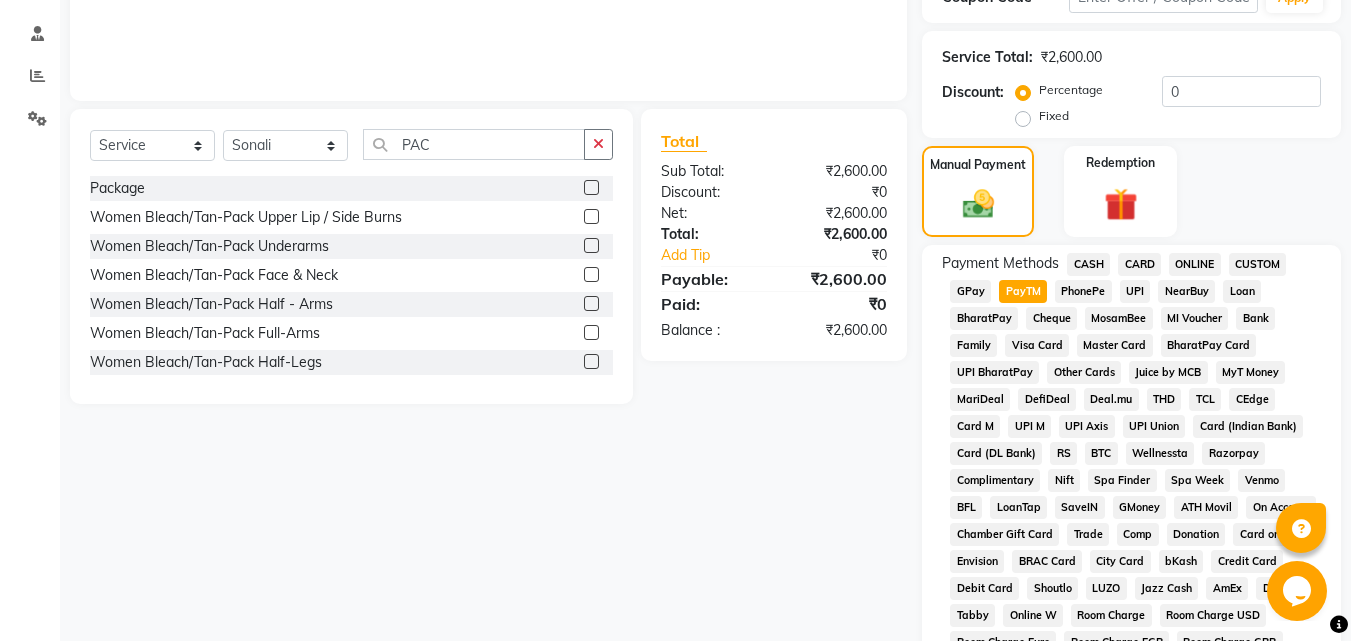 drag, startPoint x: 1067, startPoint y: 601, endPoint x: 1284, endPoint y: 191, distance: 463.88467 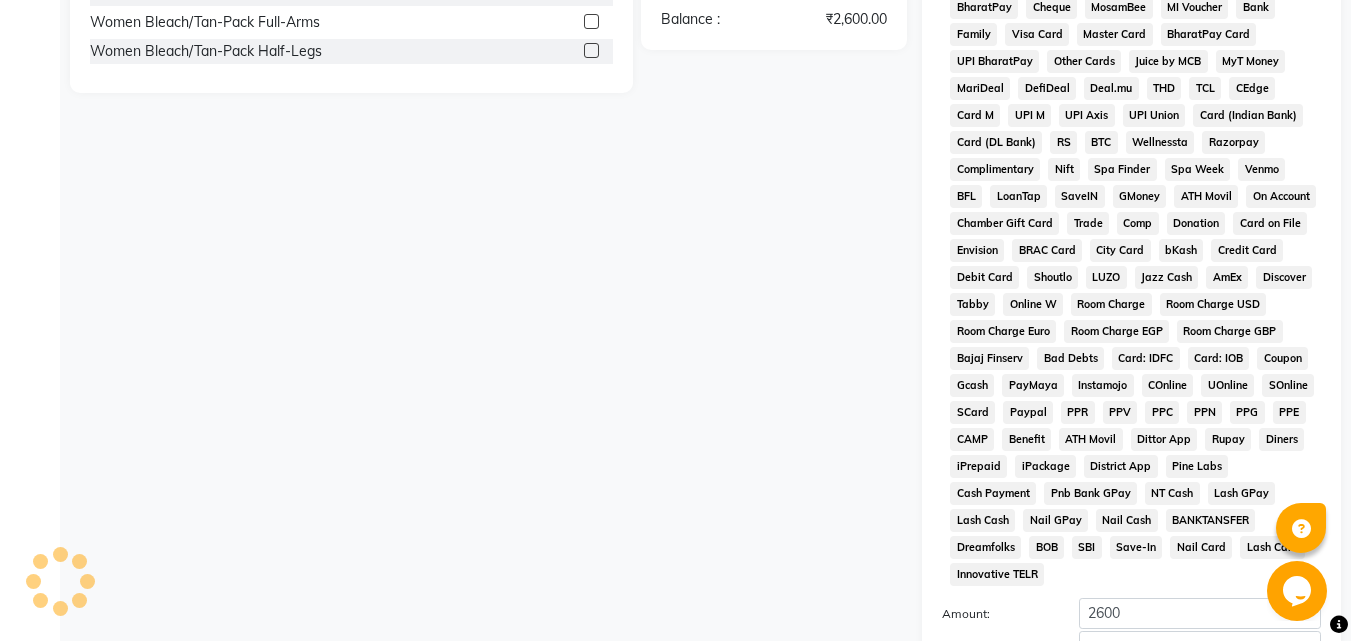scroll, scrollTop: 861, scrollLeft: 0, axis: vertical 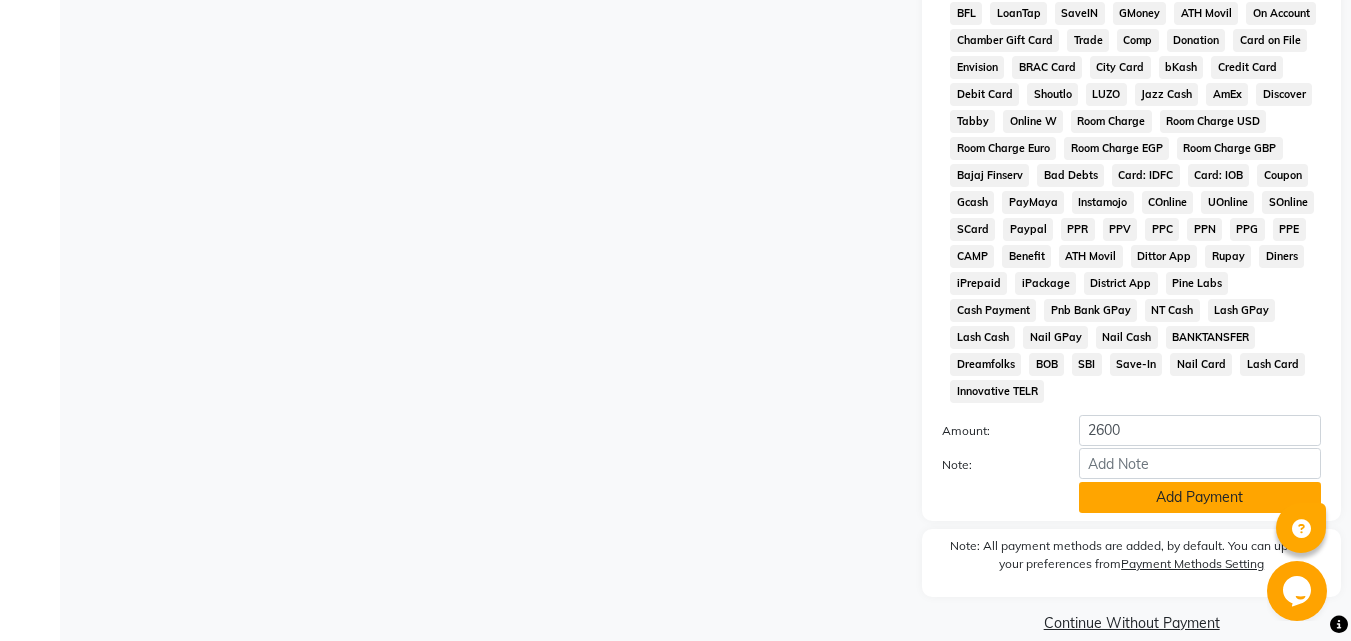 click on "Add Payment" 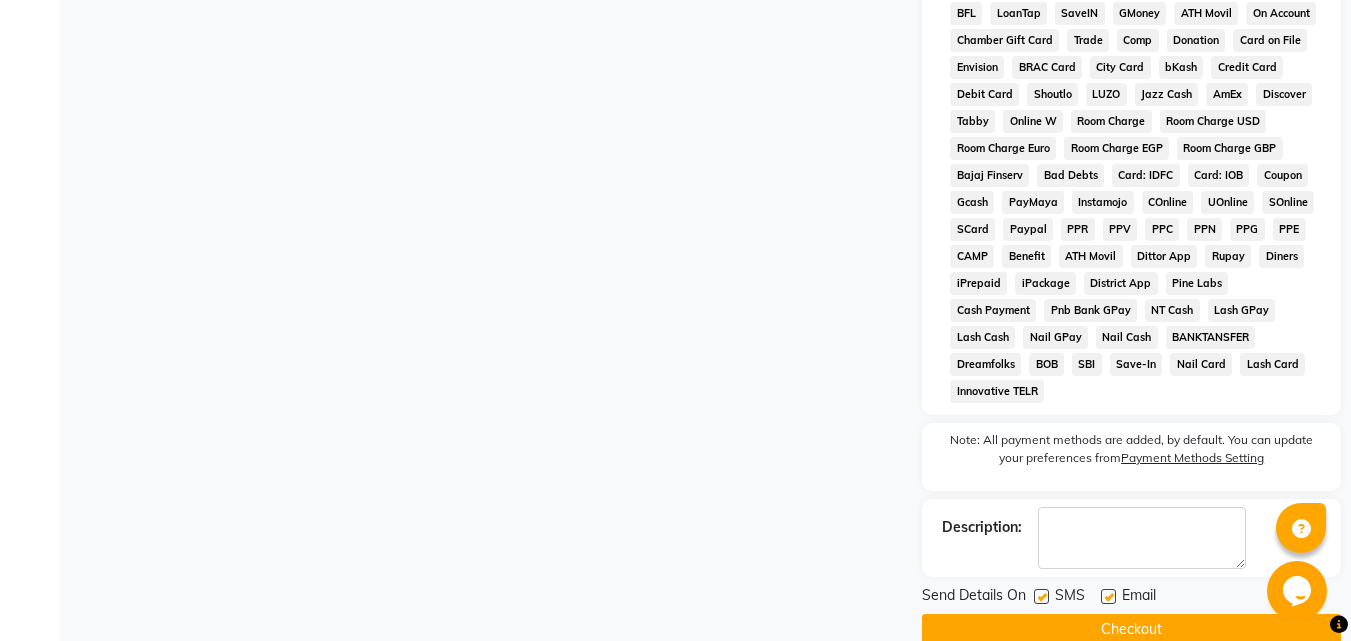 scroll, scrollTop: 868, scrollLeft: 0, axis: vertical 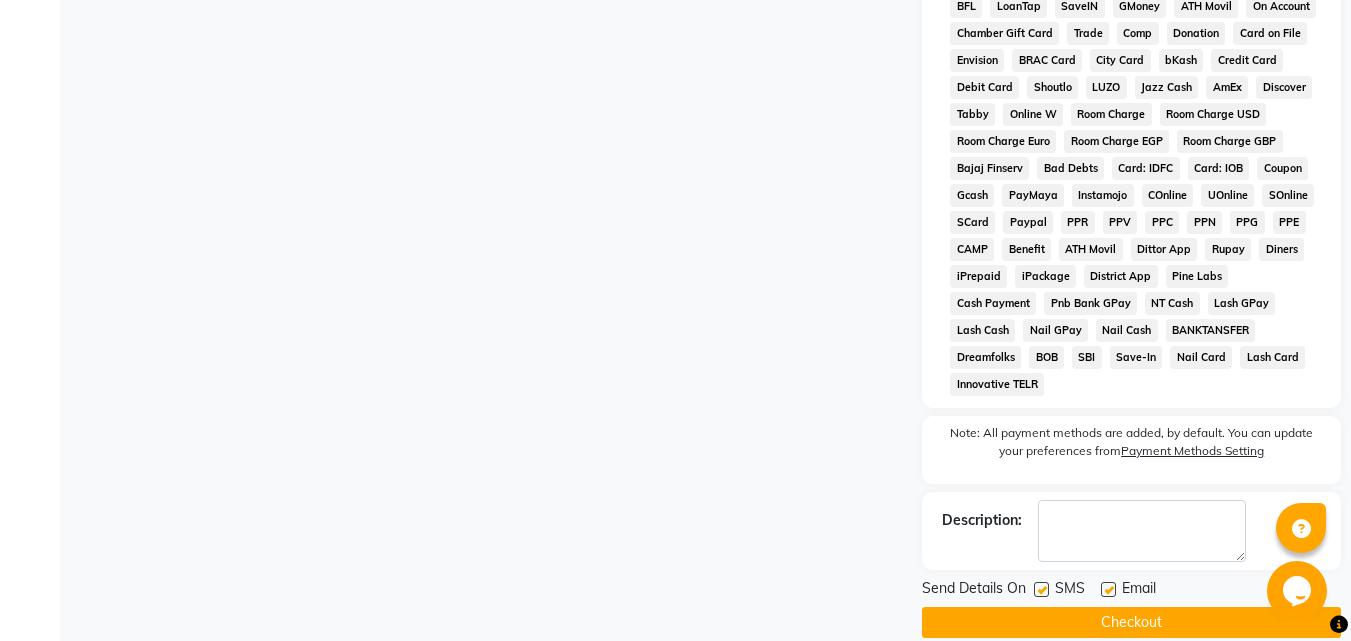 click 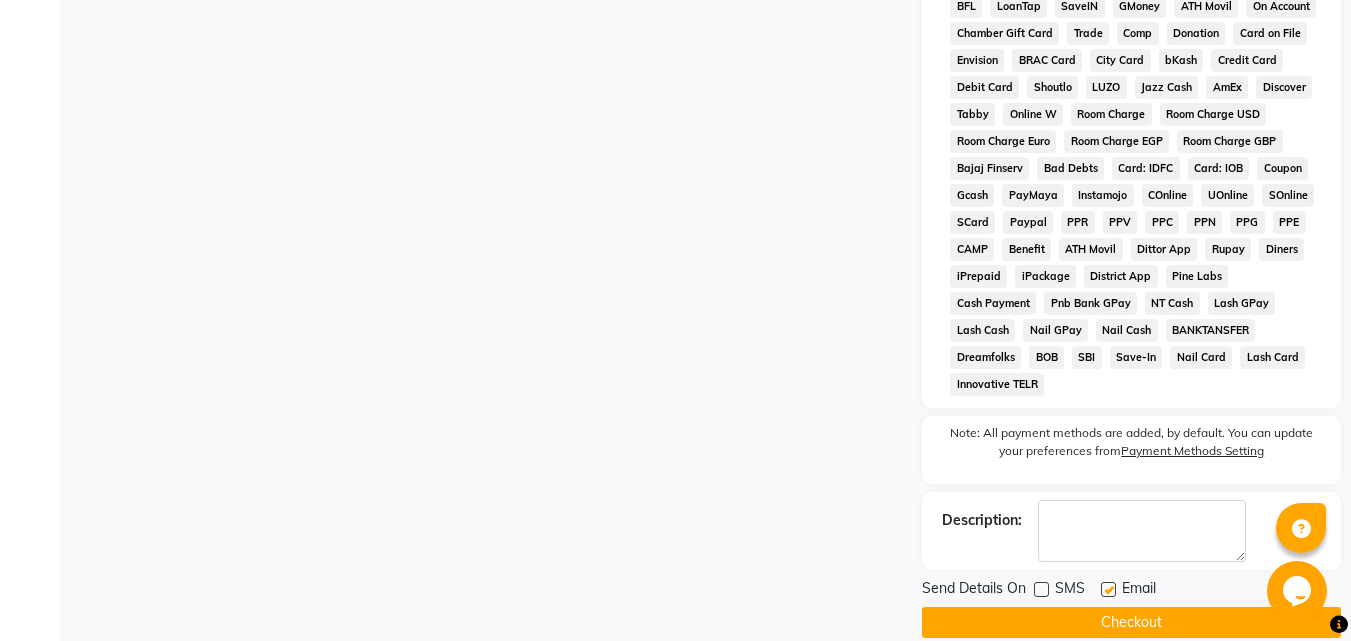 click on "Checkout" 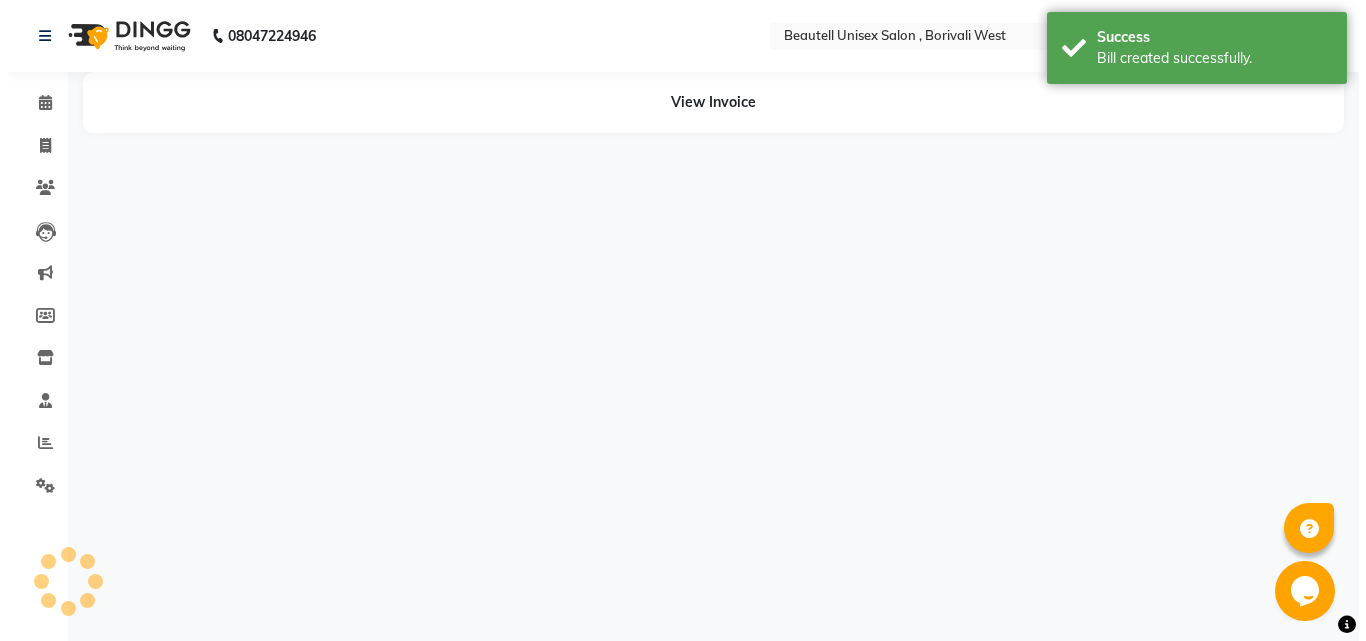 scroll, scrollTop: 0, scrollLeft: 0, axis: both 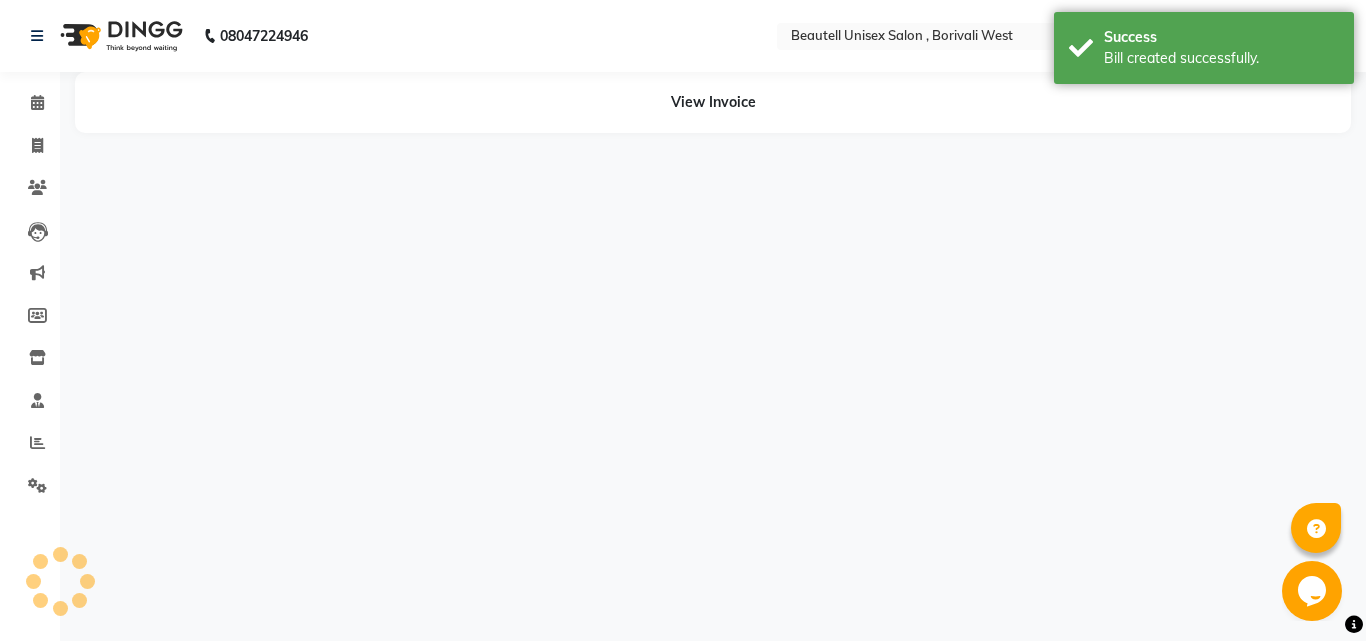 select on "68639" 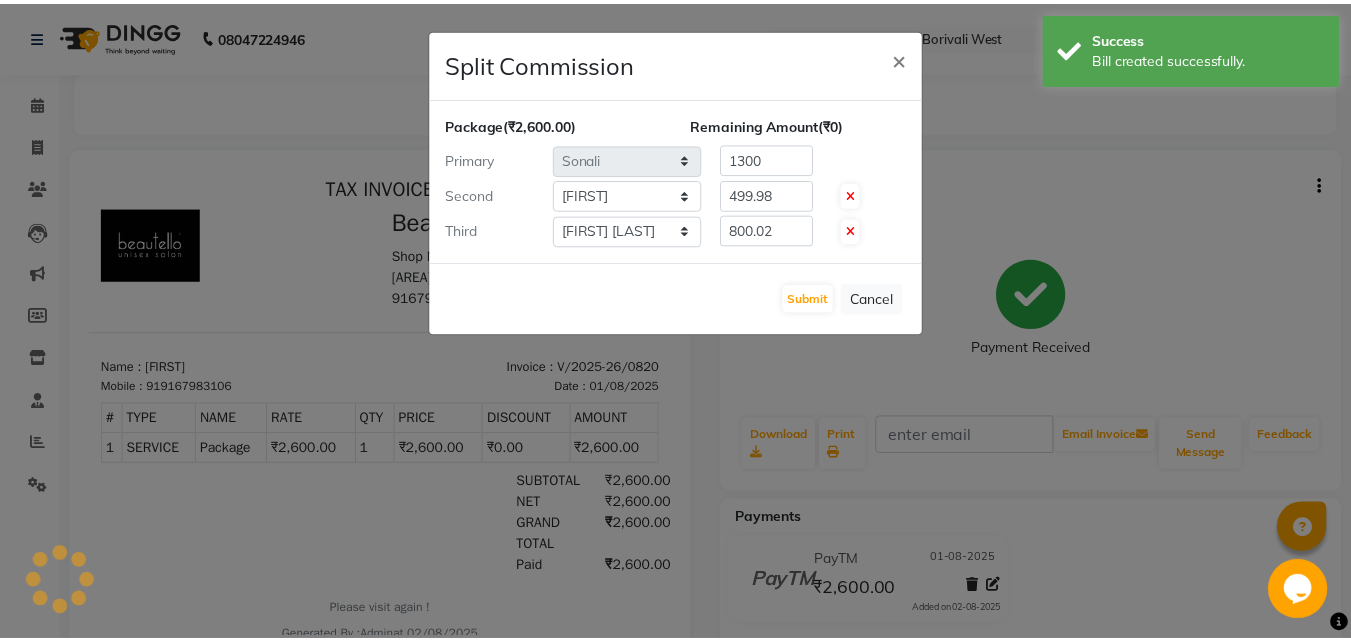scroll, scrollTop: 0, scrollLeft: 0, axis: both 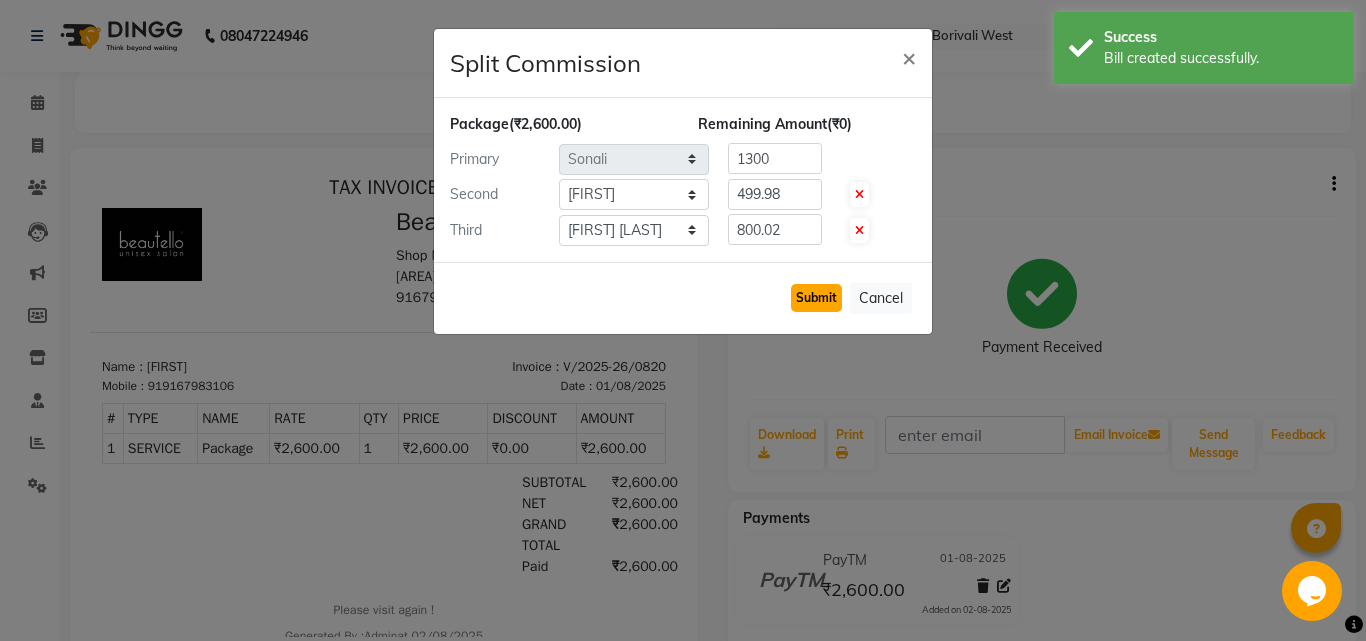 click on "Submit" 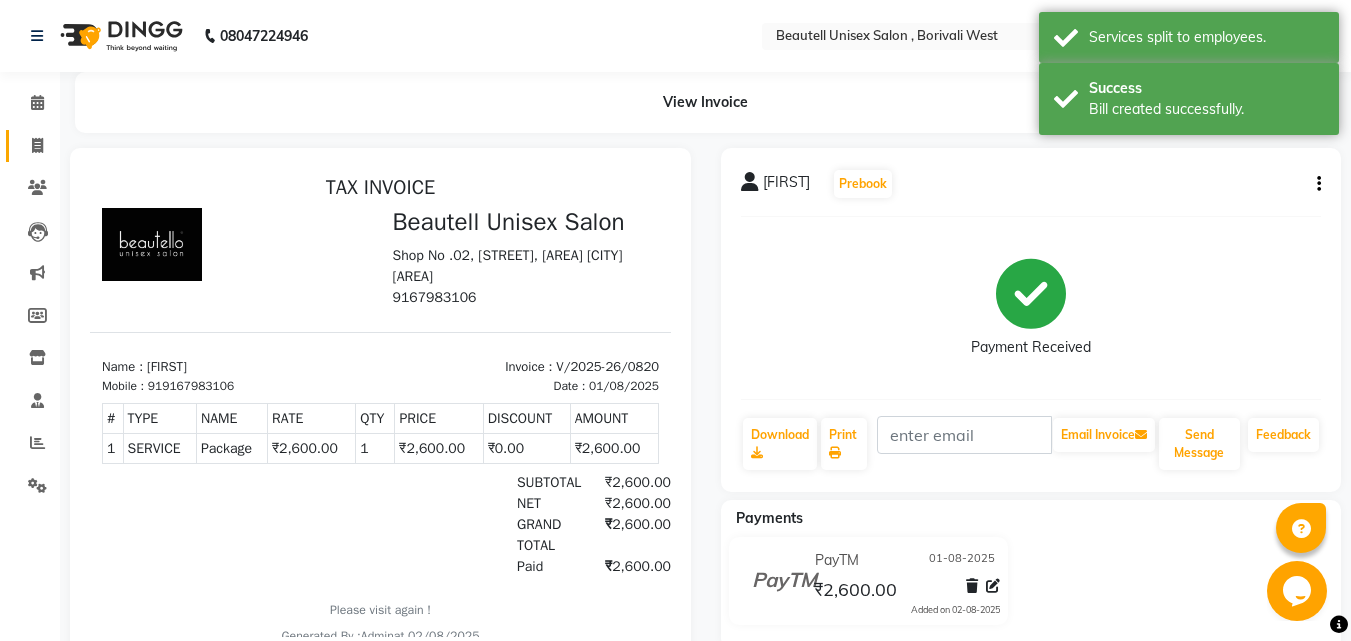 click on "Invoice" 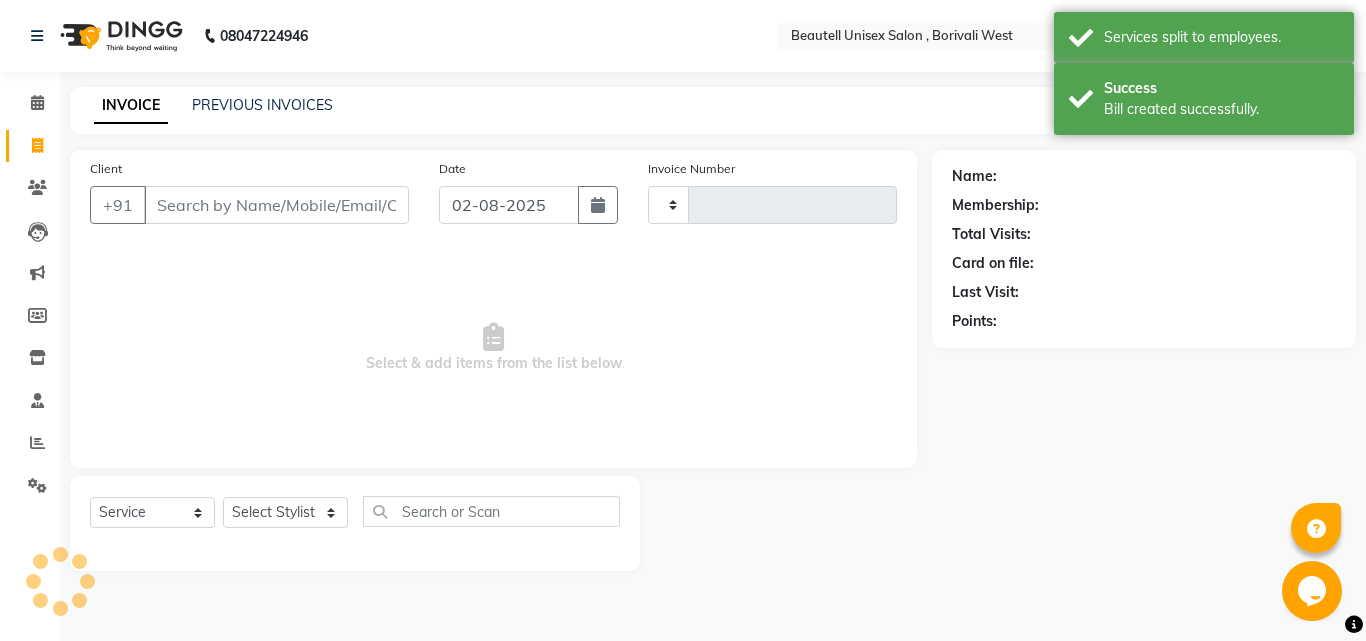 type on "0821" 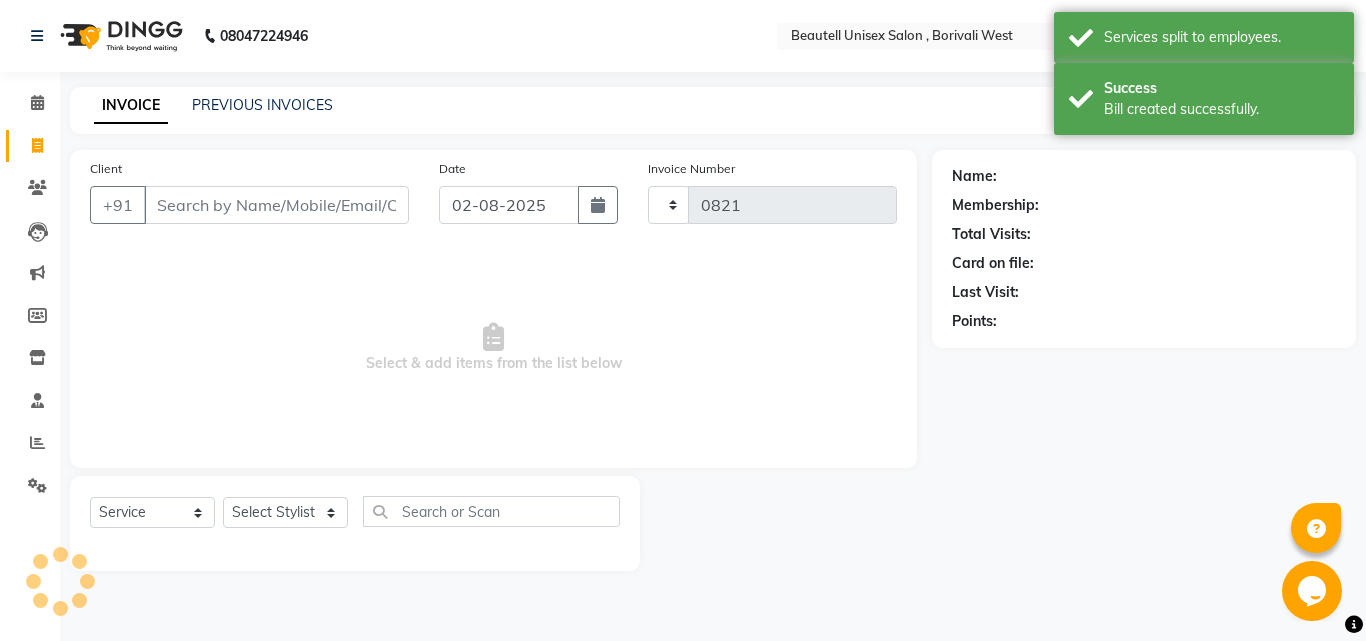 select on "7692" 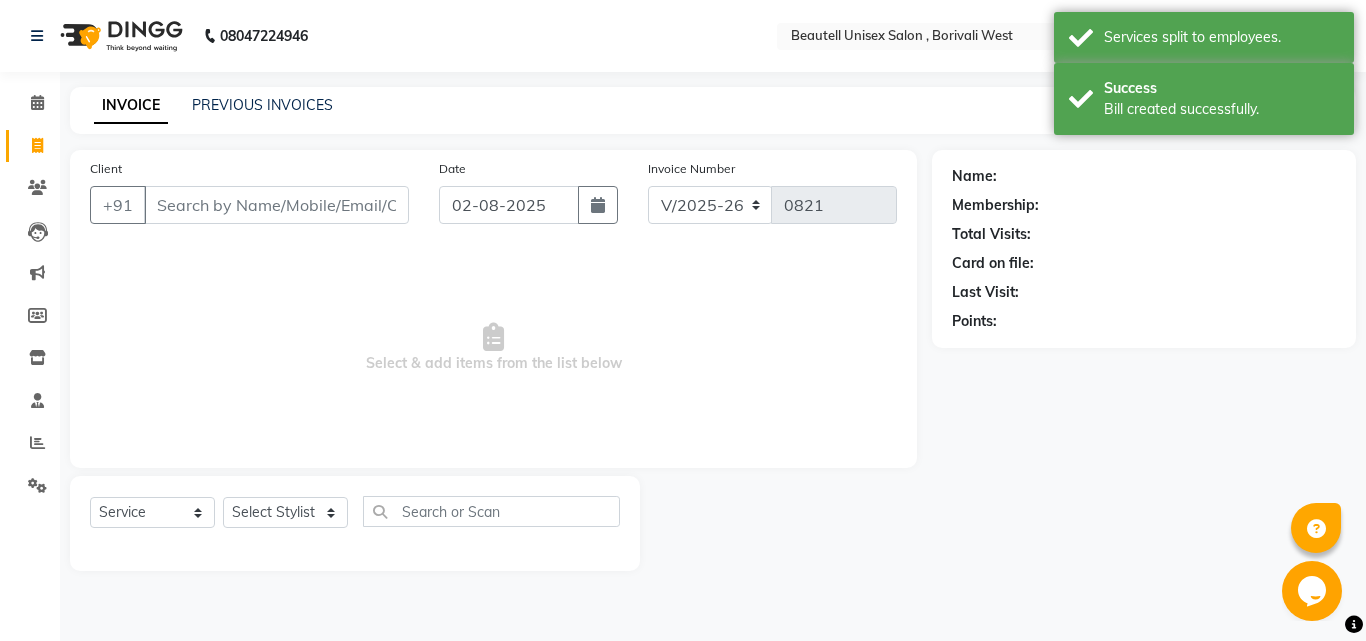 click on "INVOICE PREVIOUS INVOICES Create New   Save" 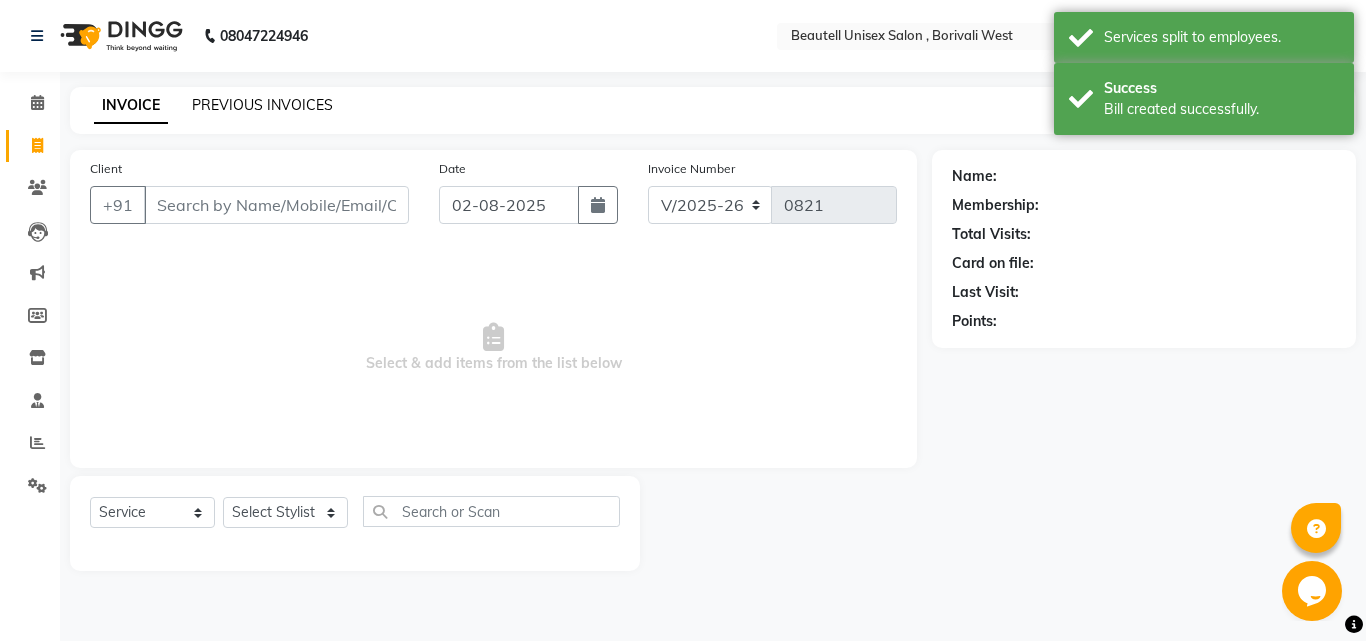 click on "PREVIOUS INVOICES" 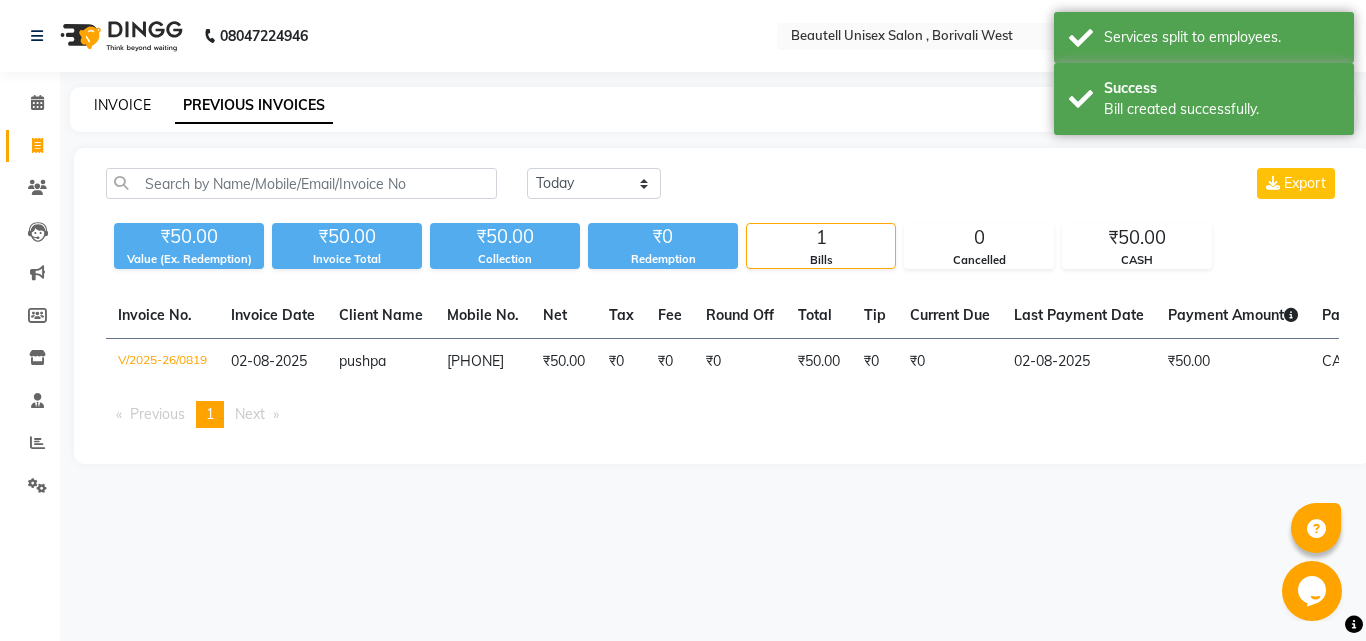 click on "INVOICE" 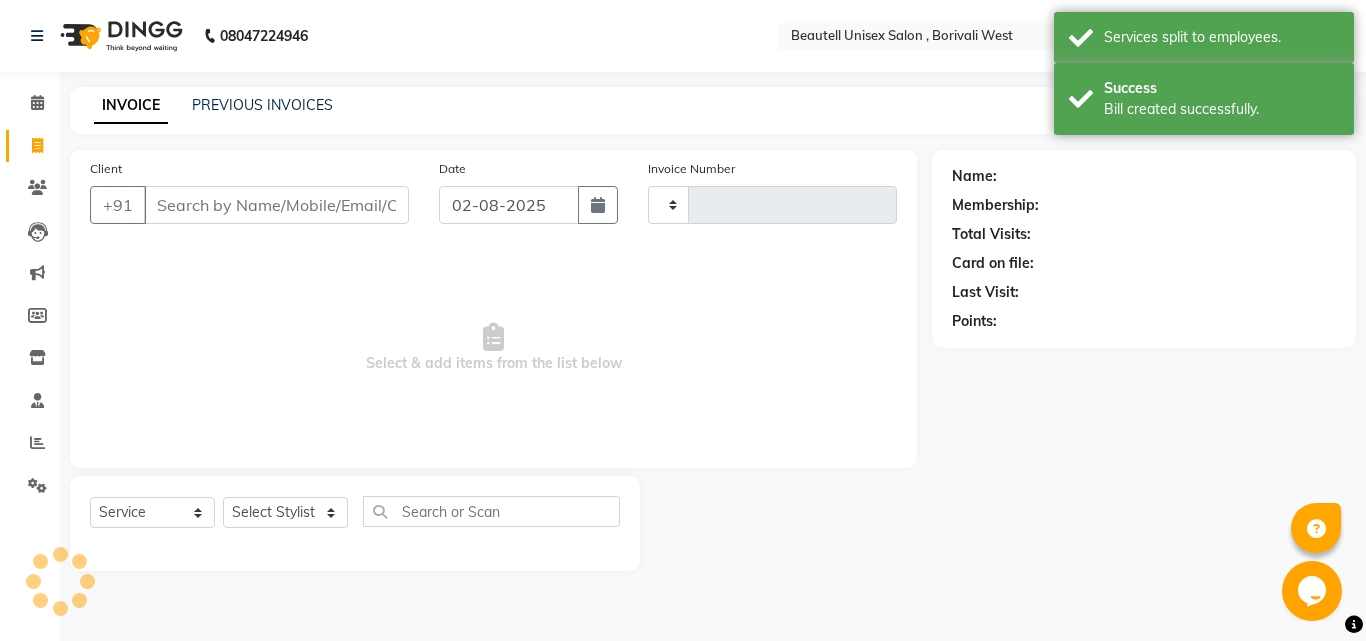 type on "0821" 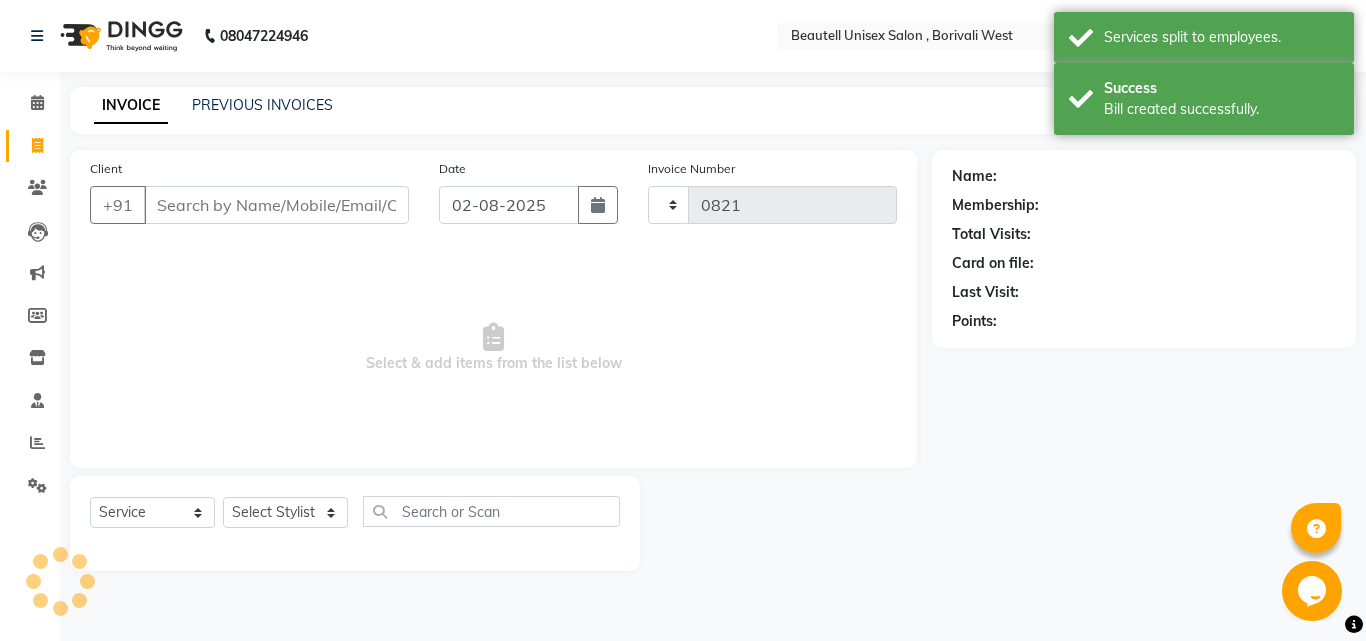 click on "Client" at bounding box center [276, 205] 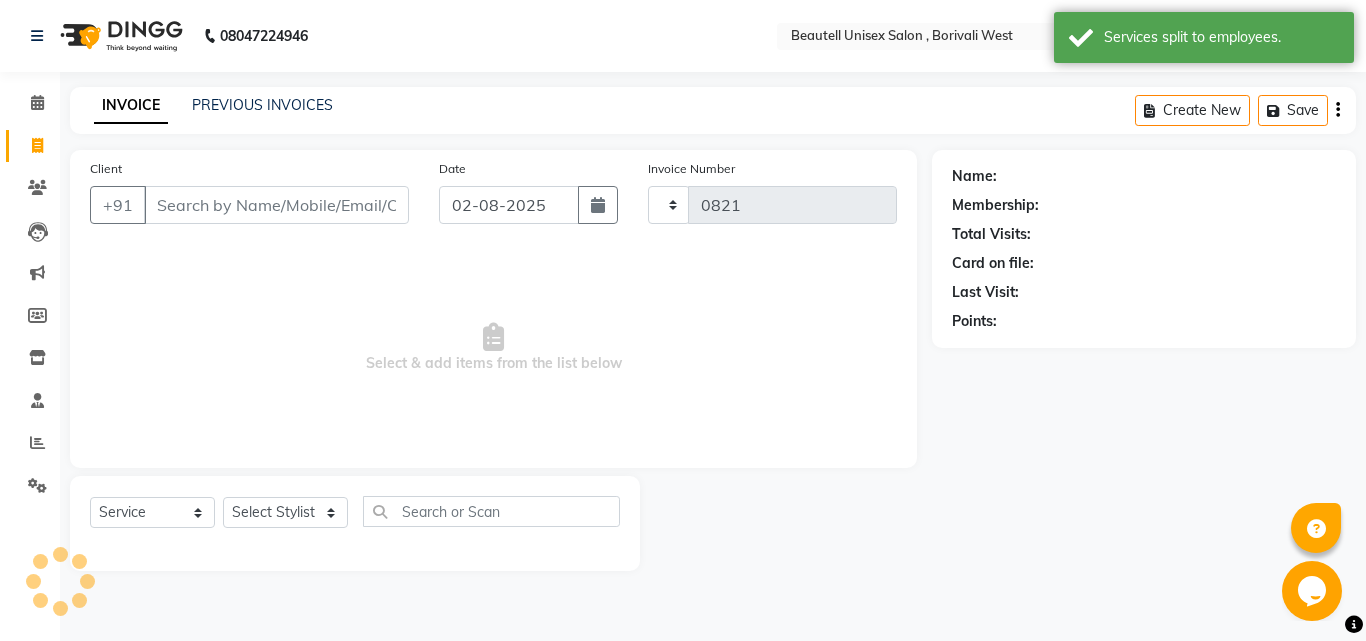 select on "7692" 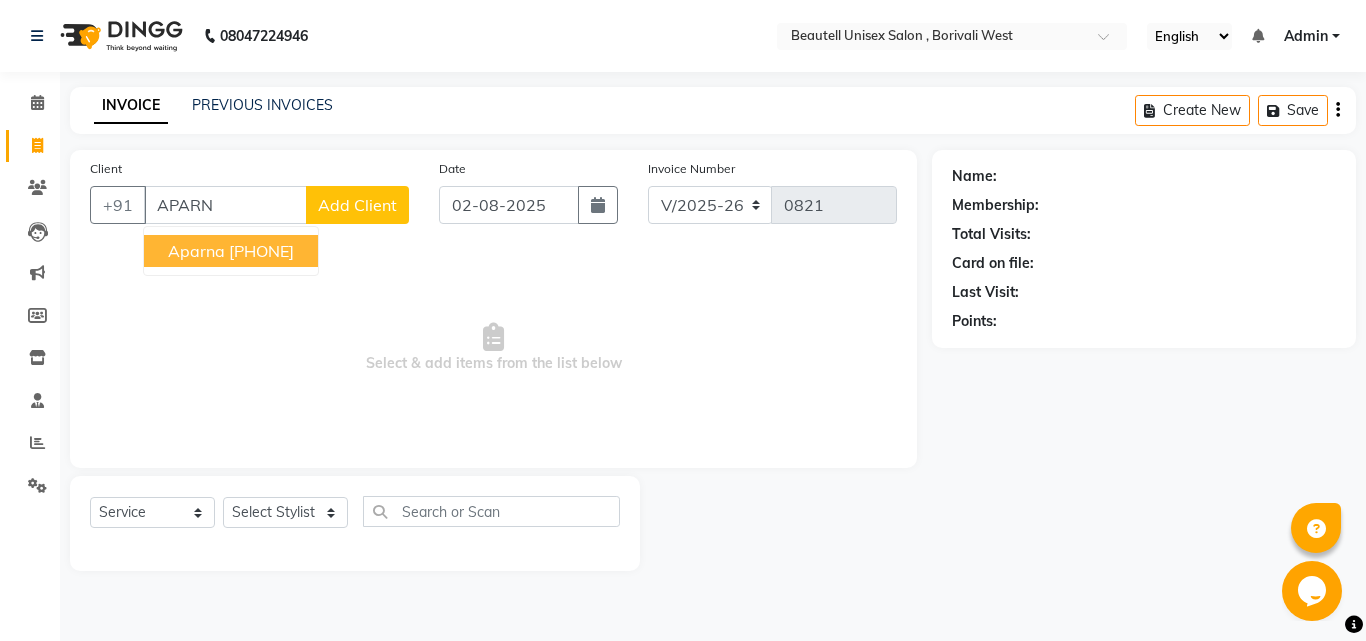 click on "[PHONE]" at bounding box center (261, 251) 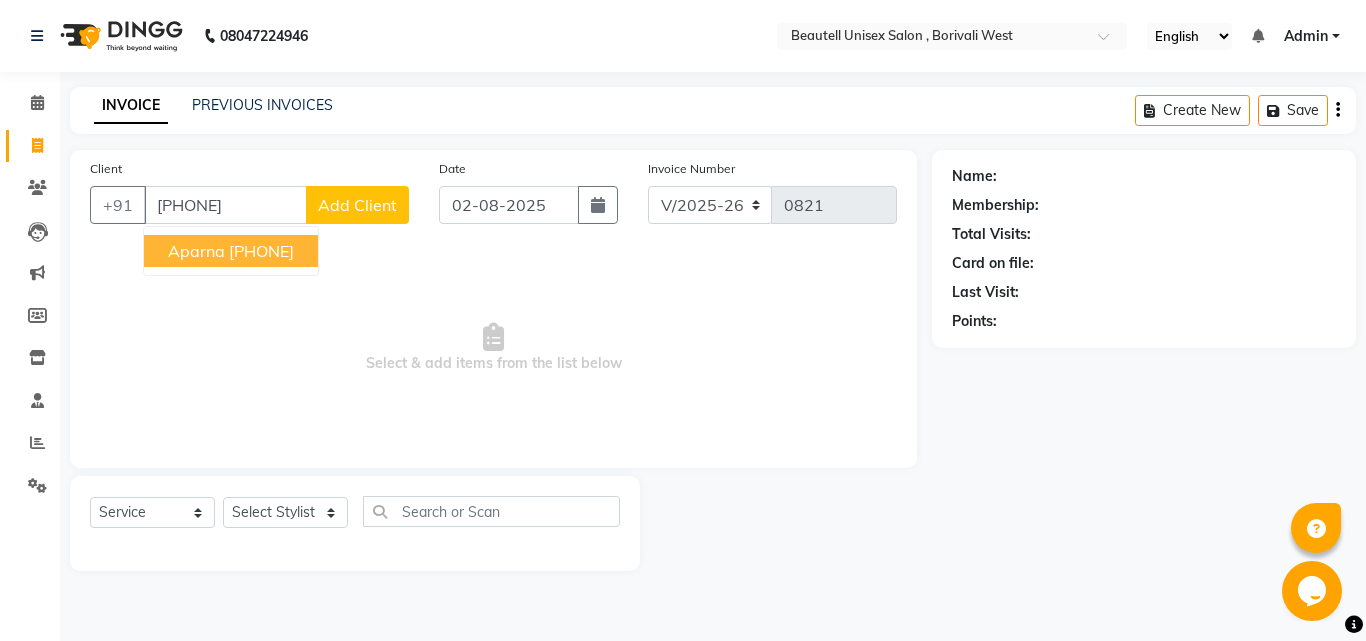type on "[PHONE]" 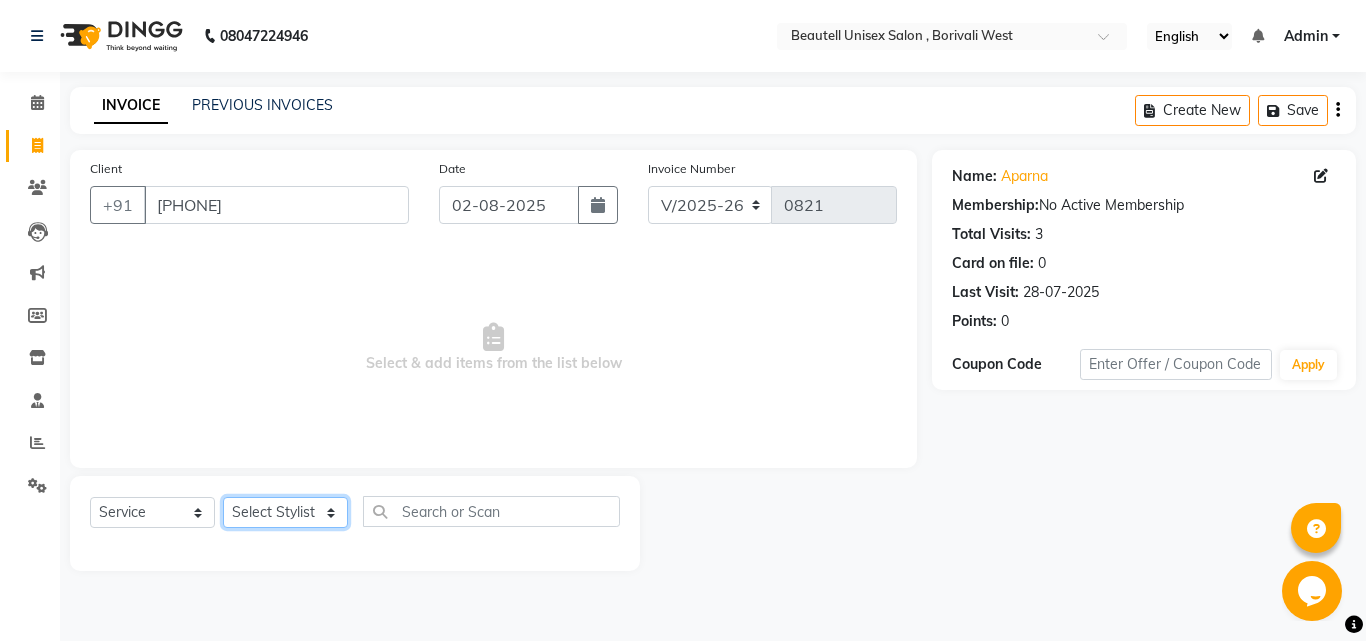 click on "Select Stylist [FIRST] [FIRST] Manager [FIRST] [FIRST] [FIRST]" 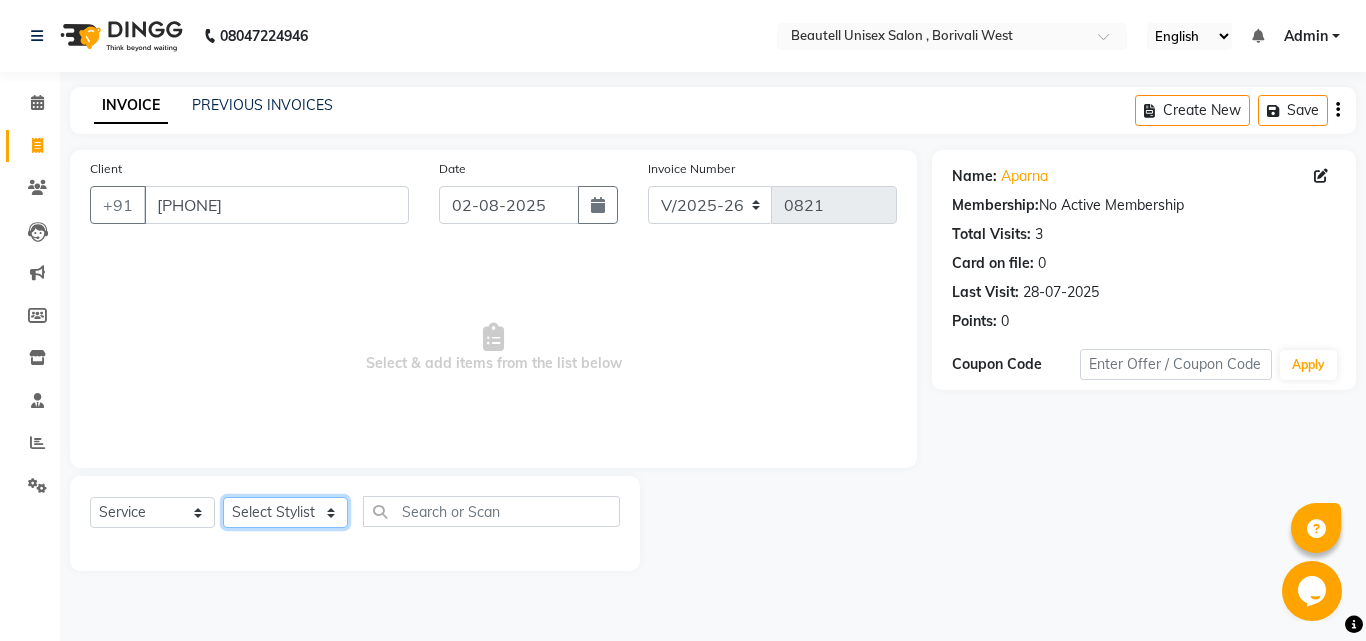 select on "68639" 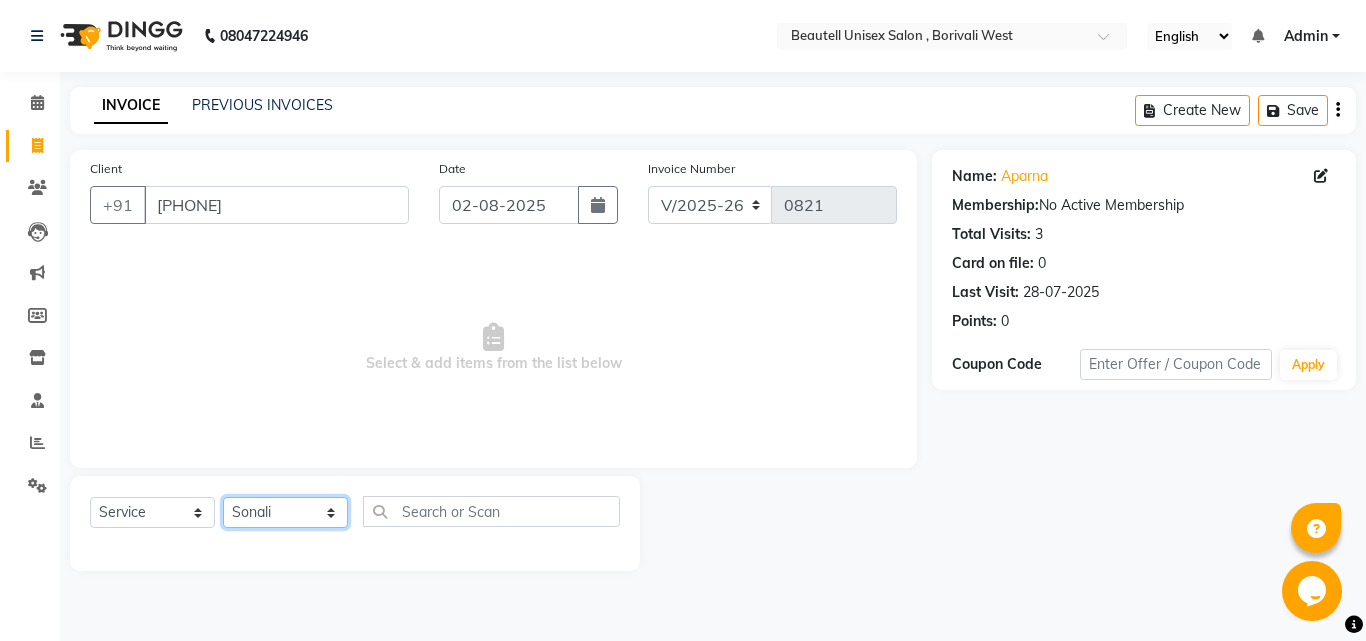 click on "Select Stylist [FIRST] [FIRST] Manager [FIRST] [FIRST] [FIRST]" 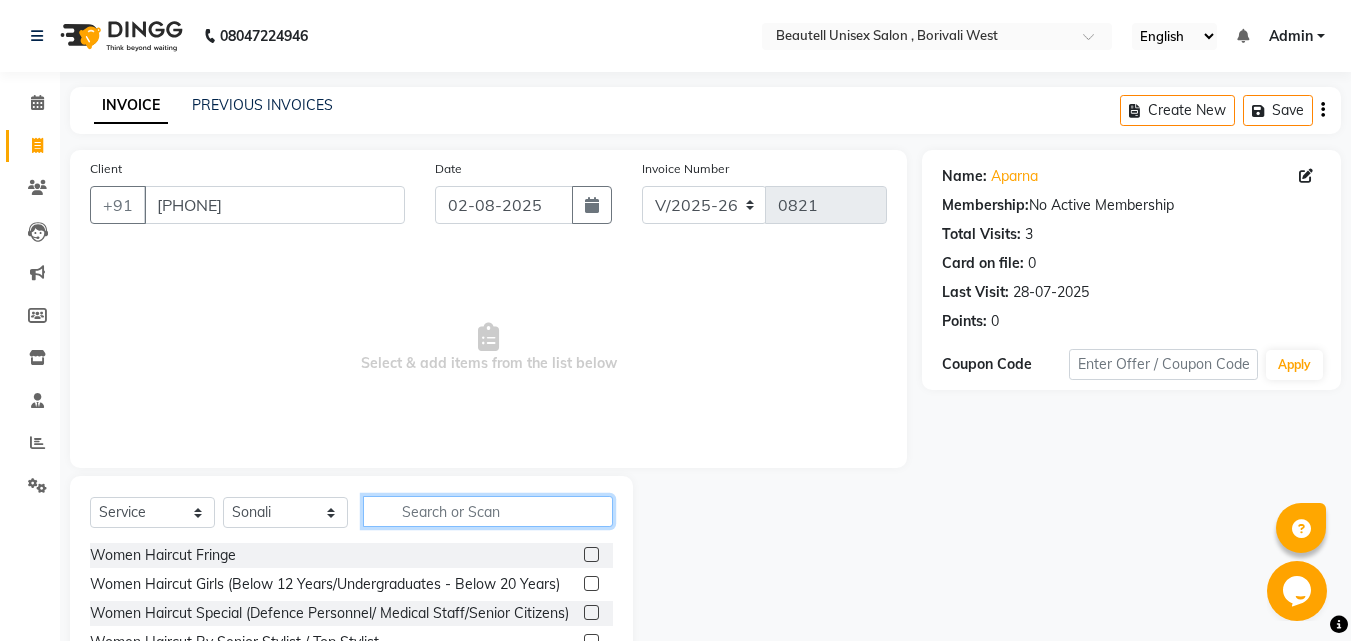click 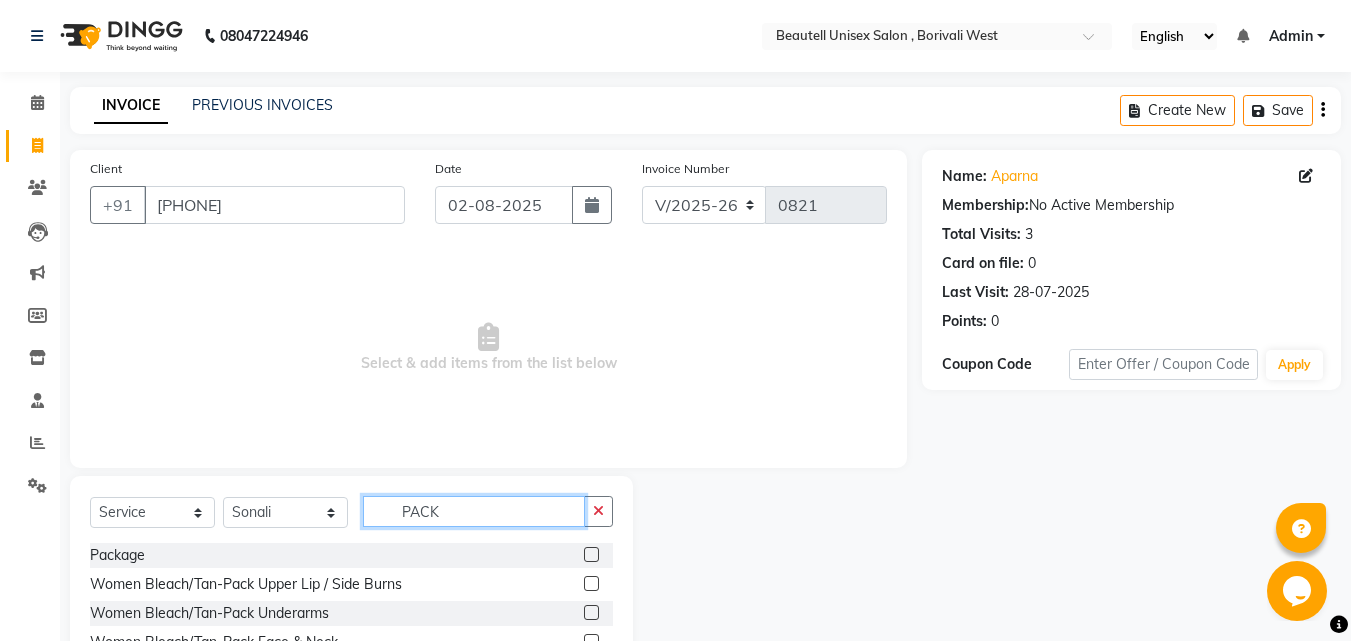 type on "PACK" 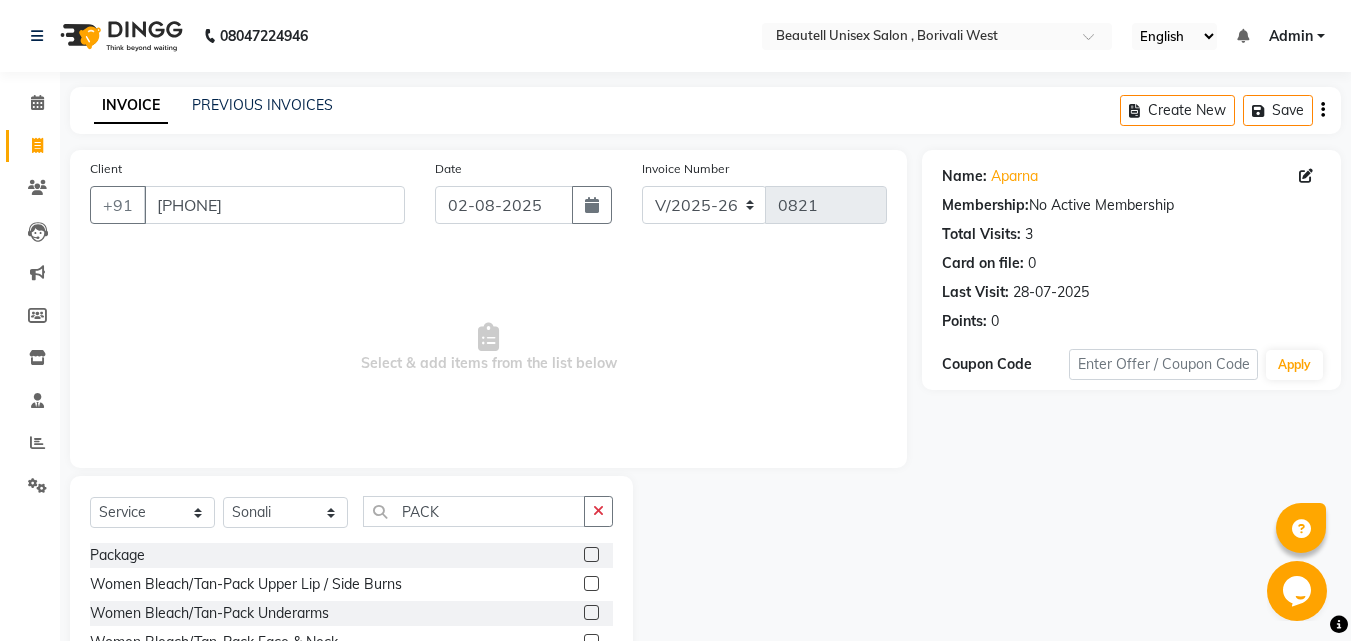 click 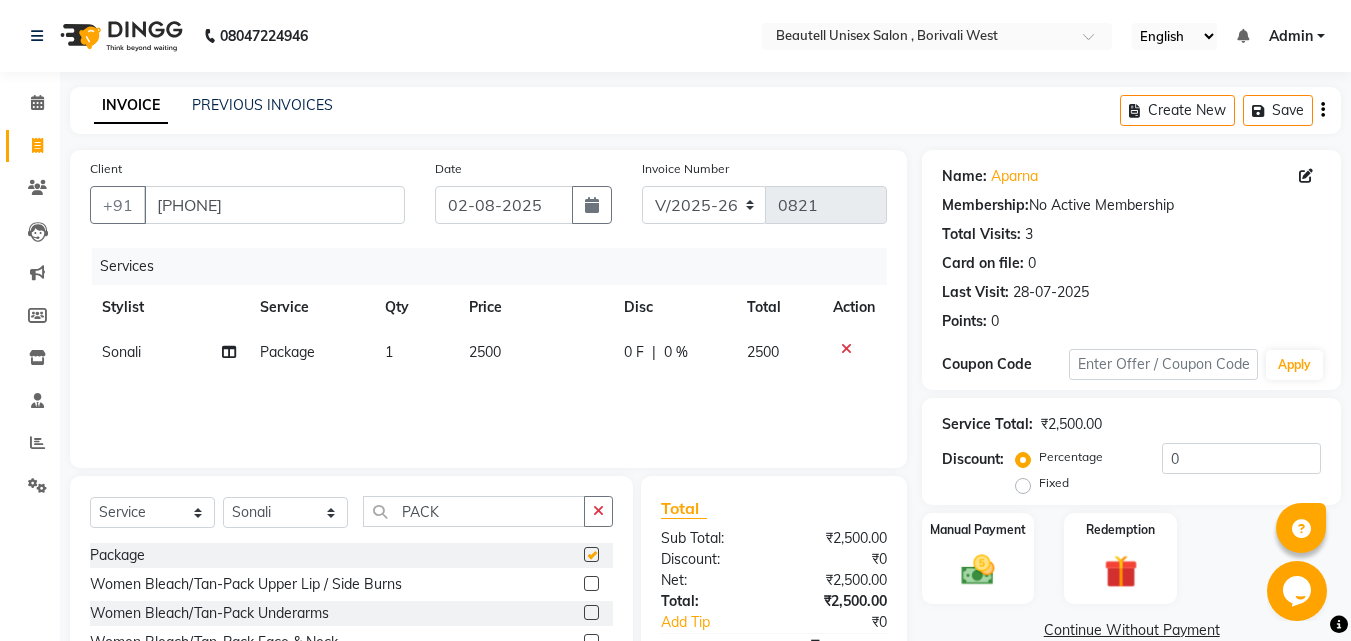 checkbox on "false" 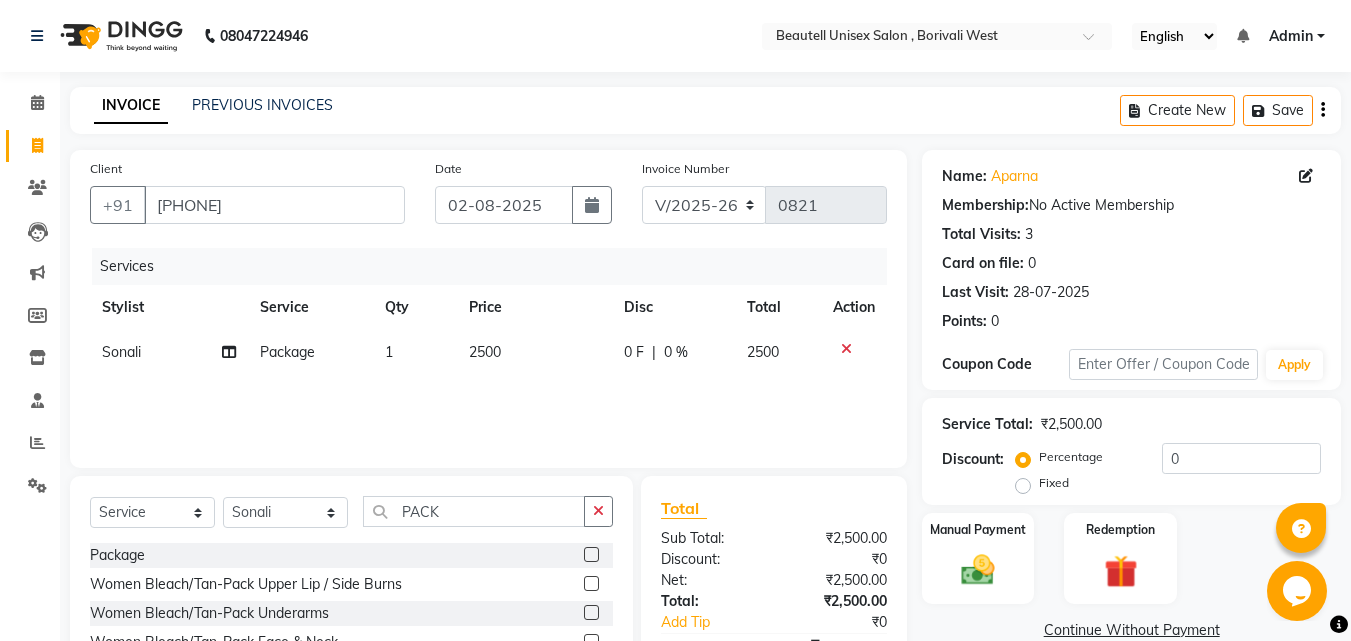 click on "2500" 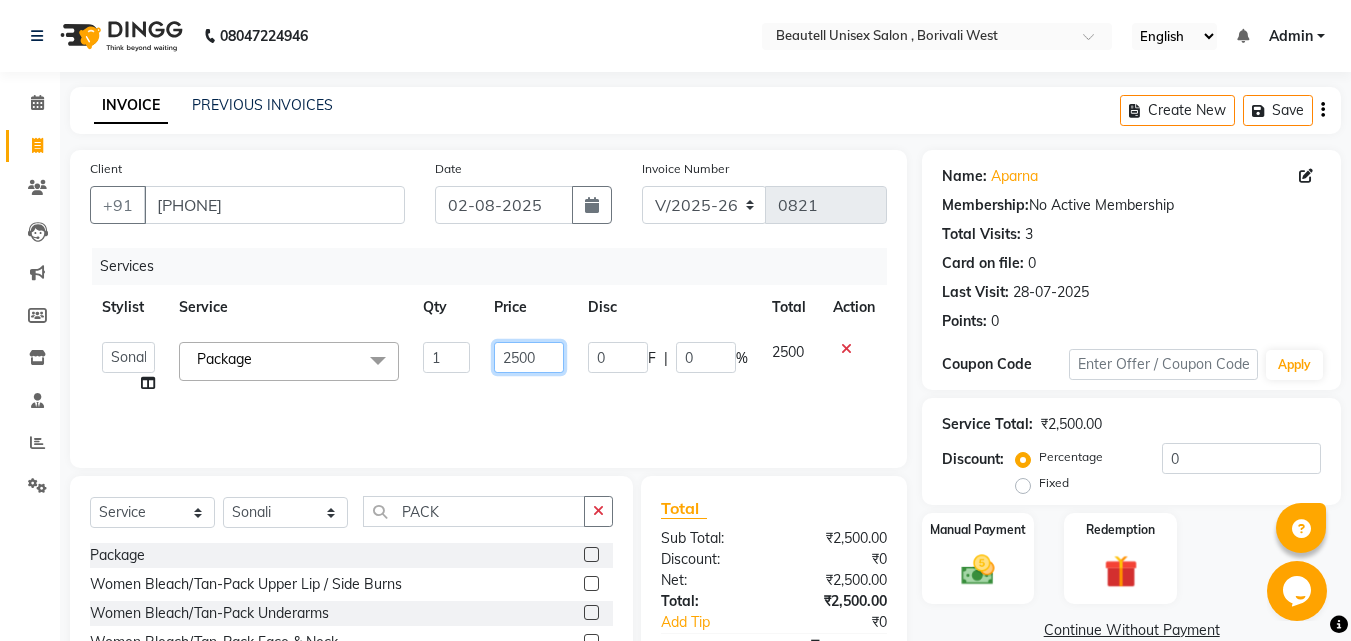 click on "2500" 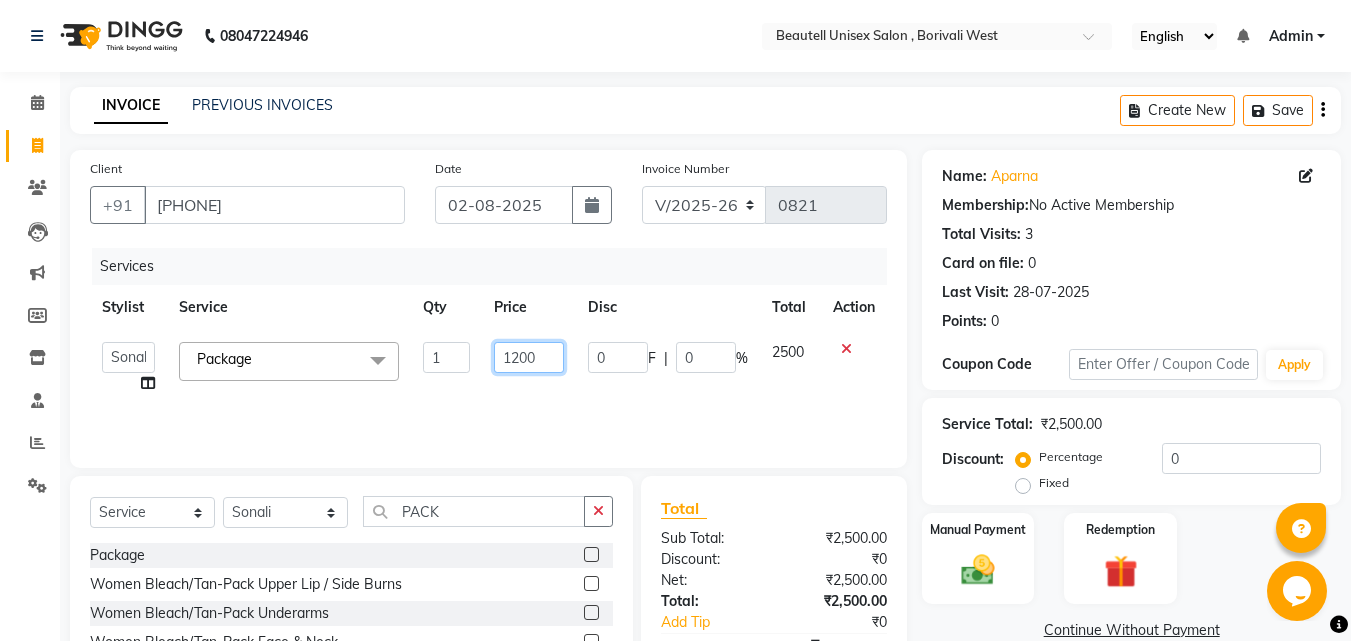 type on "12000" 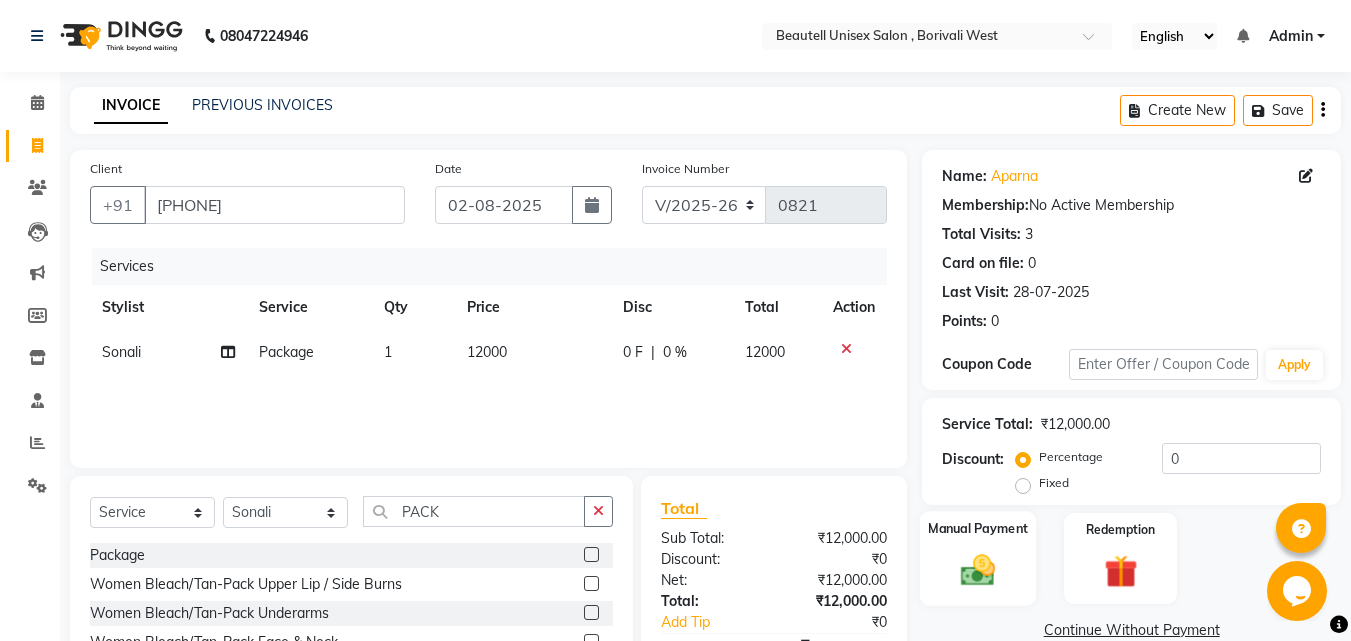 click 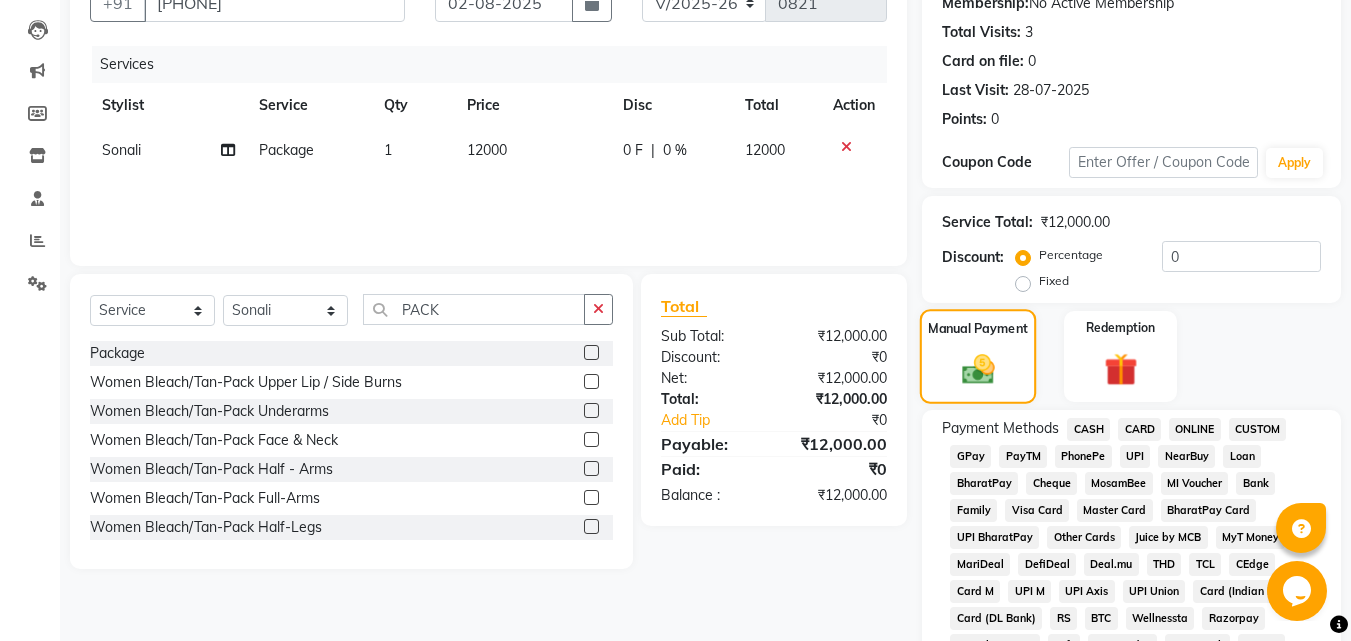 scroll, scrollTop: 213, scrollLeft: 0, axis: vertical 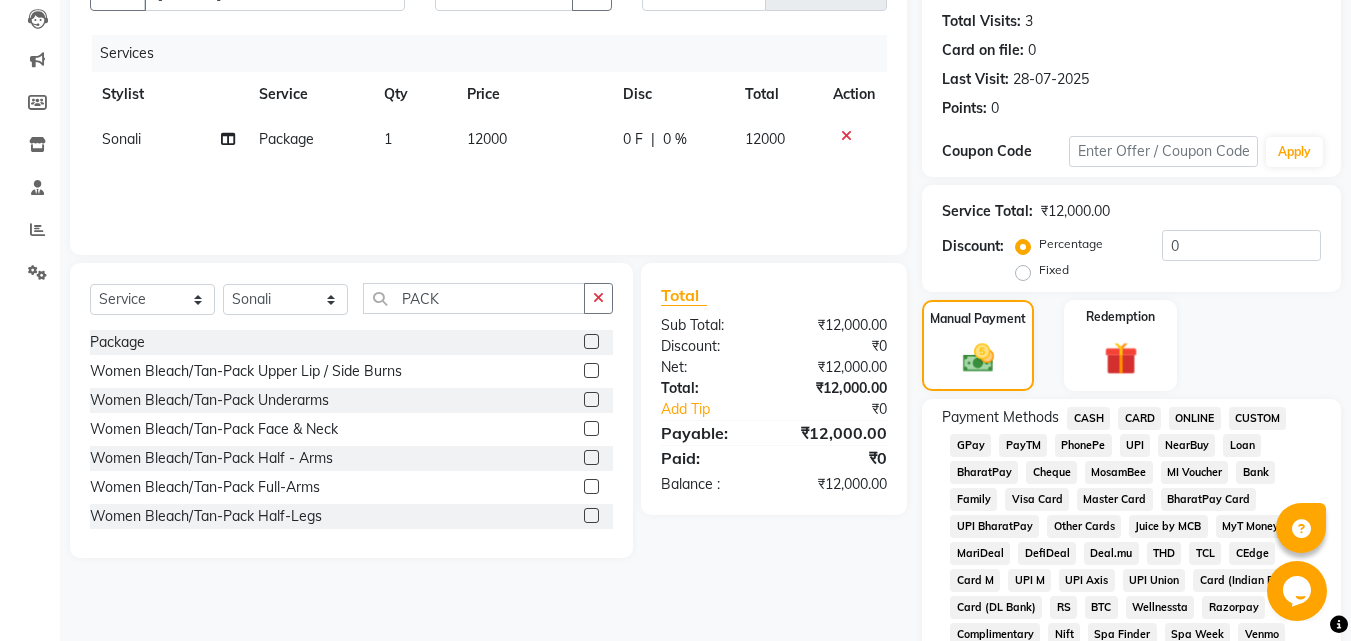 click on "CASH" 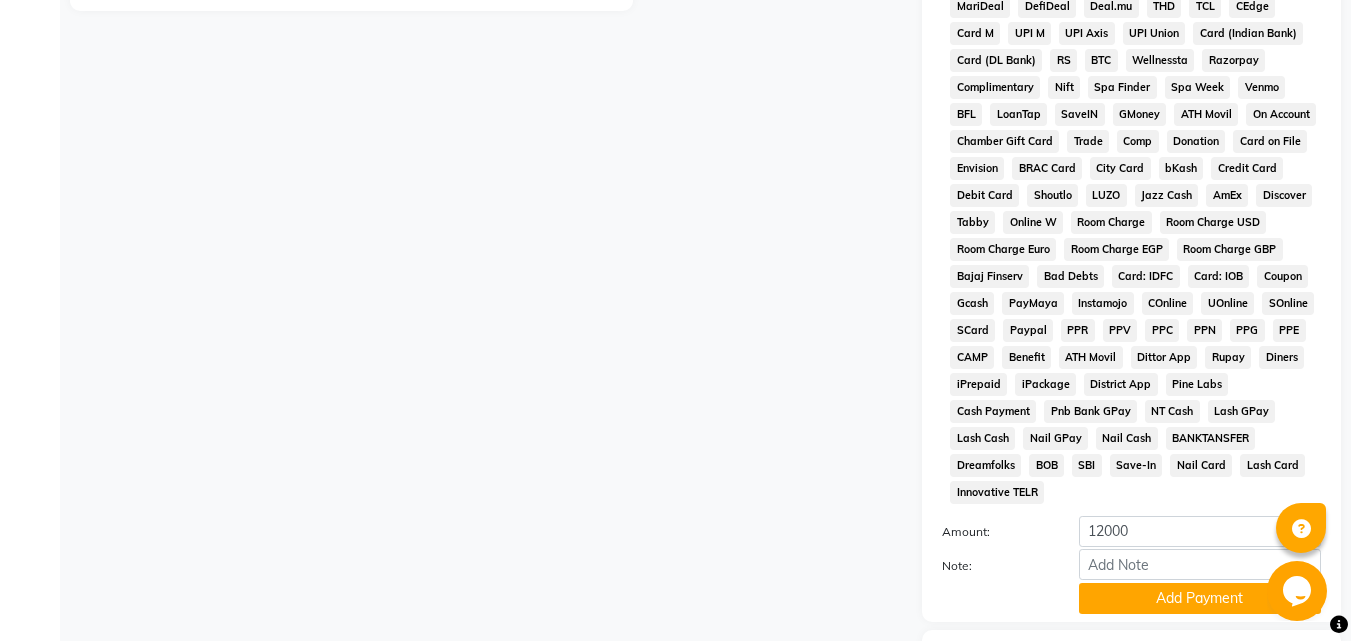 scroll, scrollTop: 861, scrollLeft: 0, axis: vertical 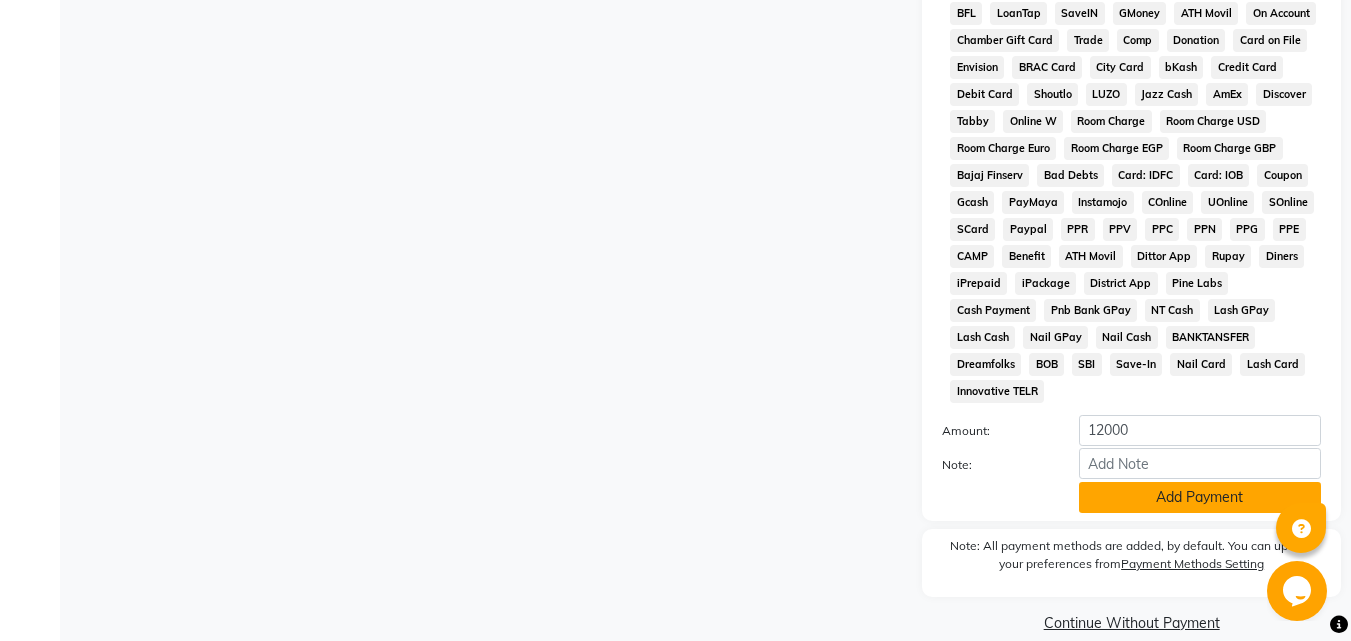 click on "Add Payment" 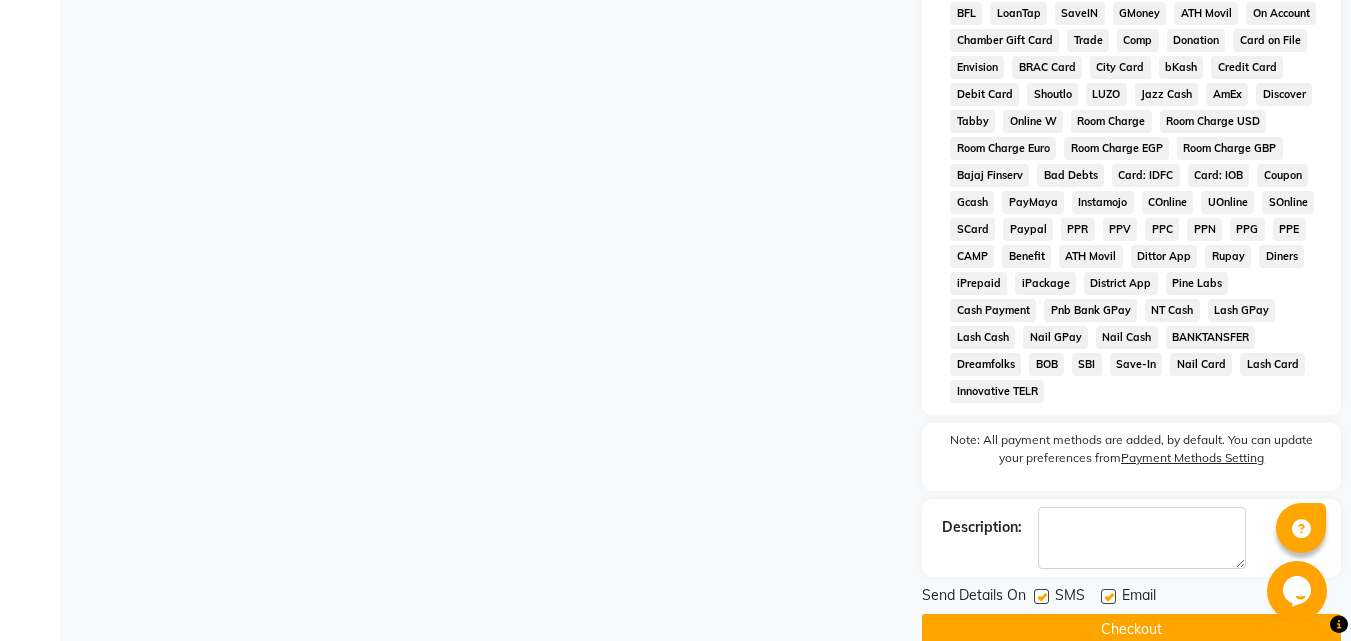 scroll, scrollTop: 868, scrollLeft: 0, axis: vertical 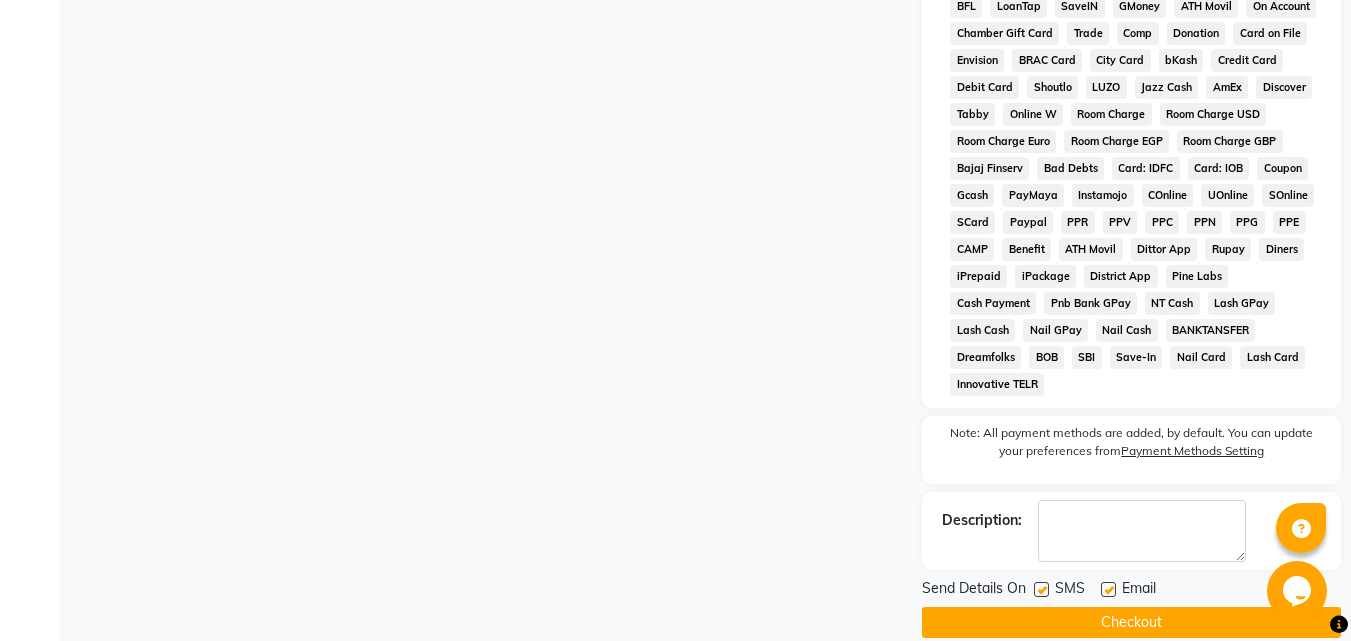 click 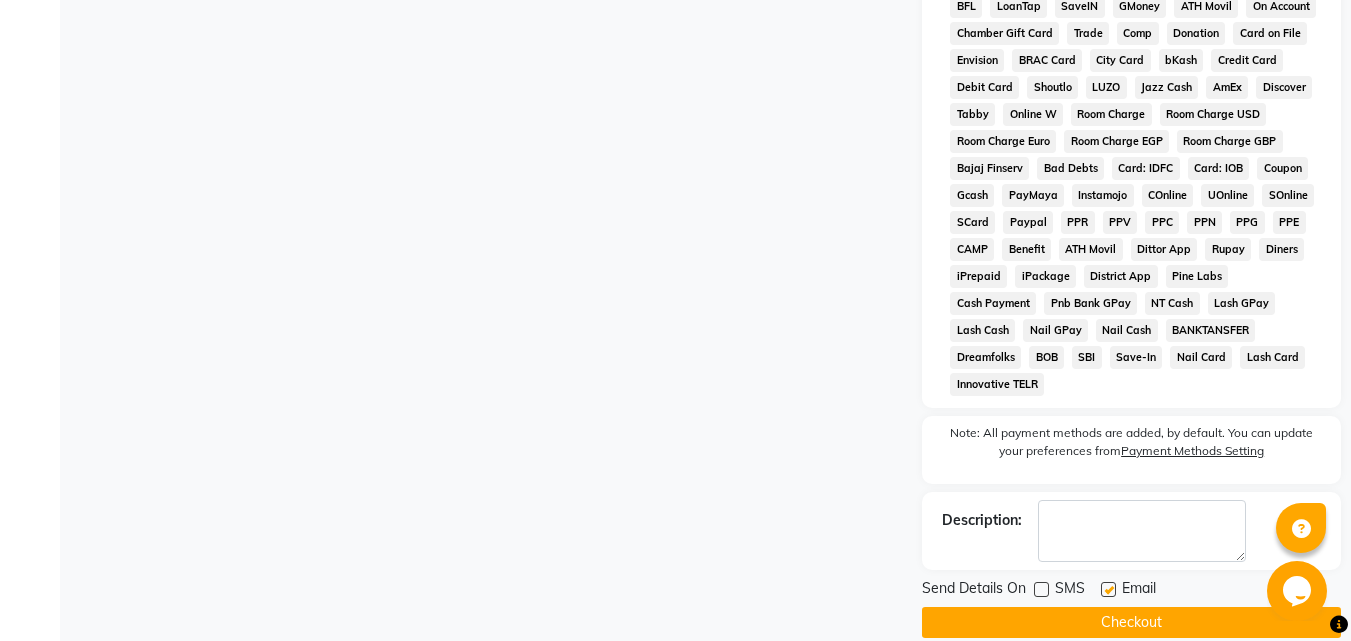 click on "Checkout" 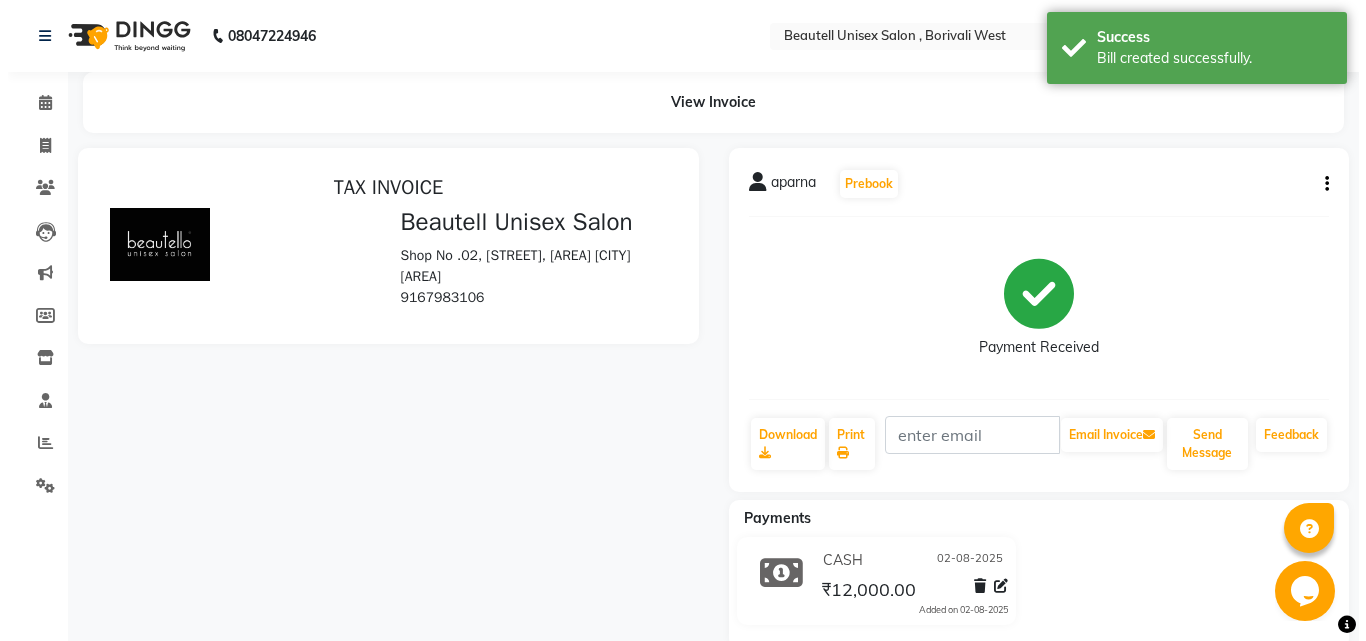 scroll, scrollTop: 0, scrollLeft: 0, axis: both 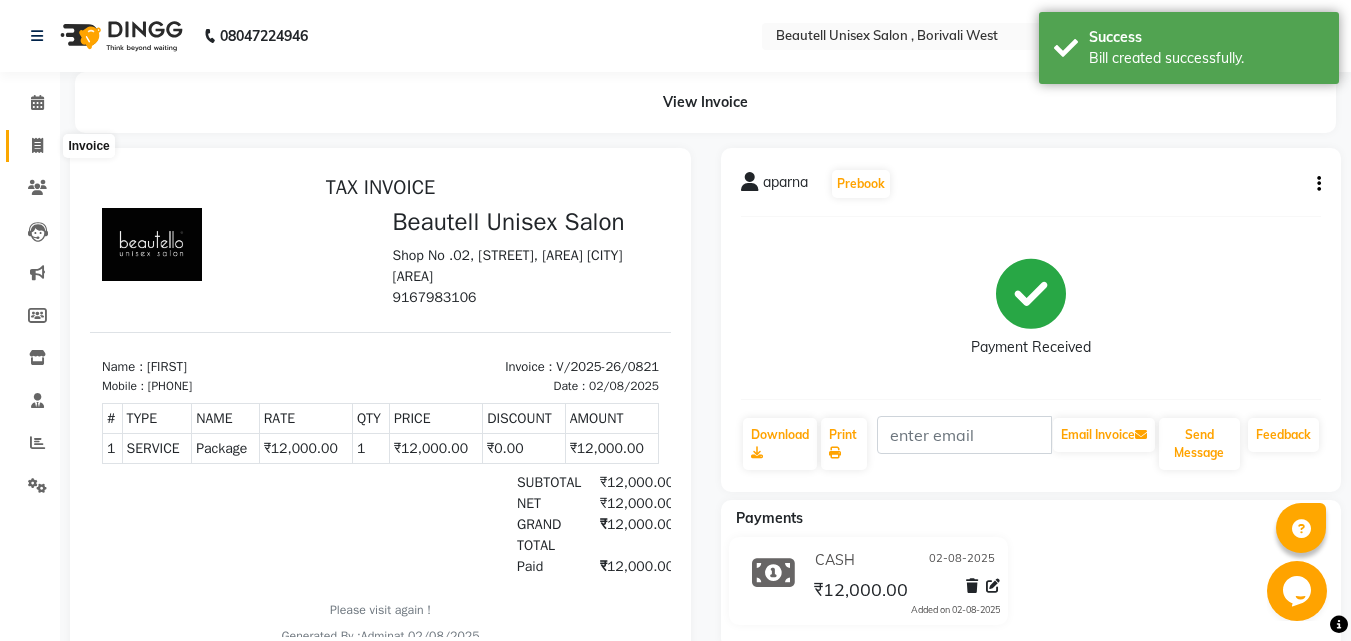 click 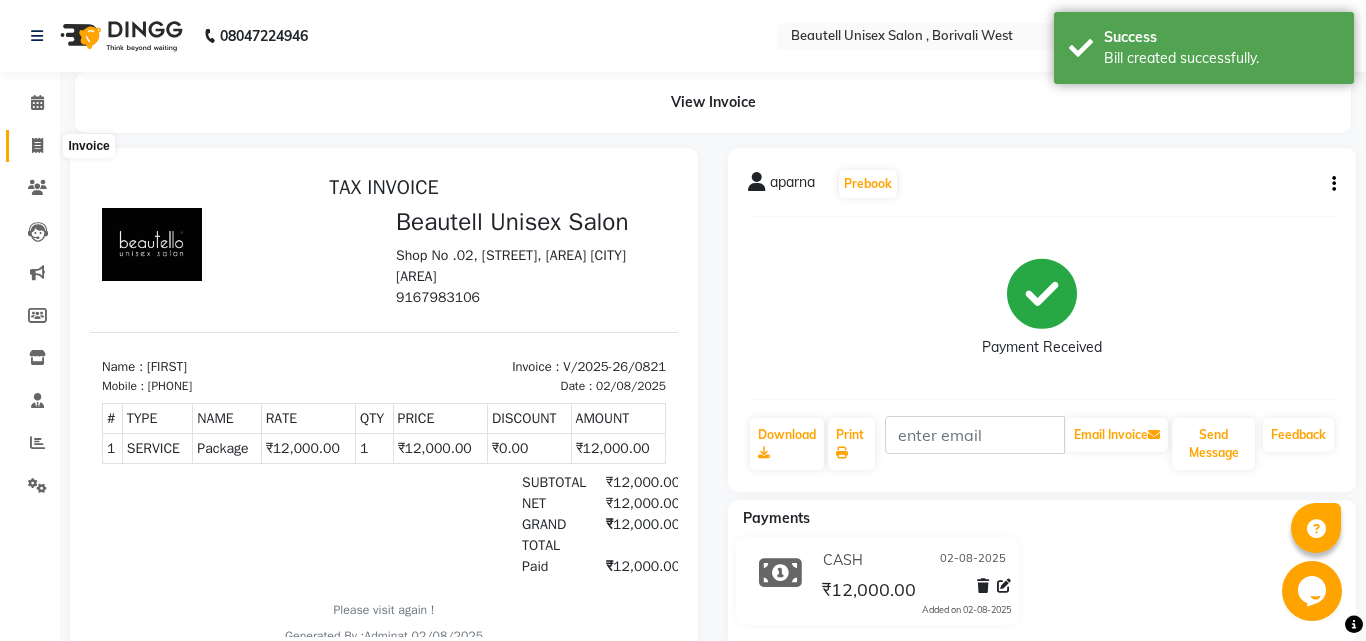 select on "7692" 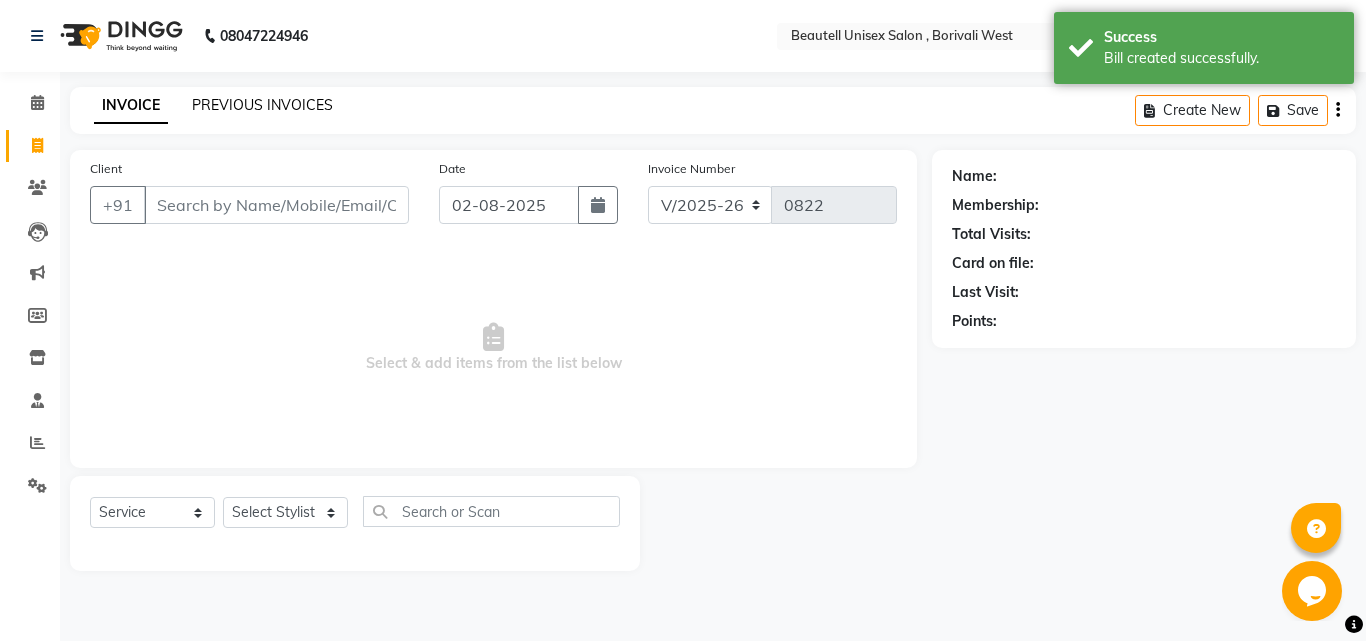 click on "PREVIOUS INVOICES" 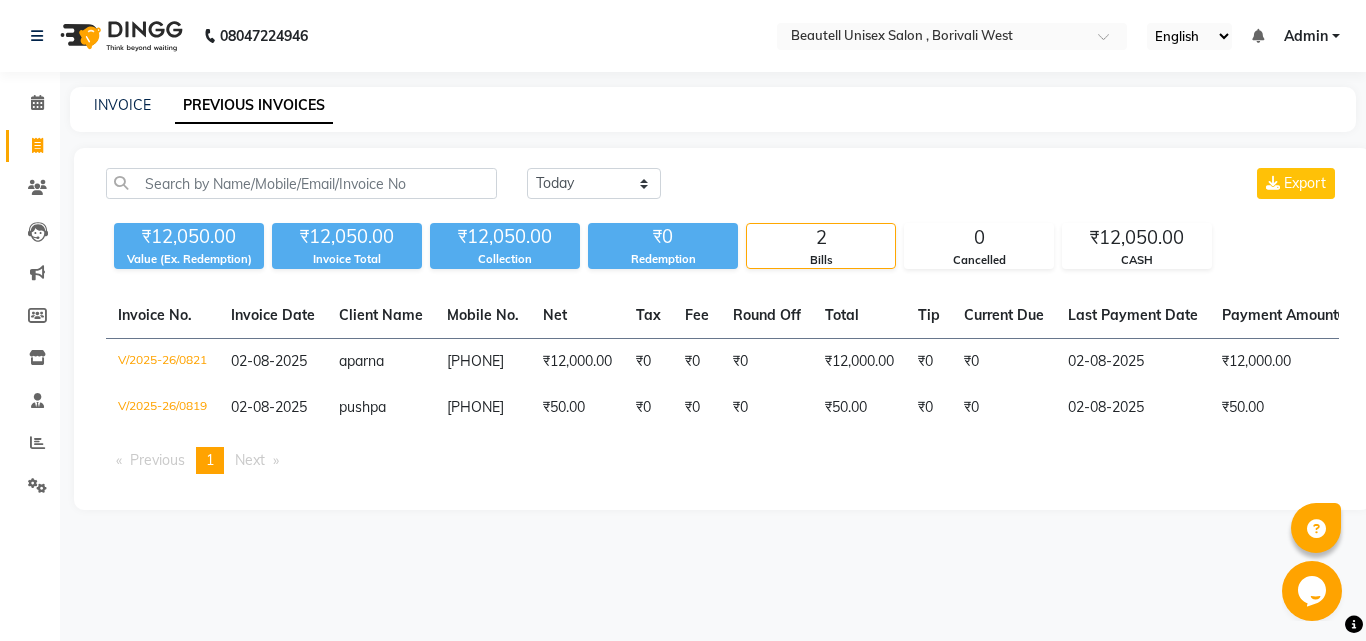 click on "INVOICE" 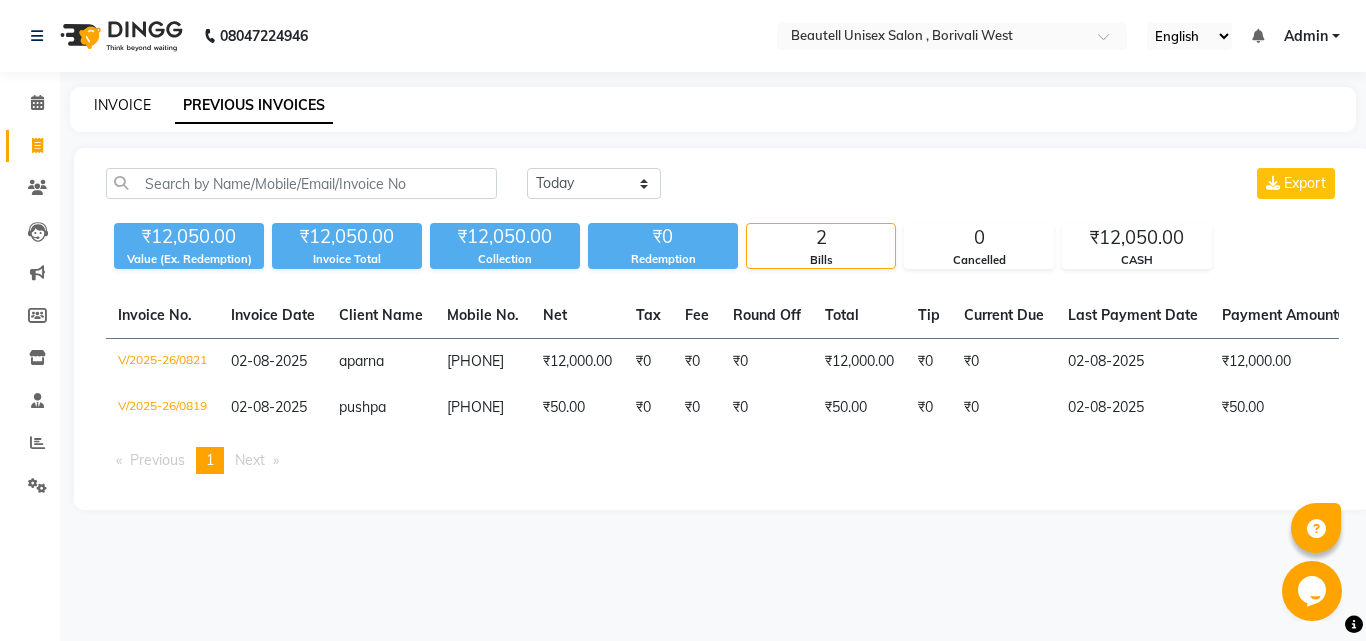click on "INVOICE" 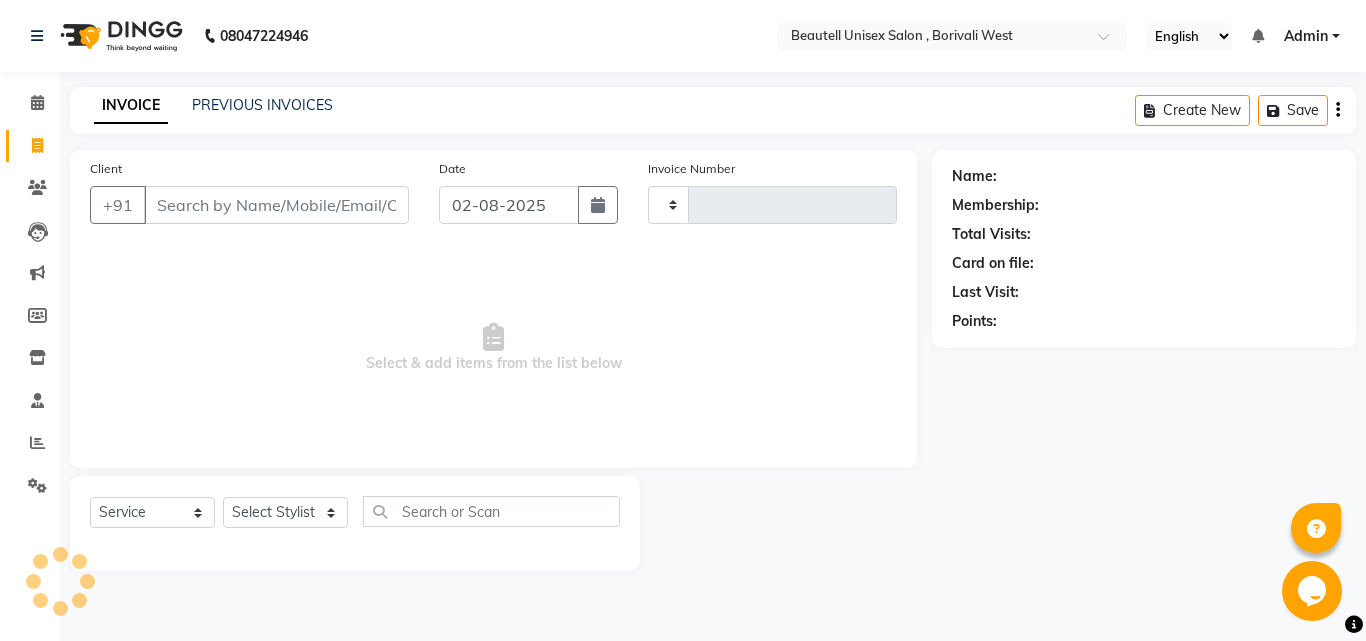 type on "0822" 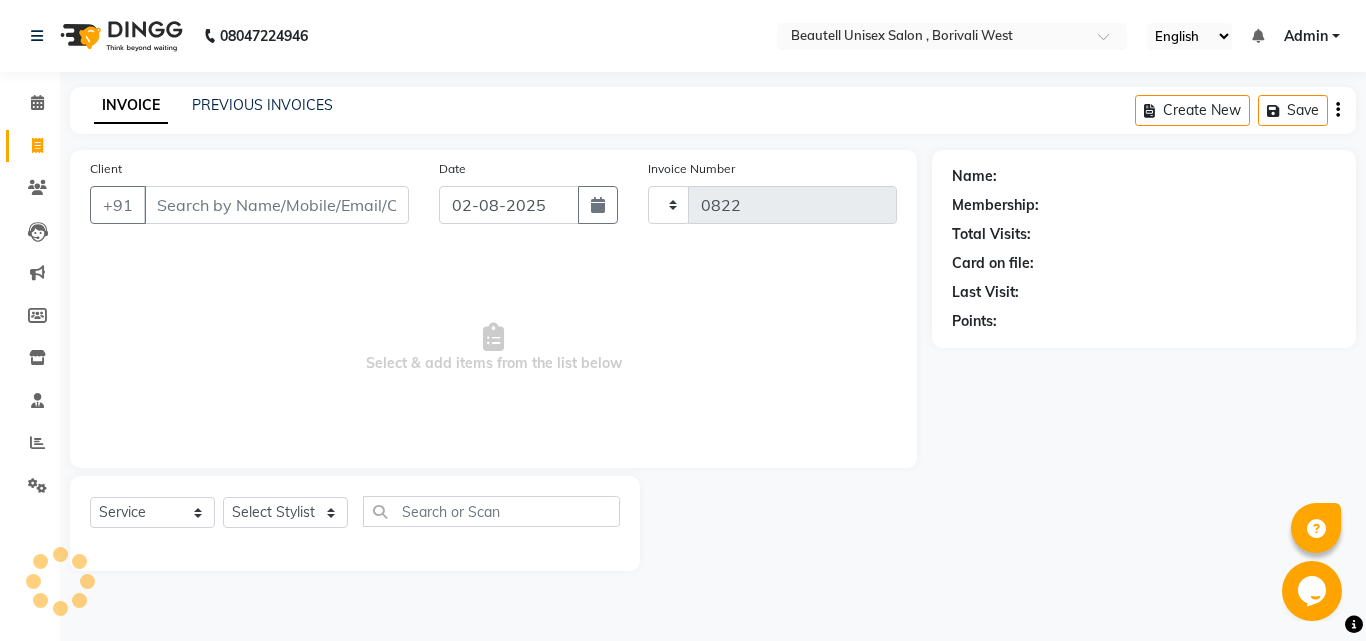 select on "7692" 